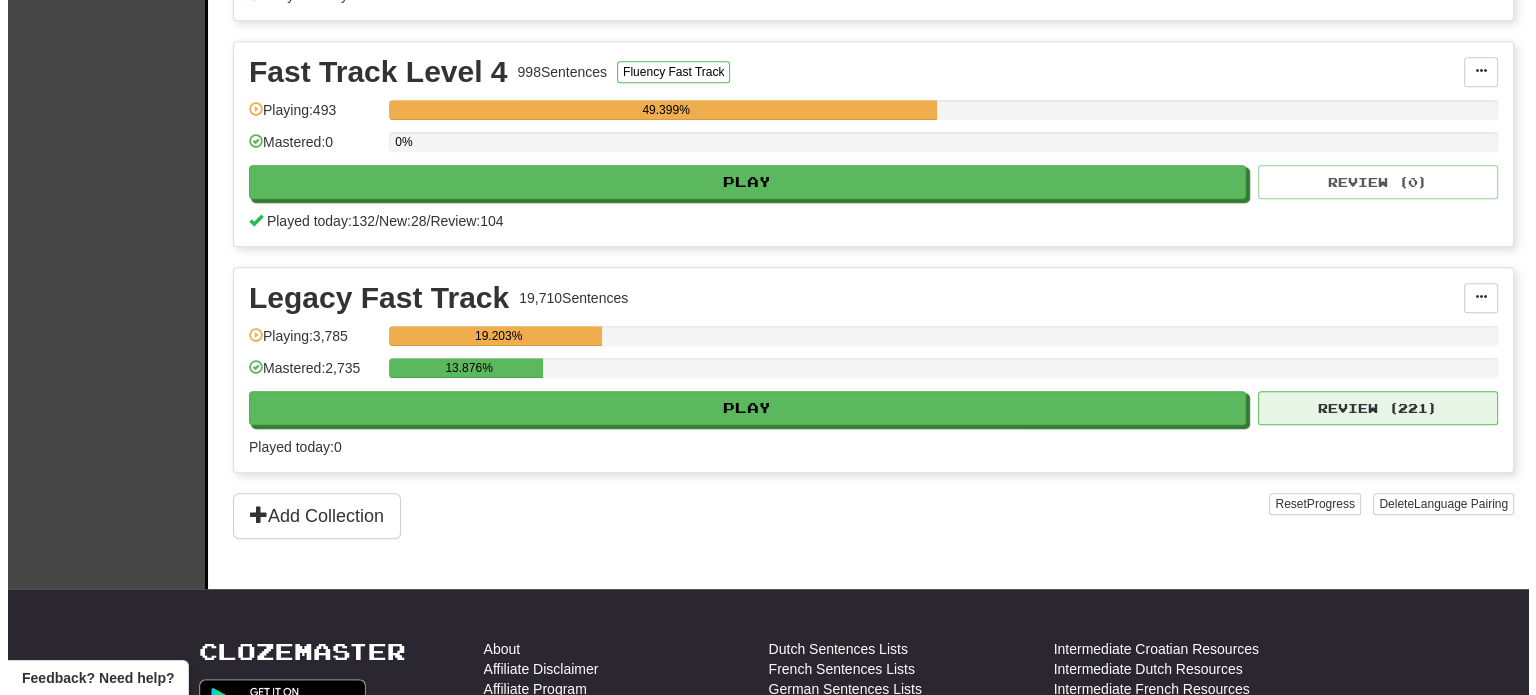 scroll, scrollTop: 1100, scrollLeft: 0, axis: vertical 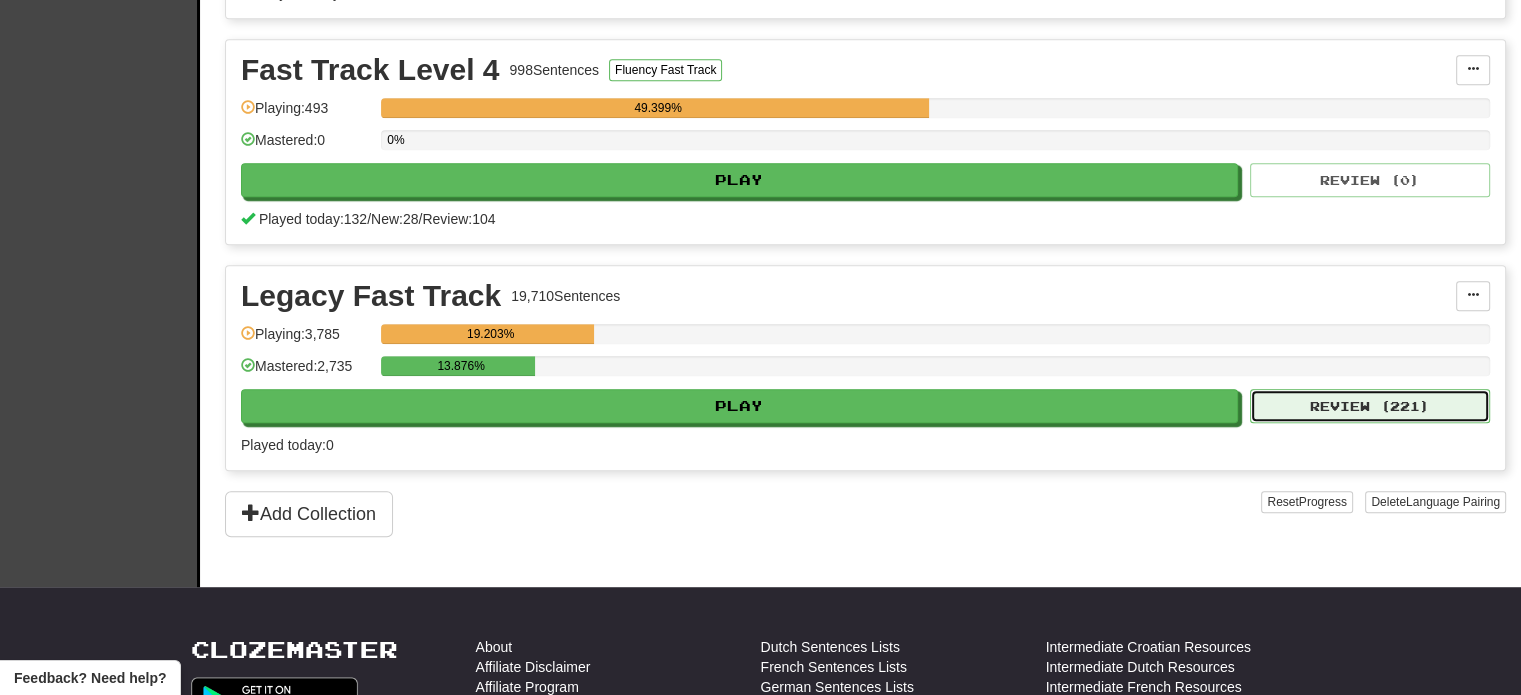 click on "Review ( 221 )" at bounding box center [1370, 406] 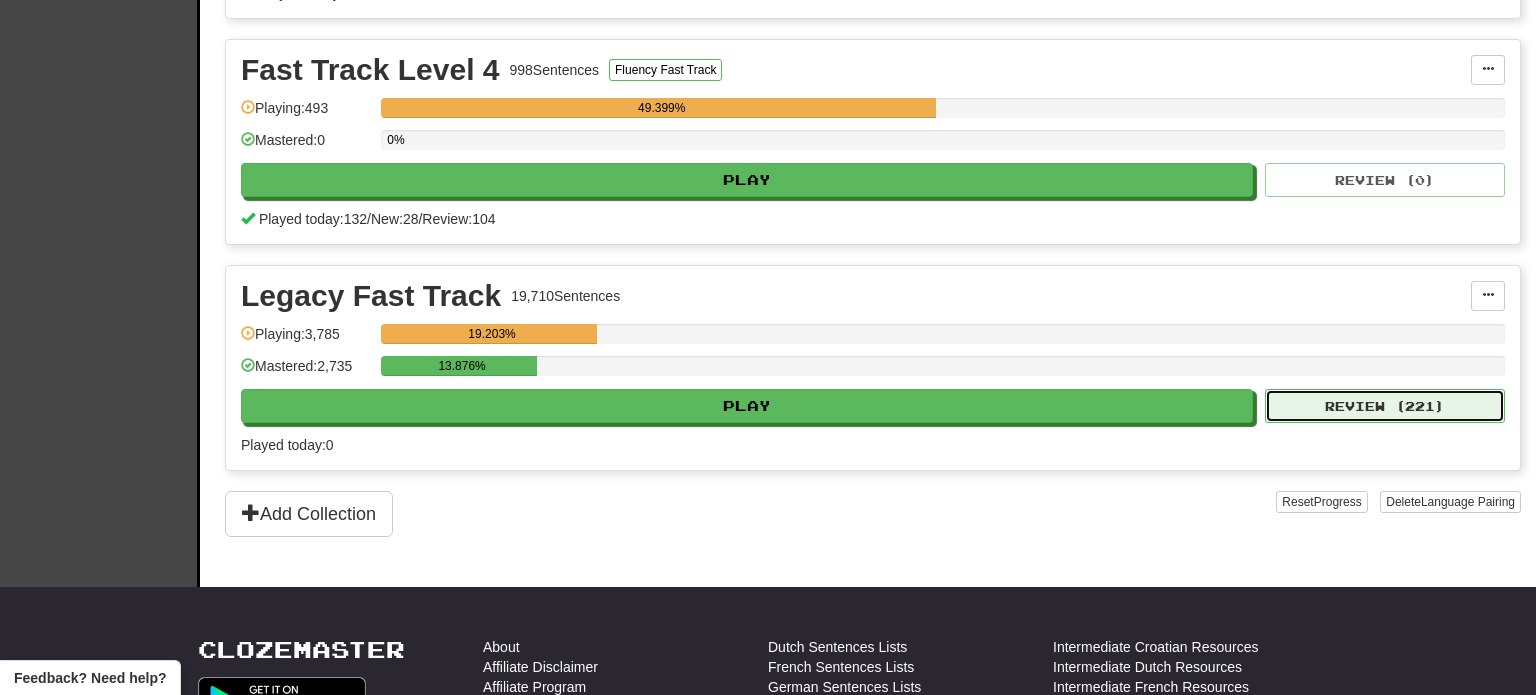 select on "**" 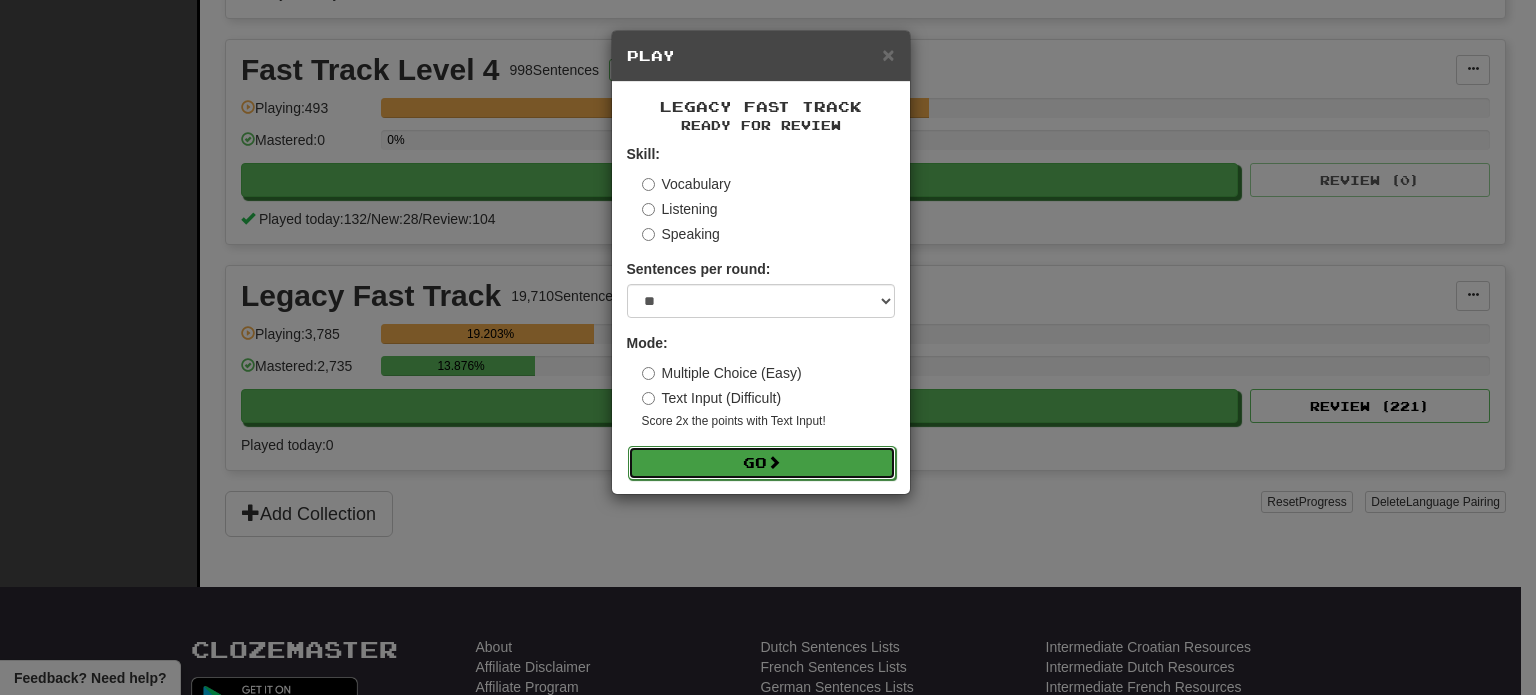 click on "Go" at bounding box center (762, 463) 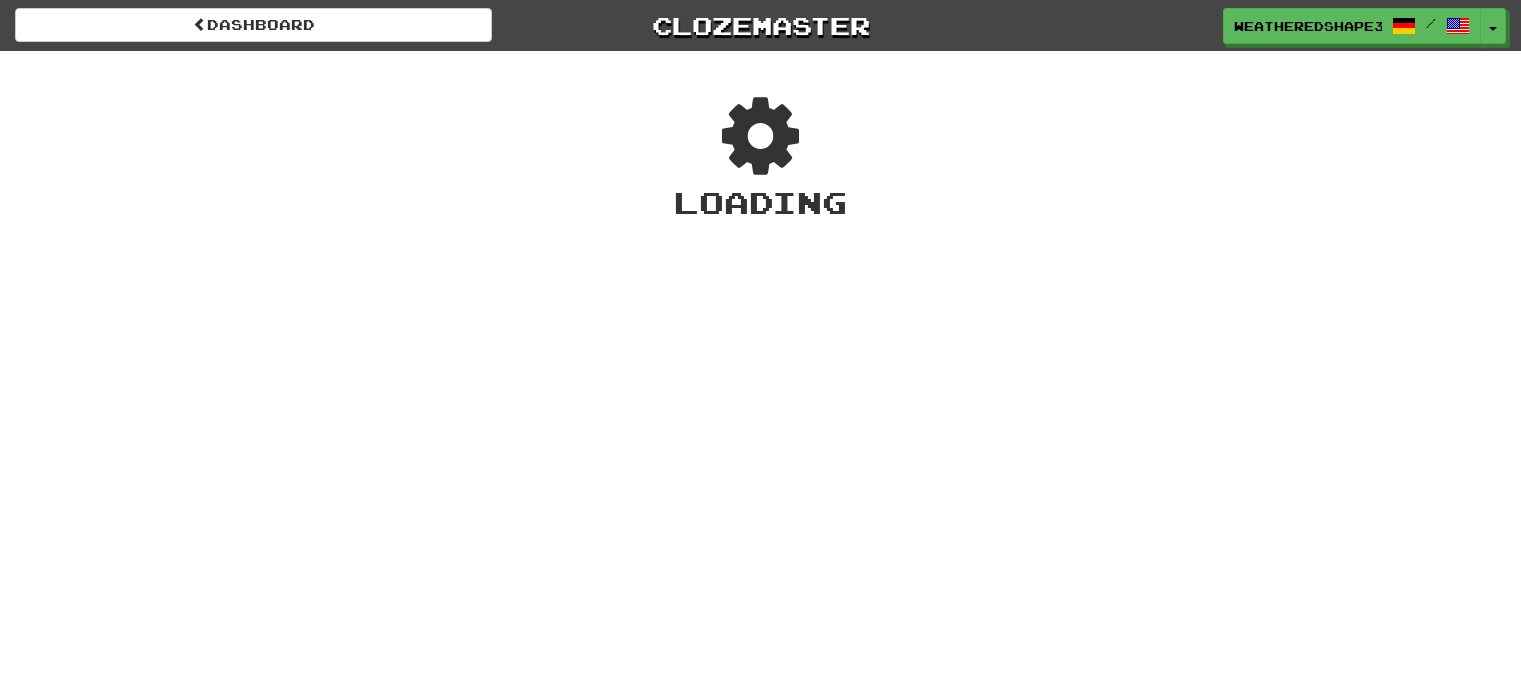 scroll, scrollTop: 0, scrollLeft: 0, axis: both 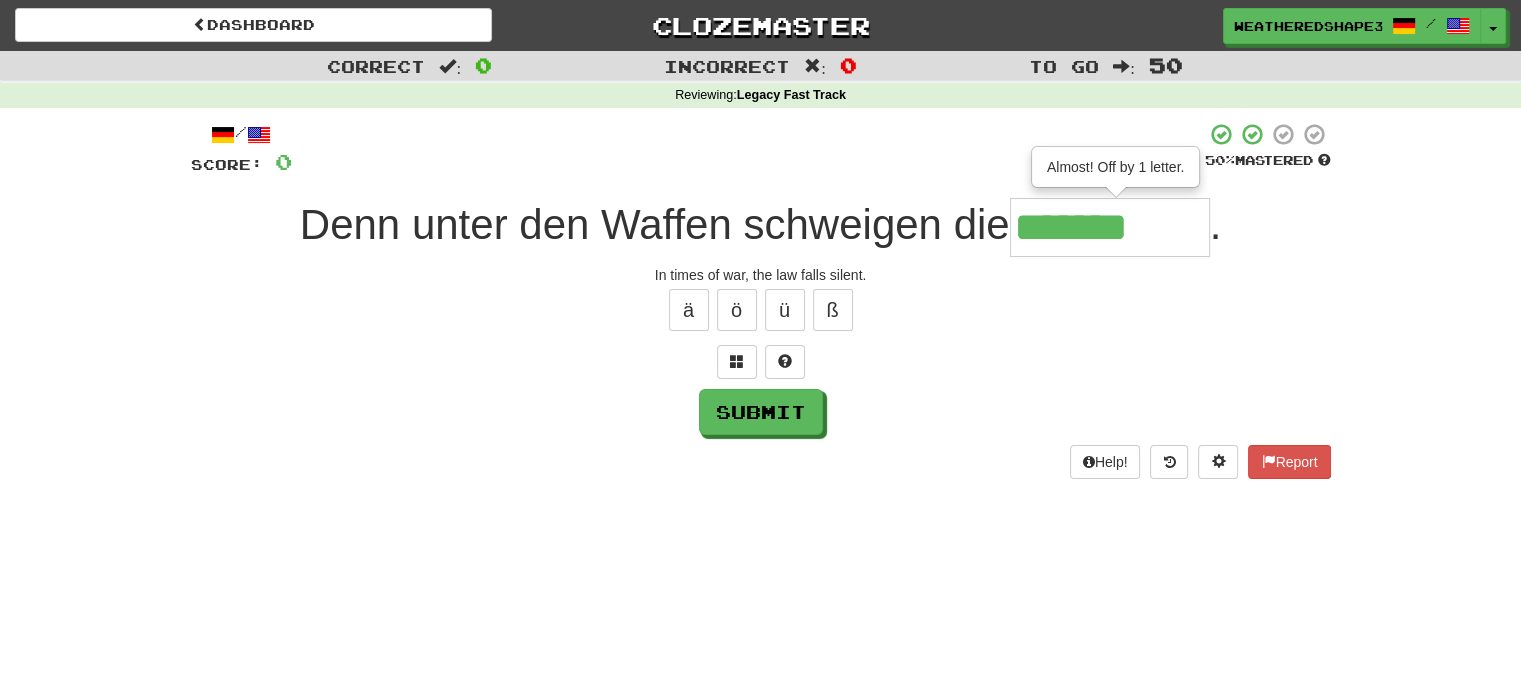 type on "*******" 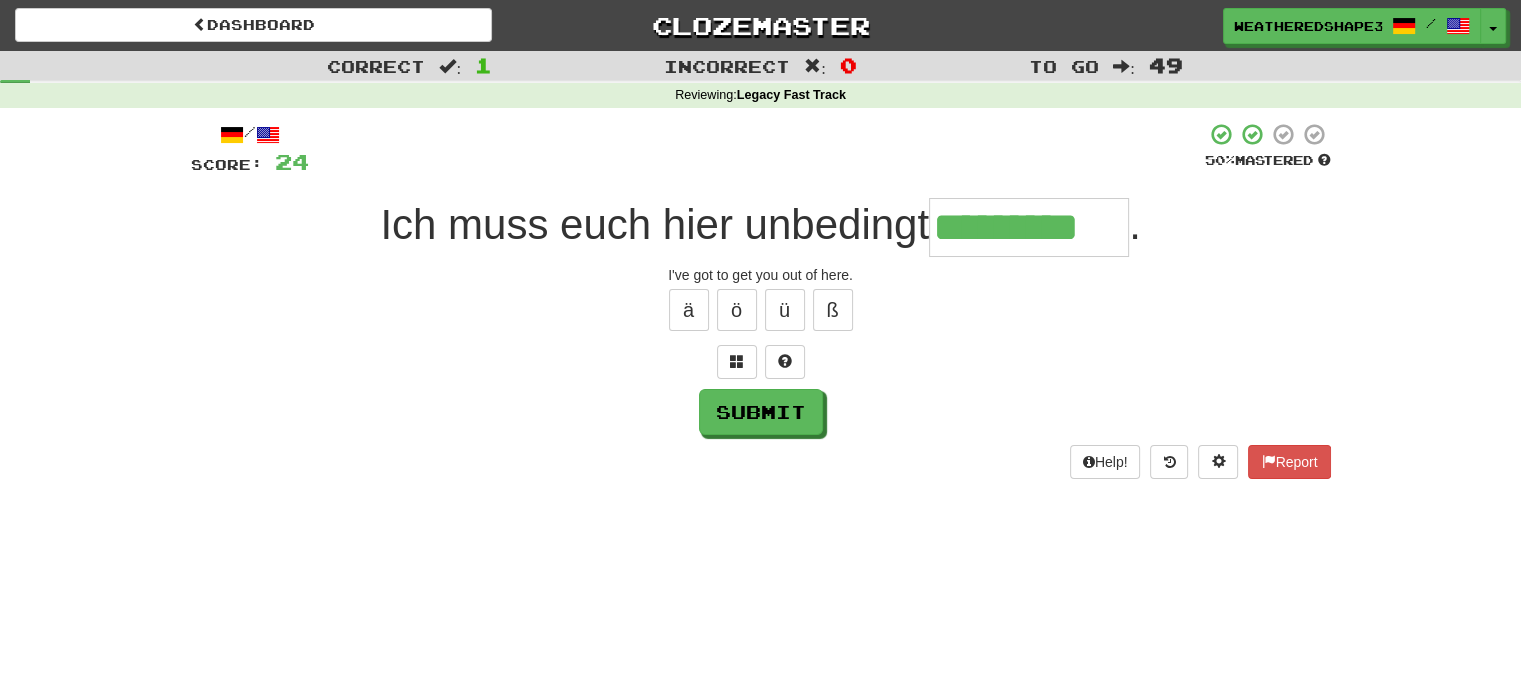 type on "*********" 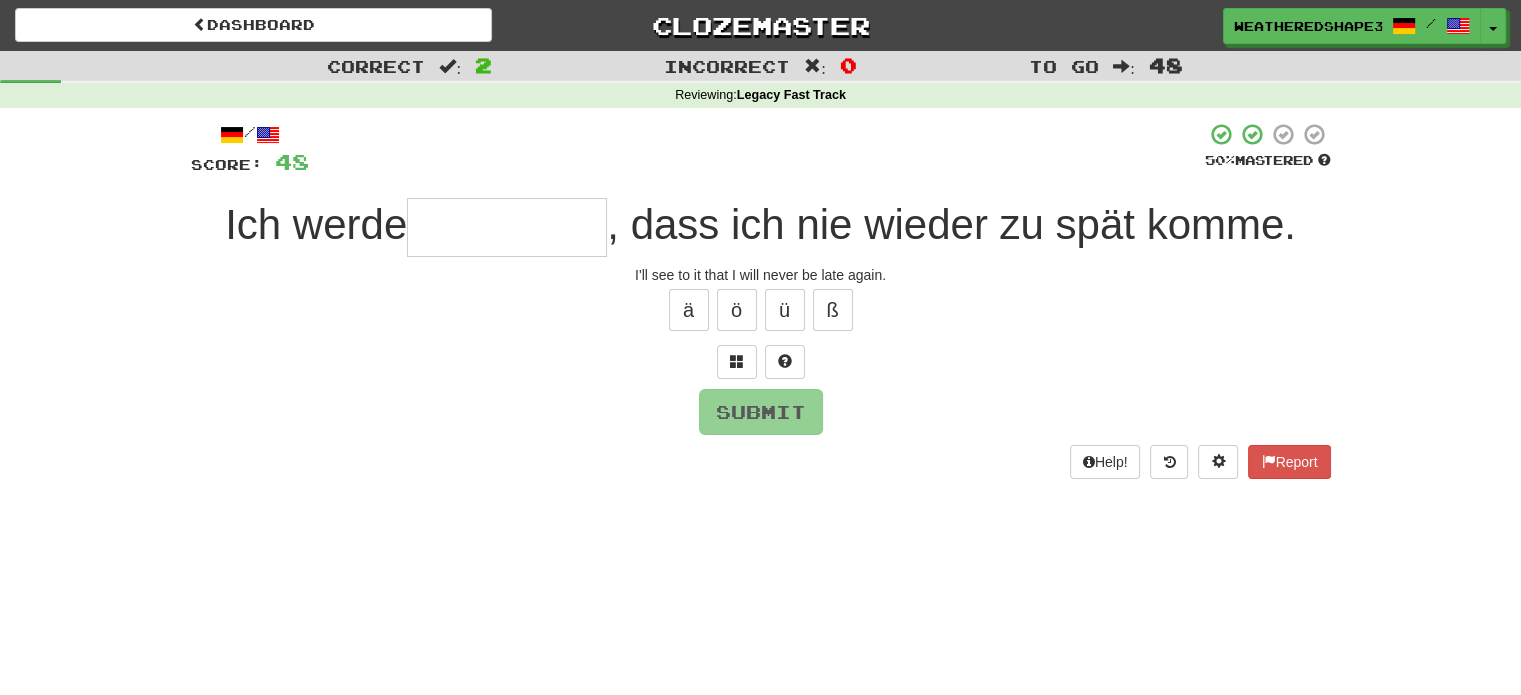 type on "*" 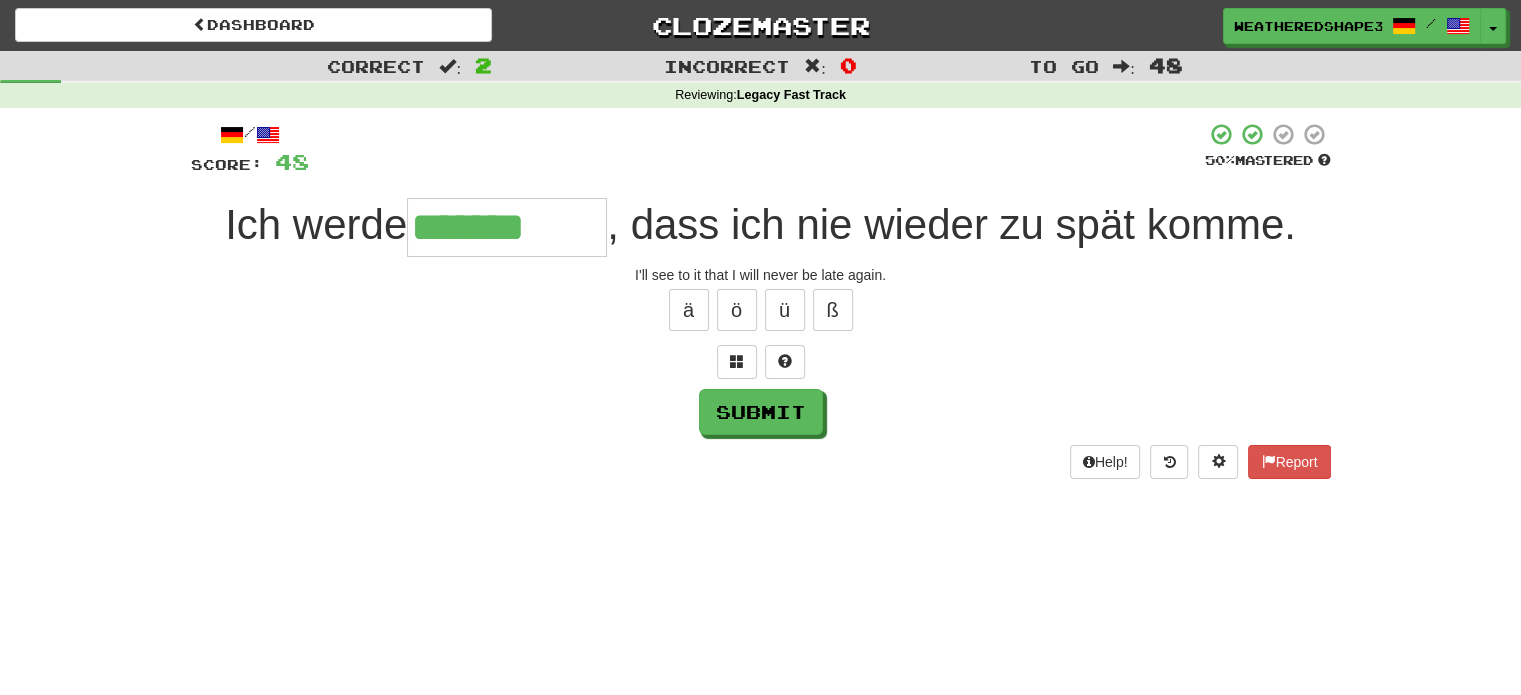 type on "*******" 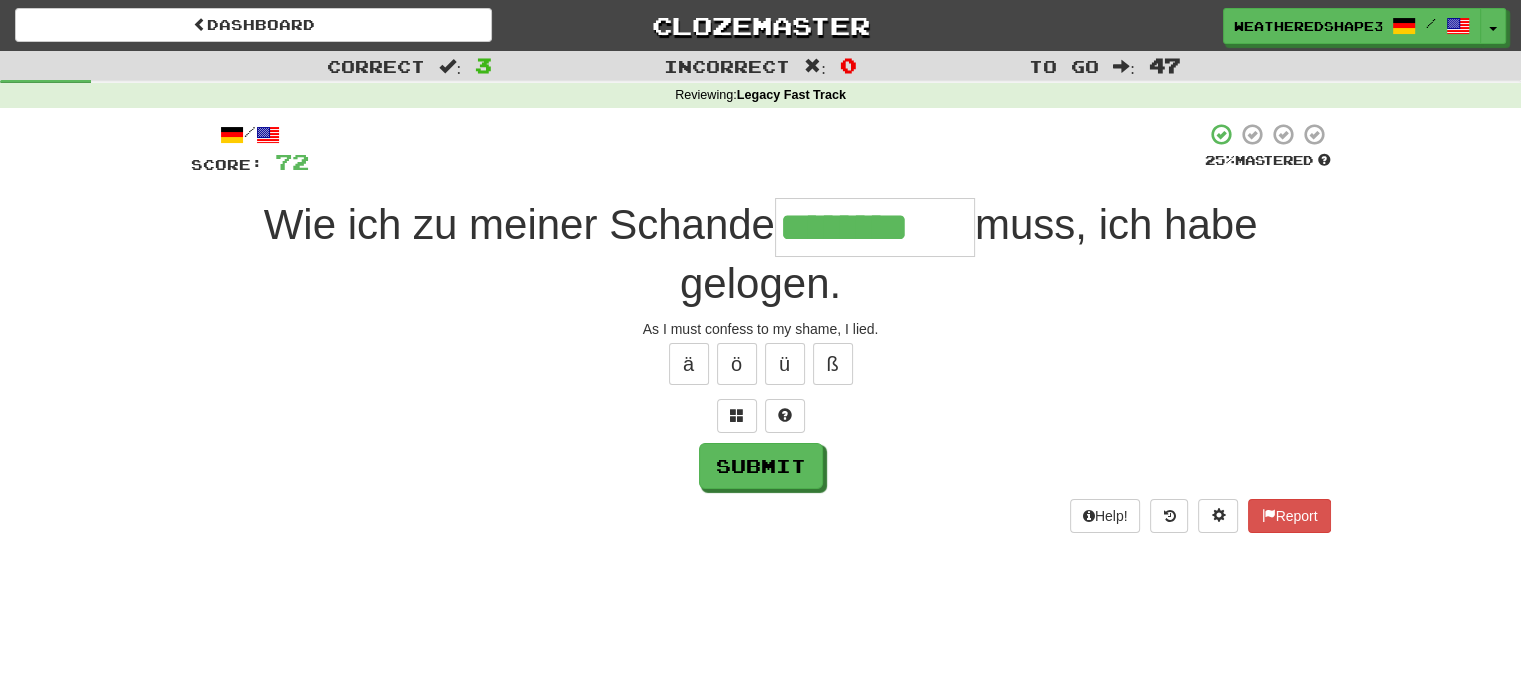 type on "********" 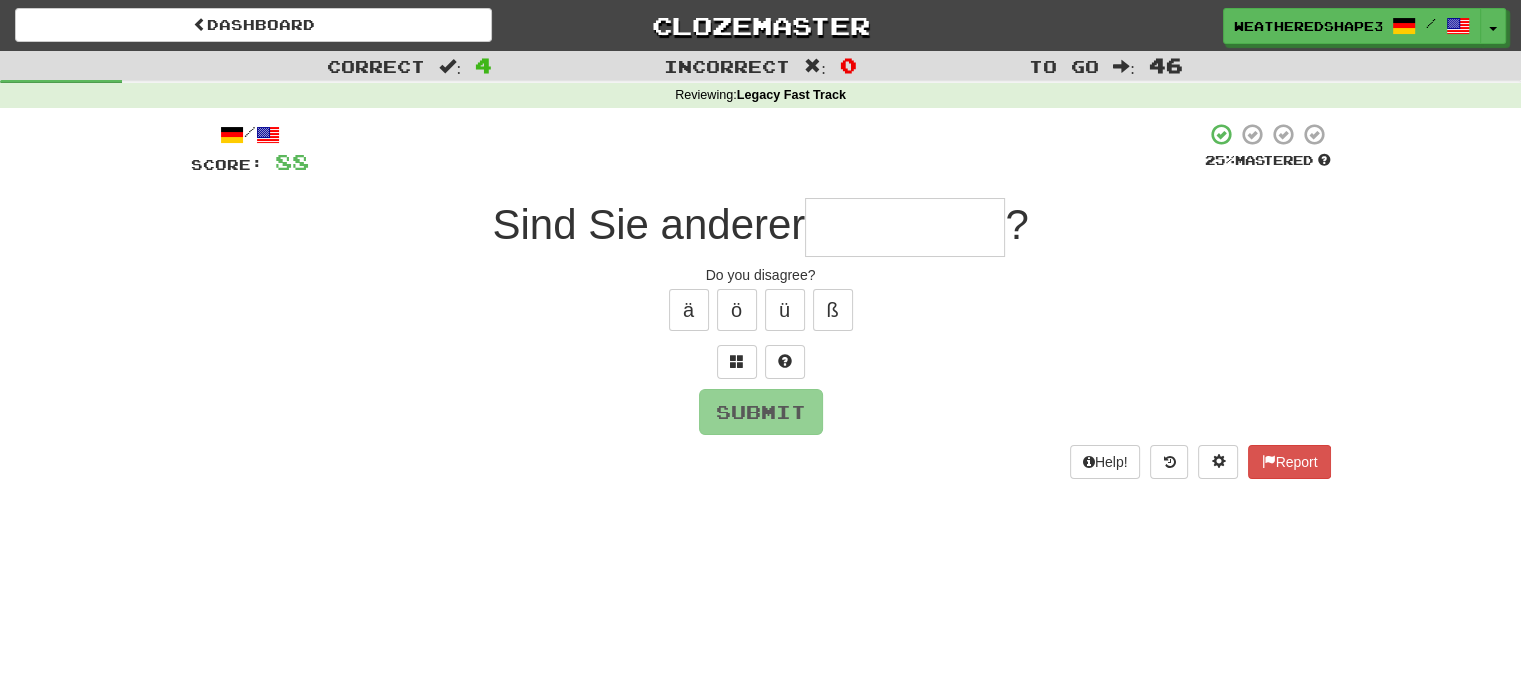 type on "*" 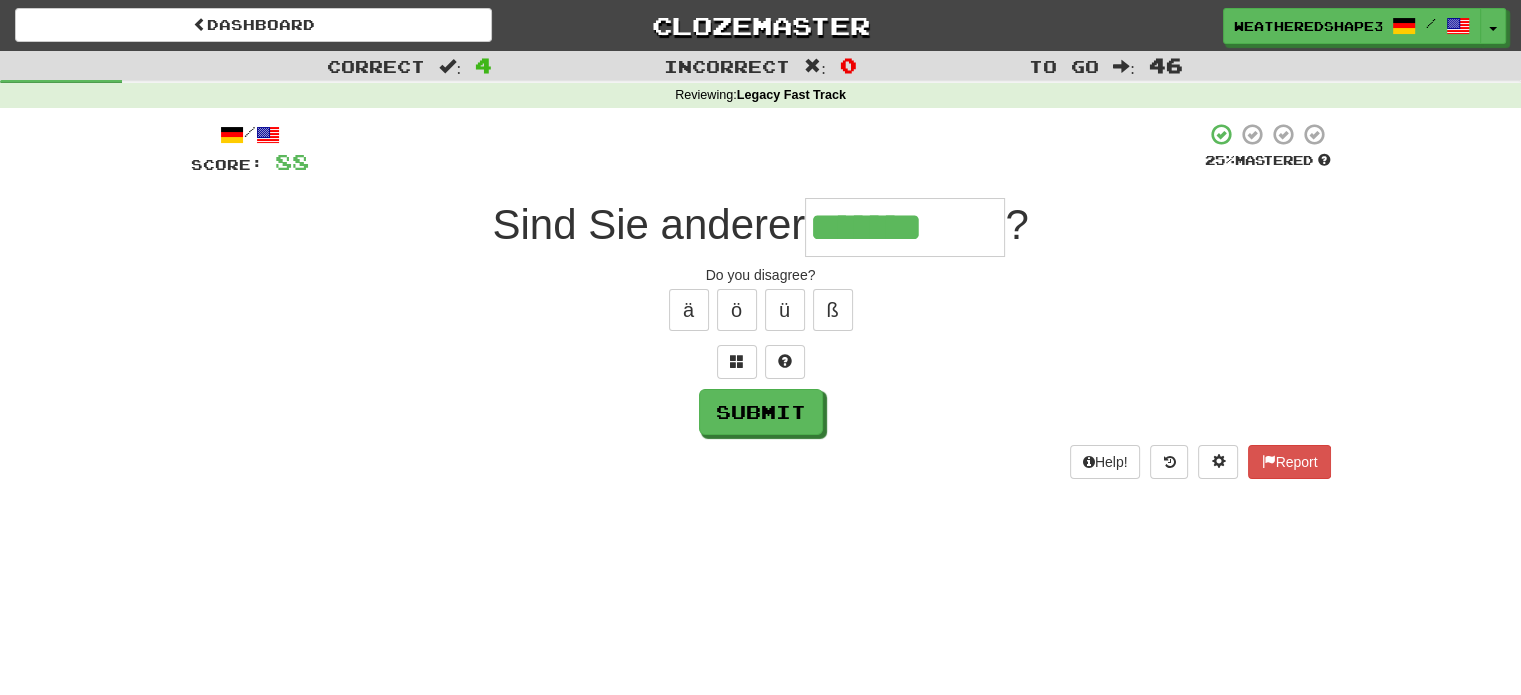 type on "*******" 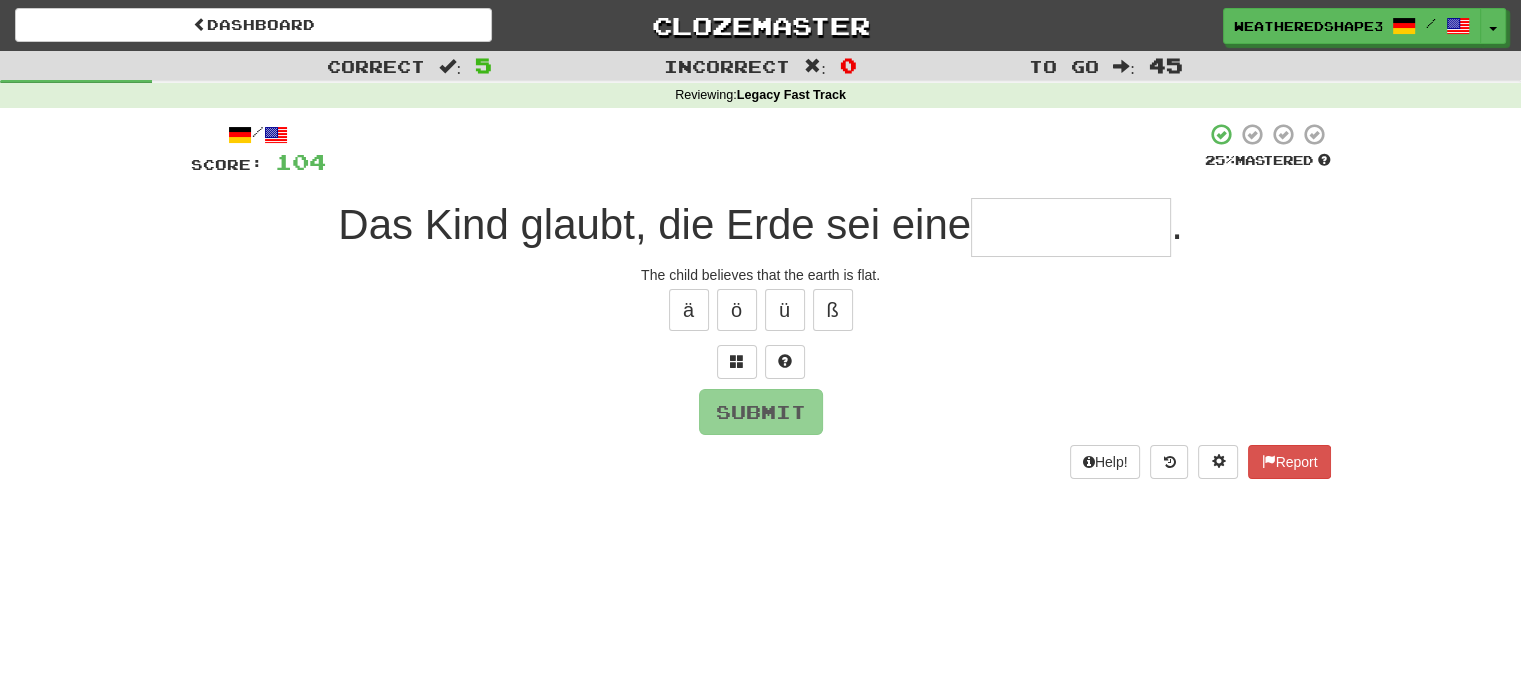 type on "*" 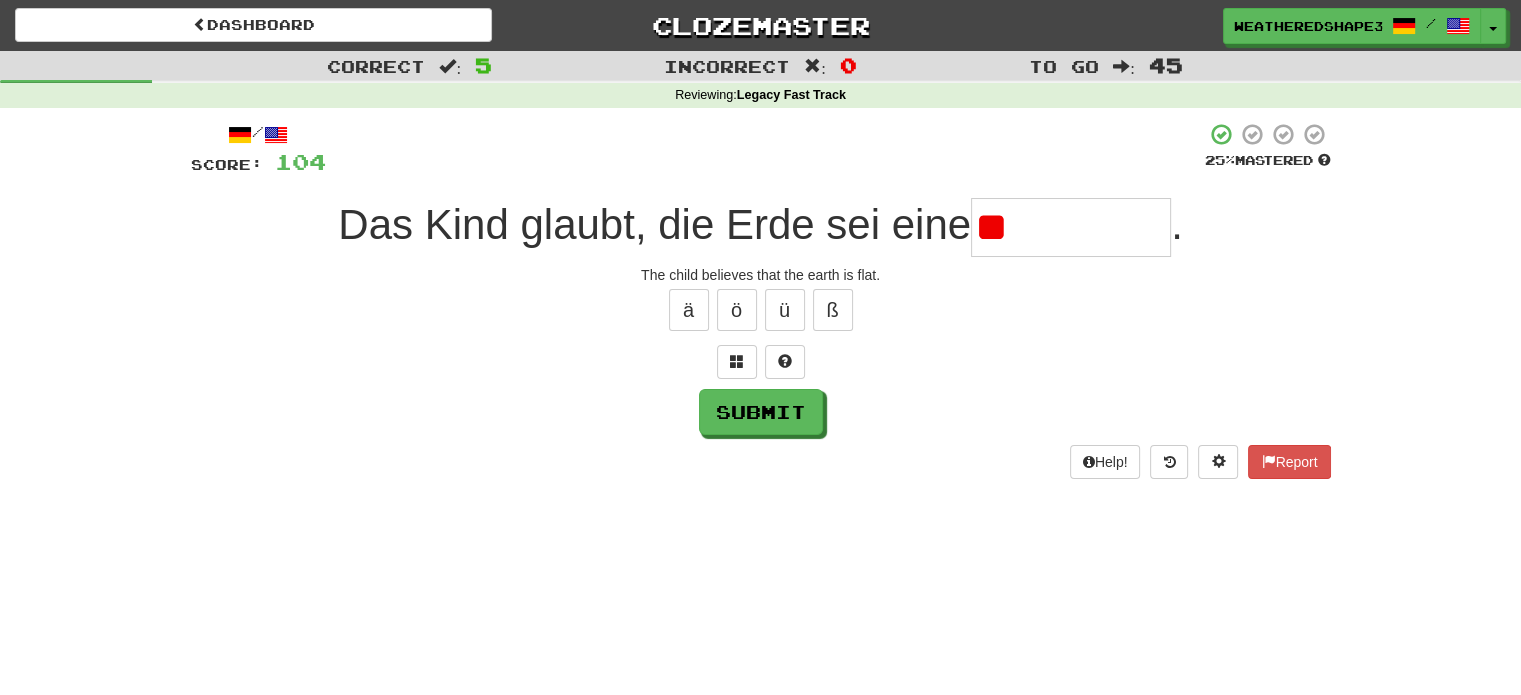 type on "*" 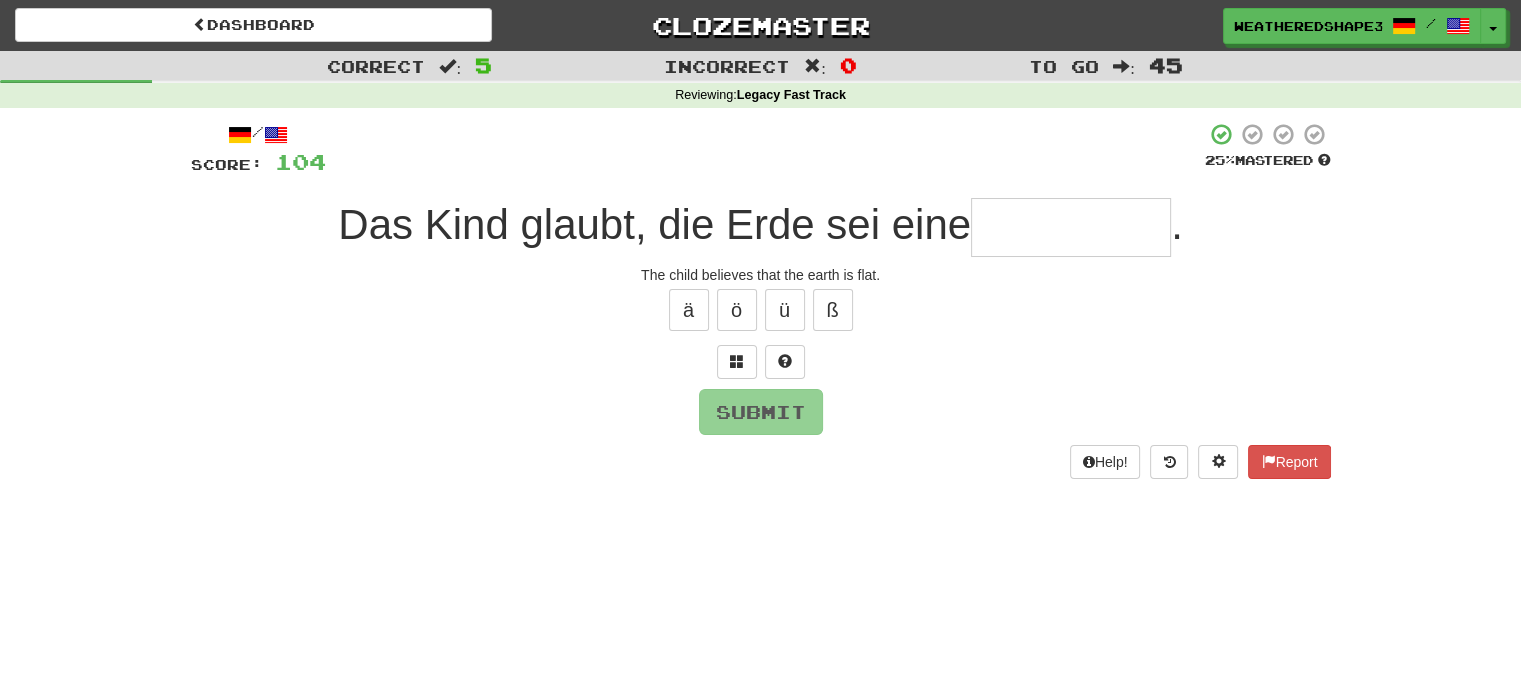 type on "*" 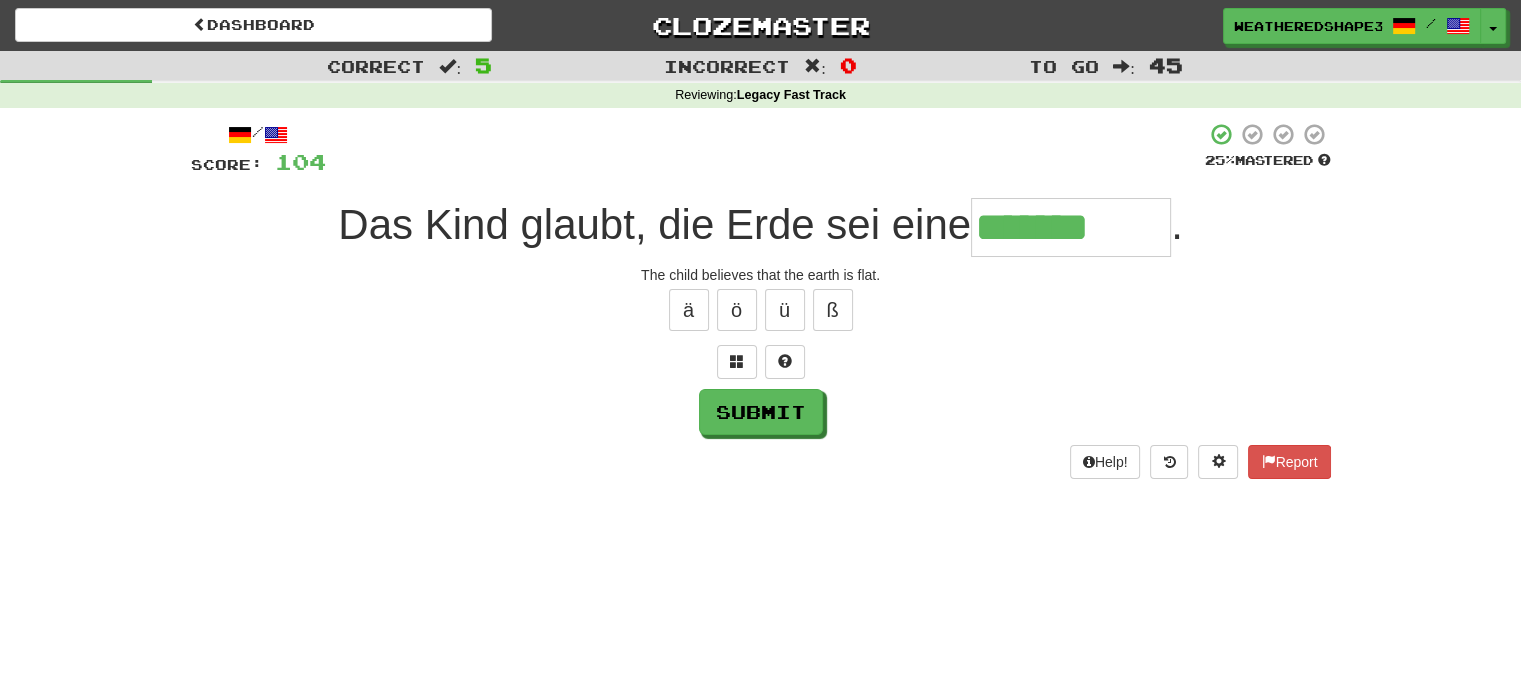 type on "*******" 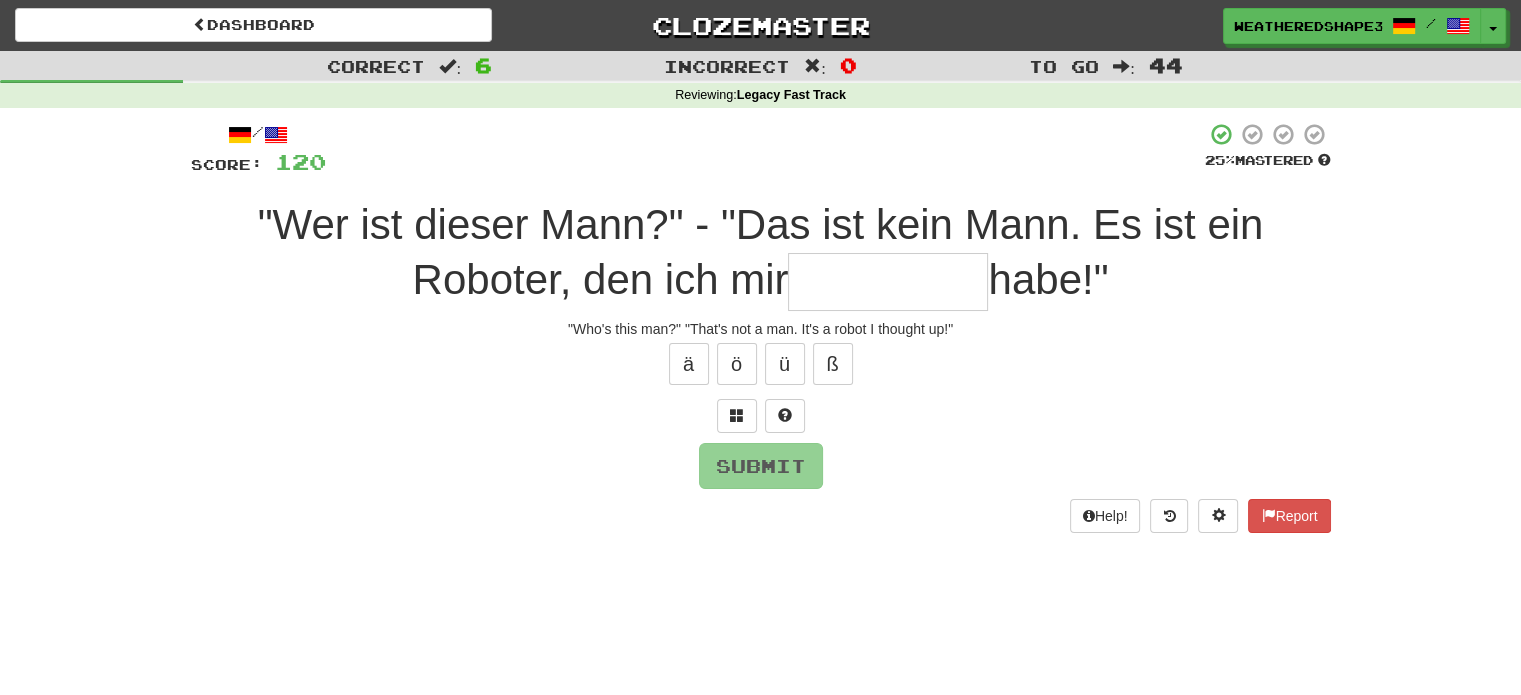 type on "*" 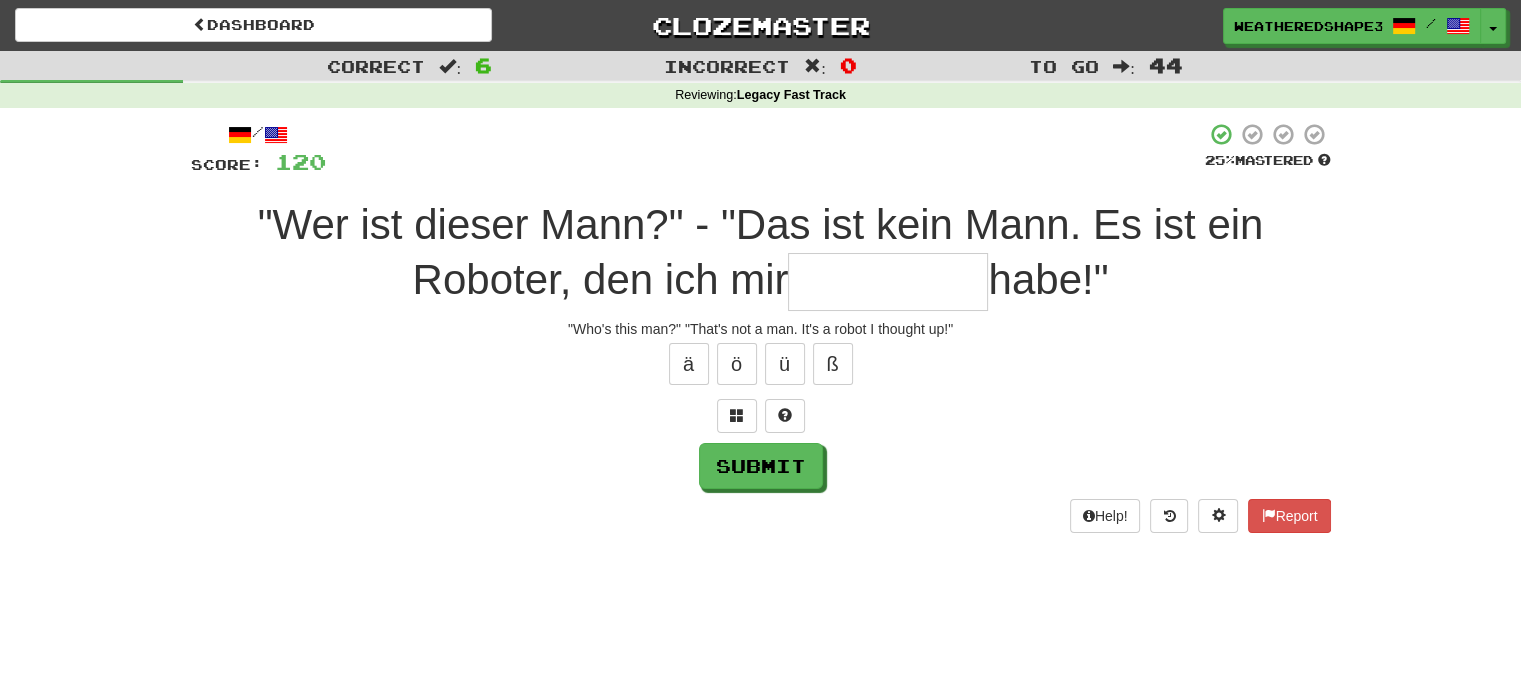 type on "*" 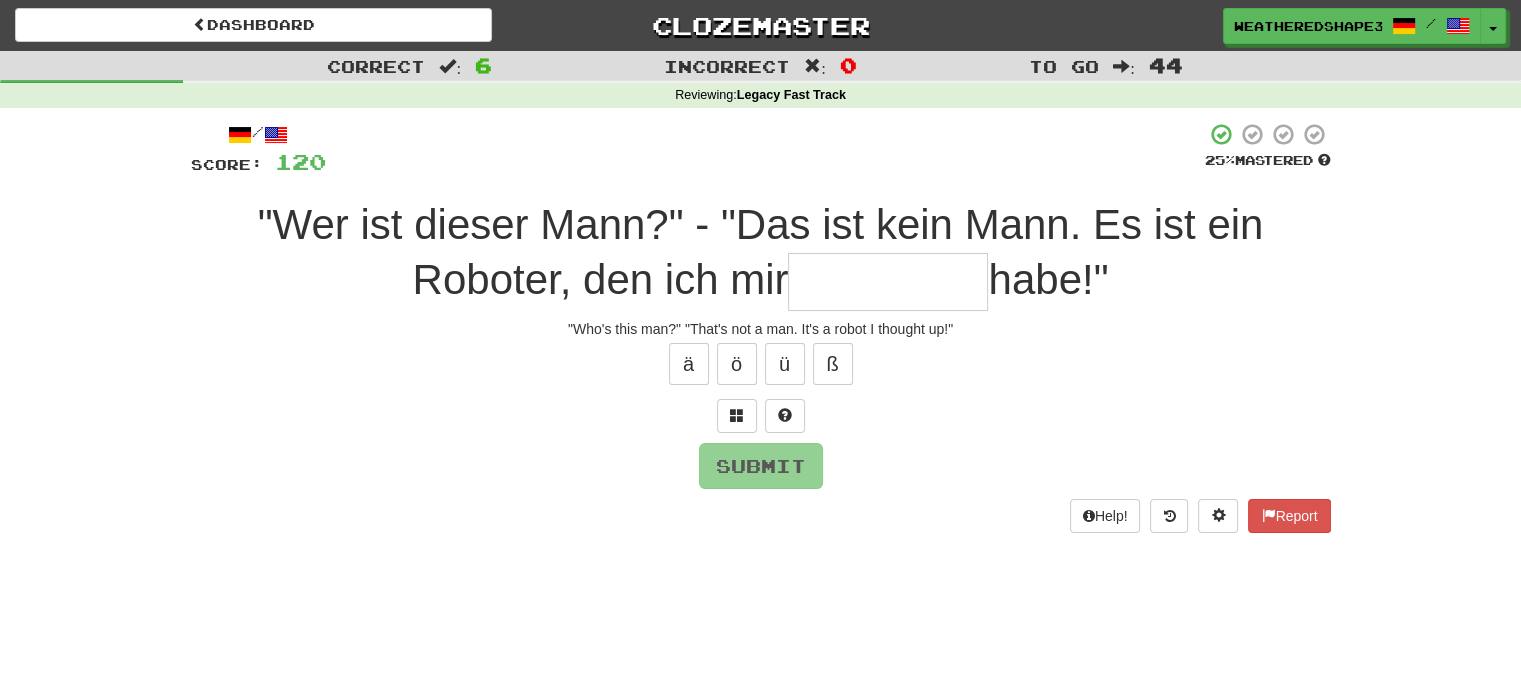 type on "*" 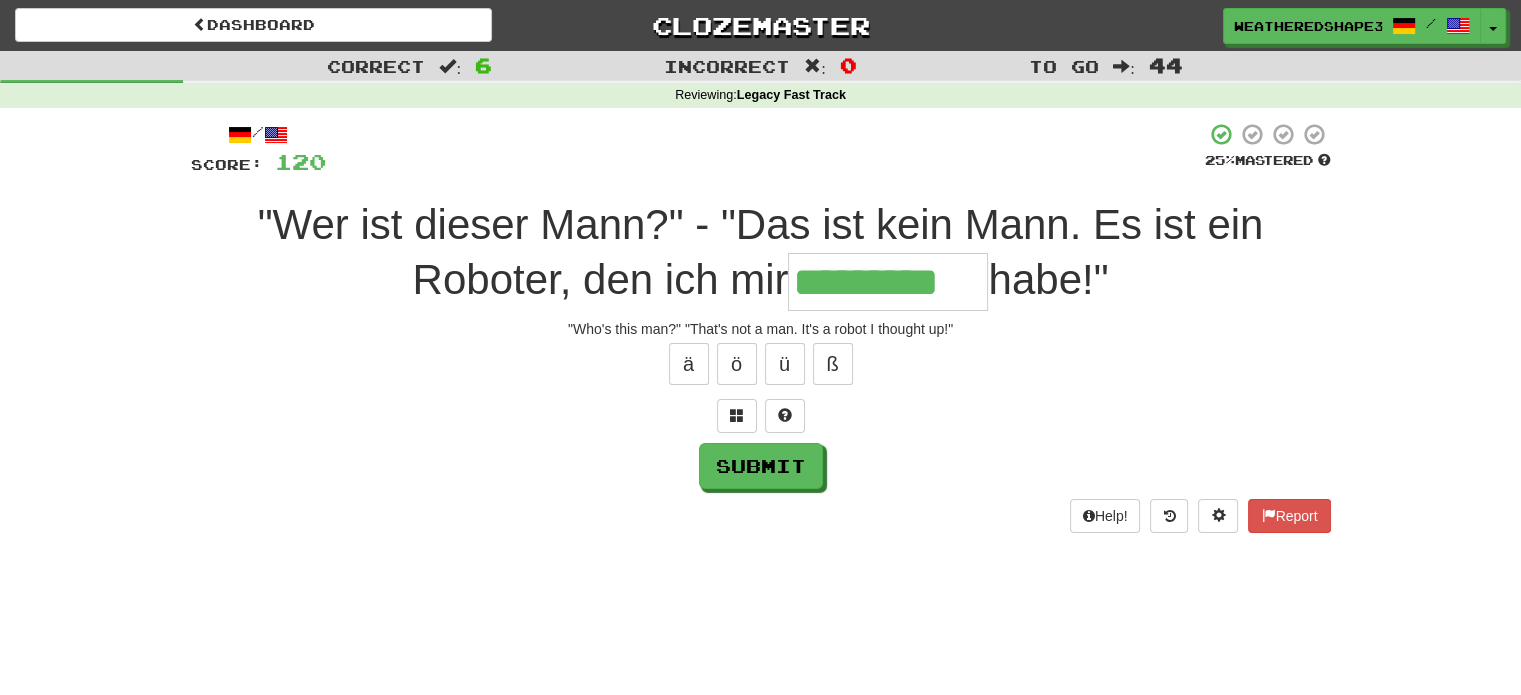 scroll, scrollTop: 0, scrollLeft: 0, axis: both 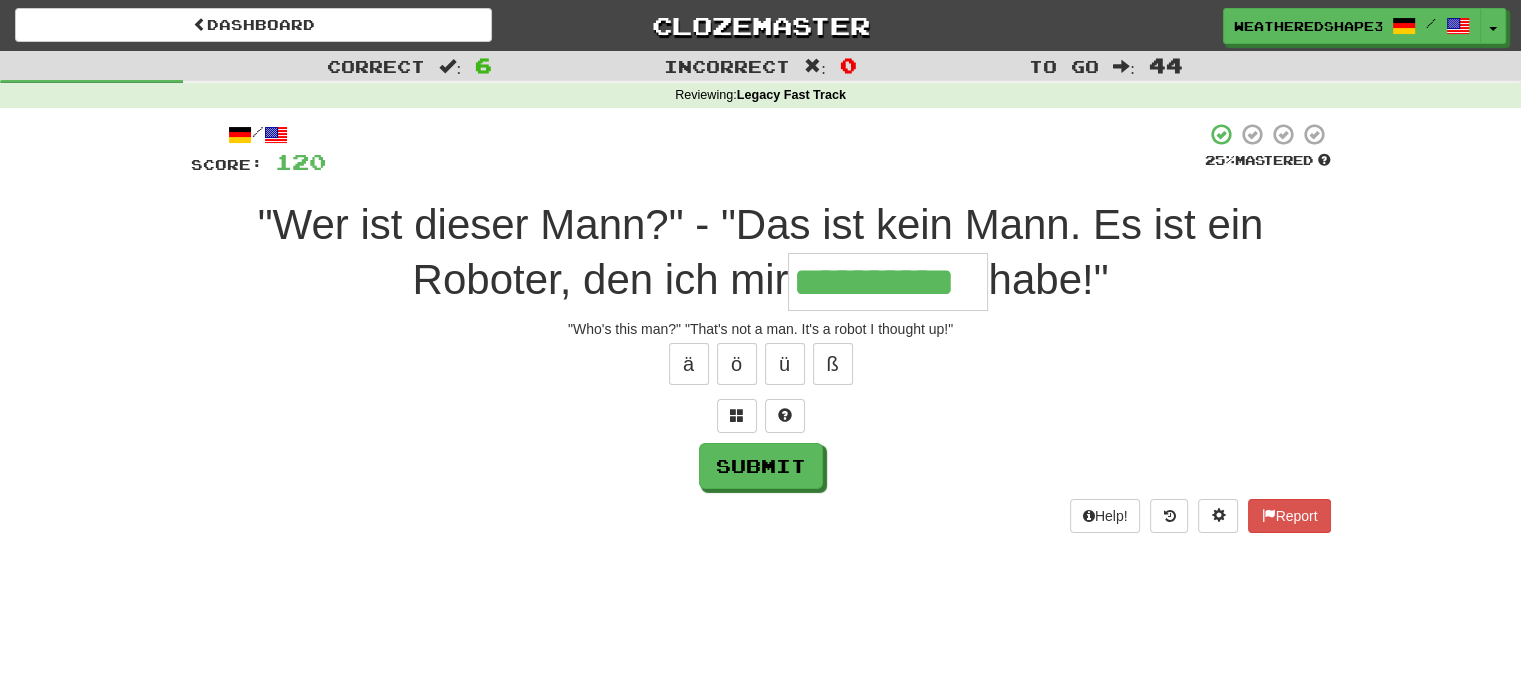 type on "**********" 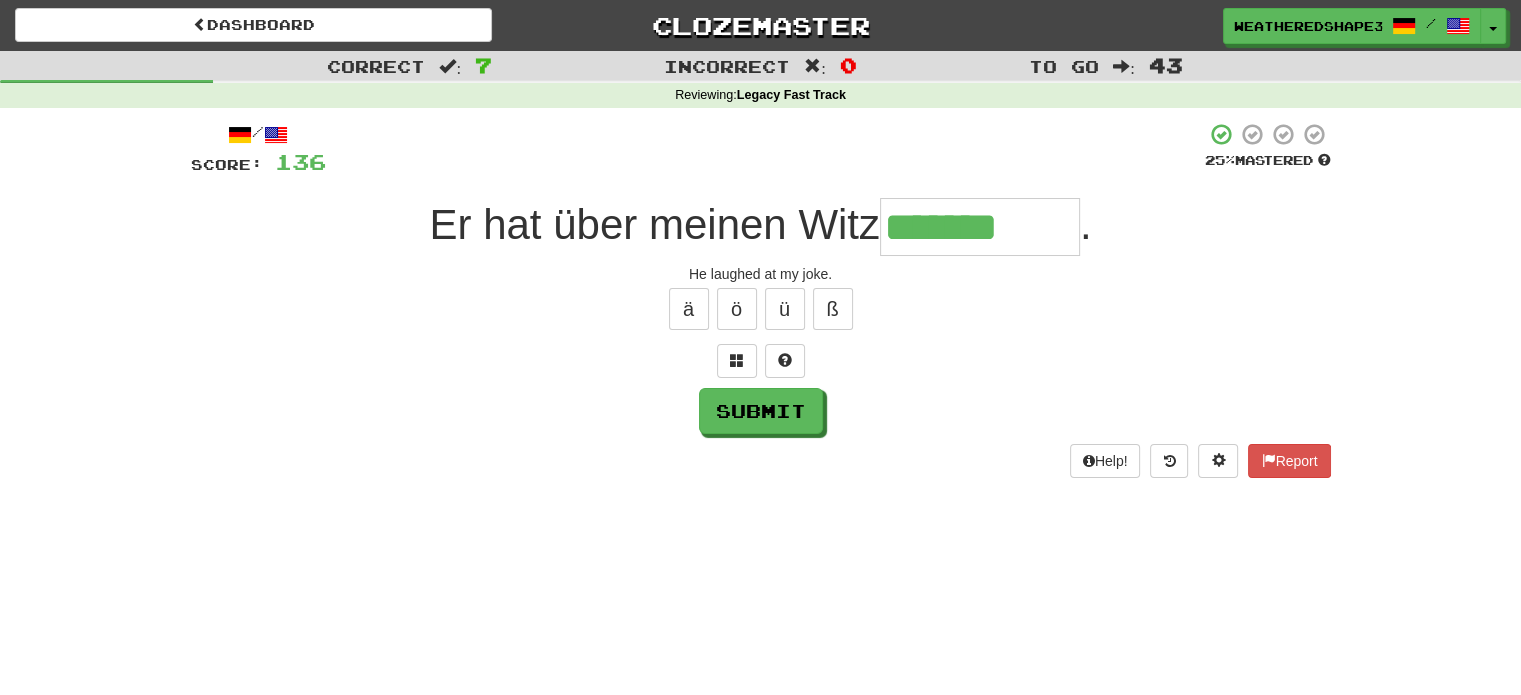 type on "*******" 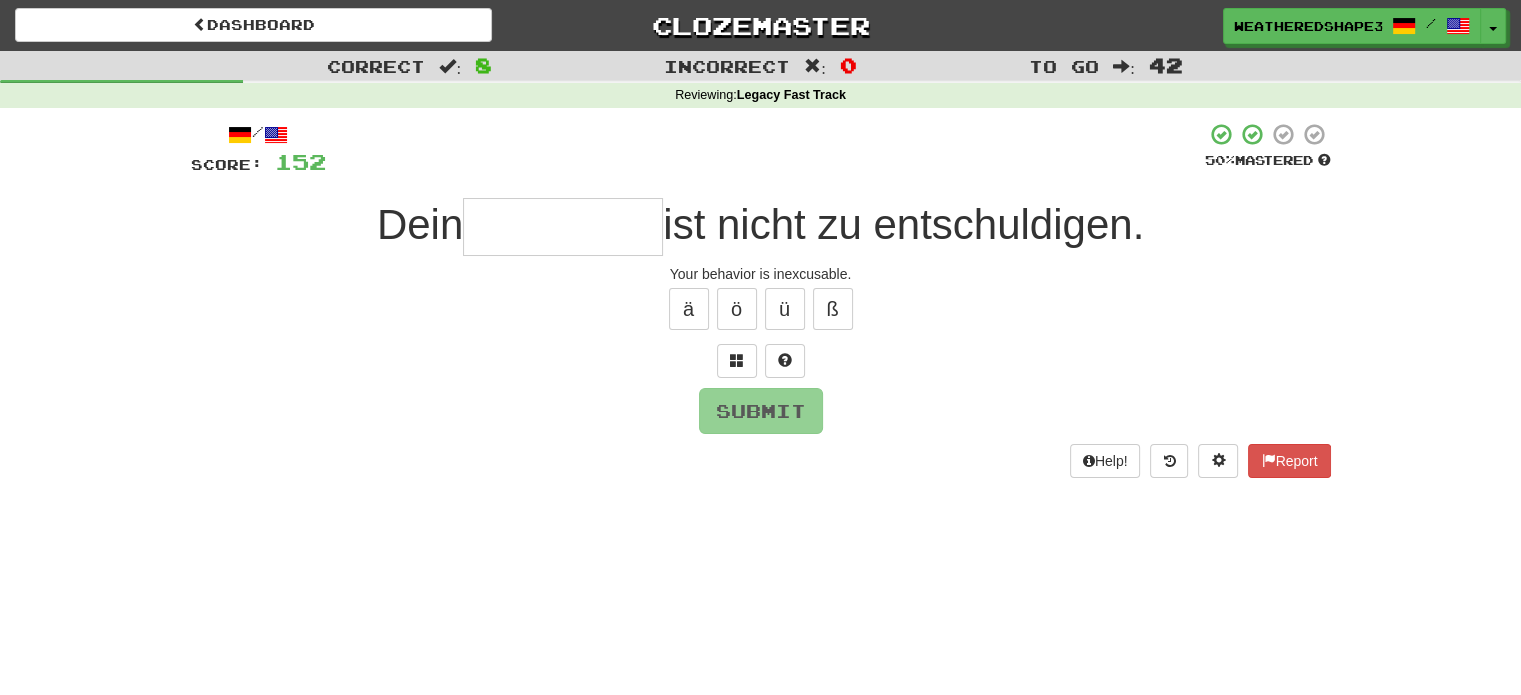 type on "*" 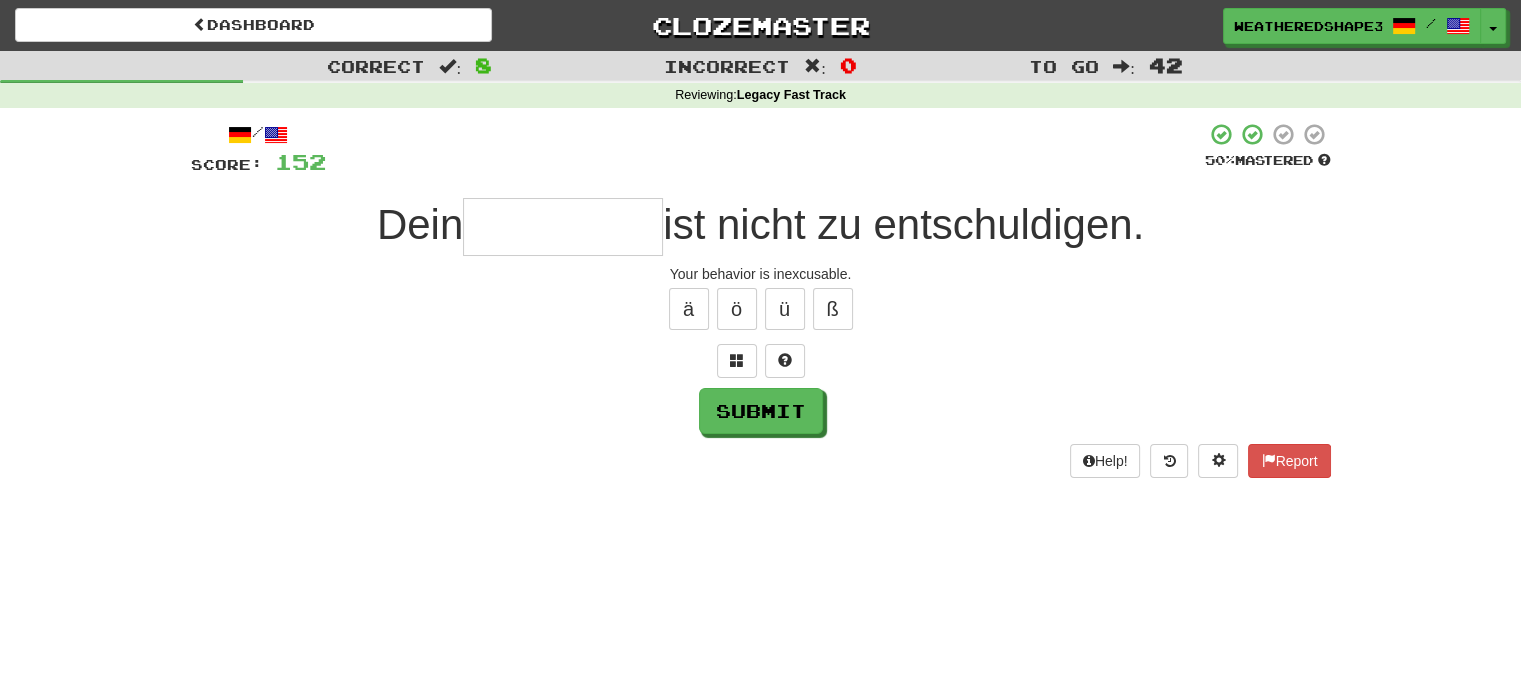 type on "*" 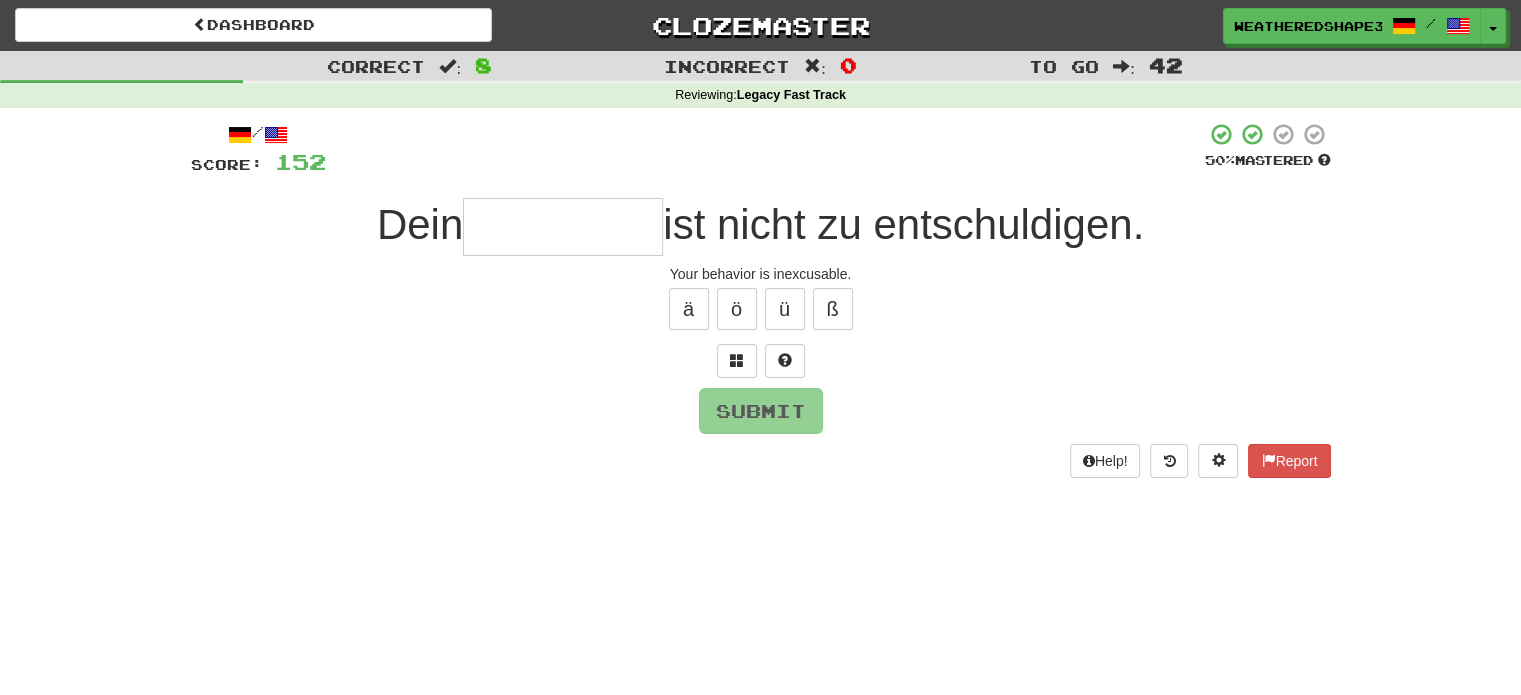 type on "*" 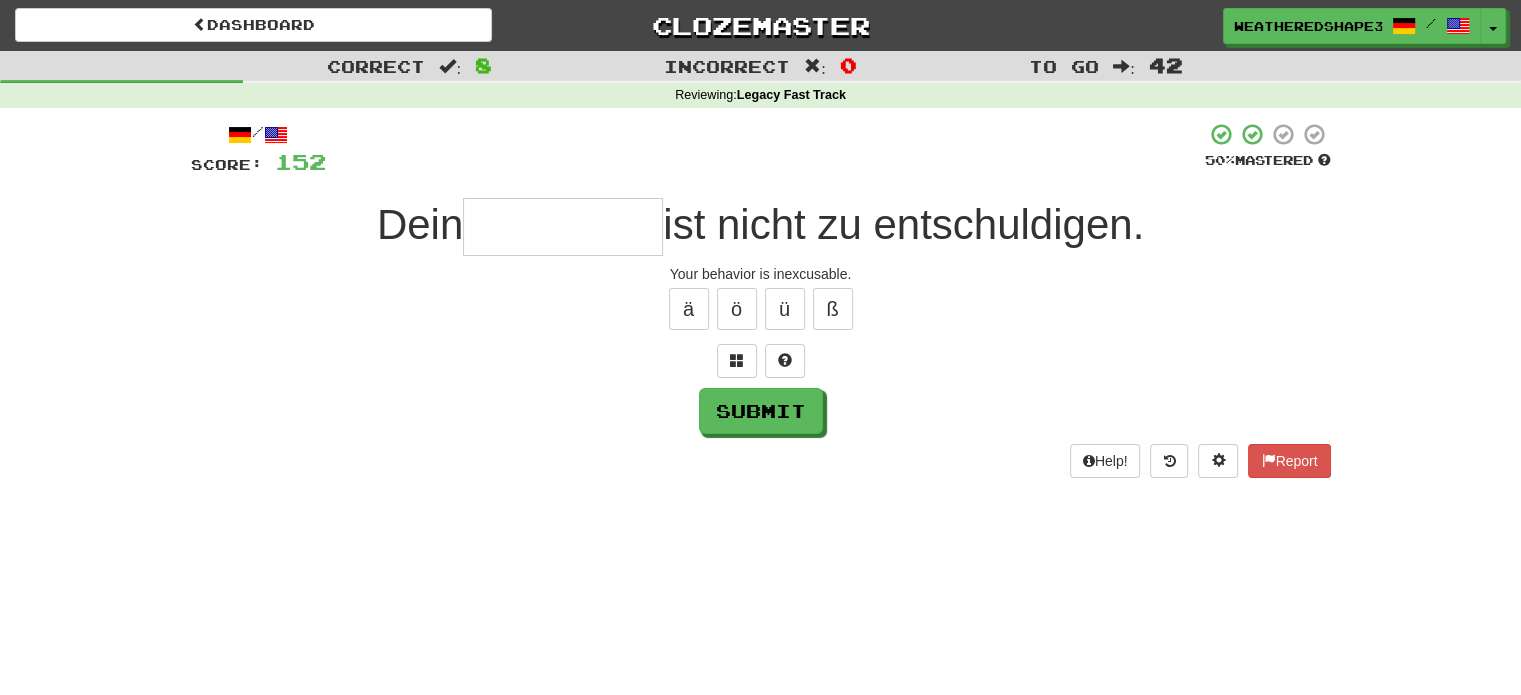 type on "*" 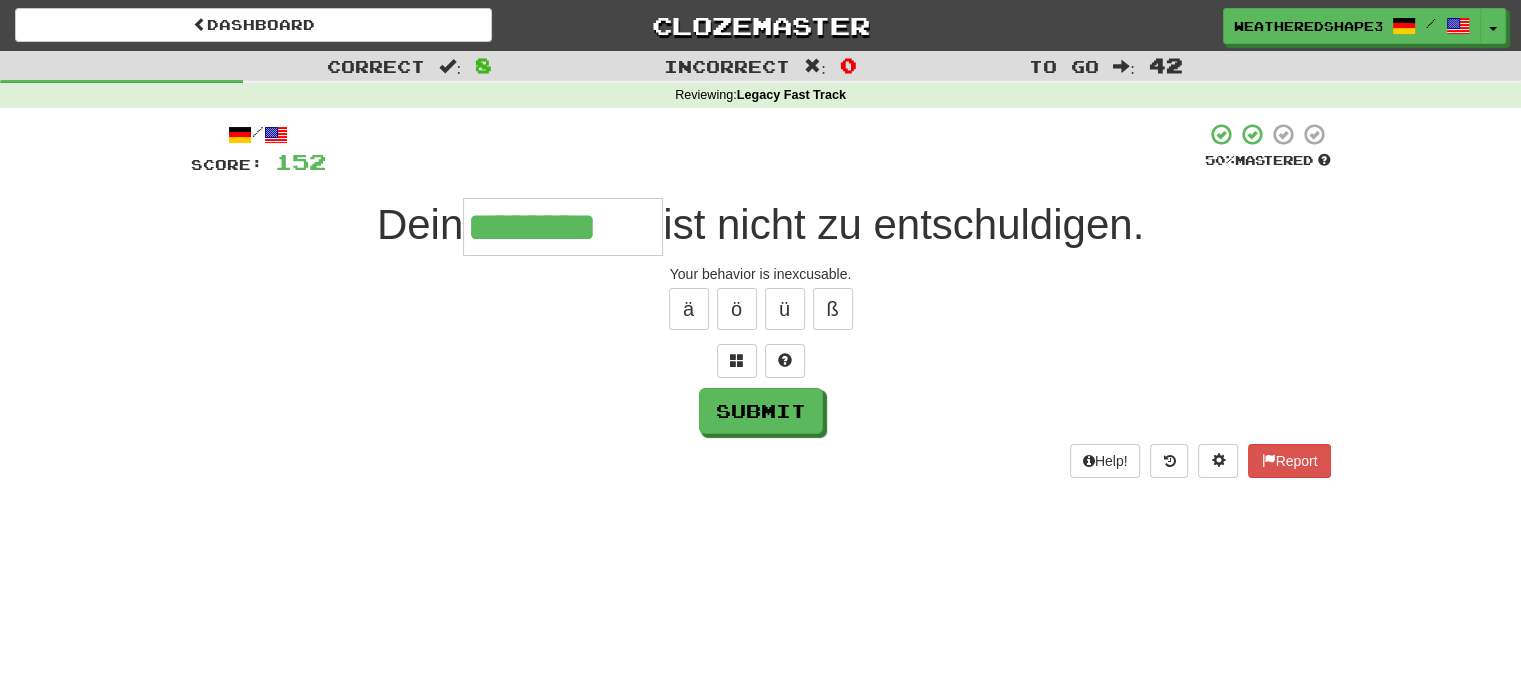 type on "********" 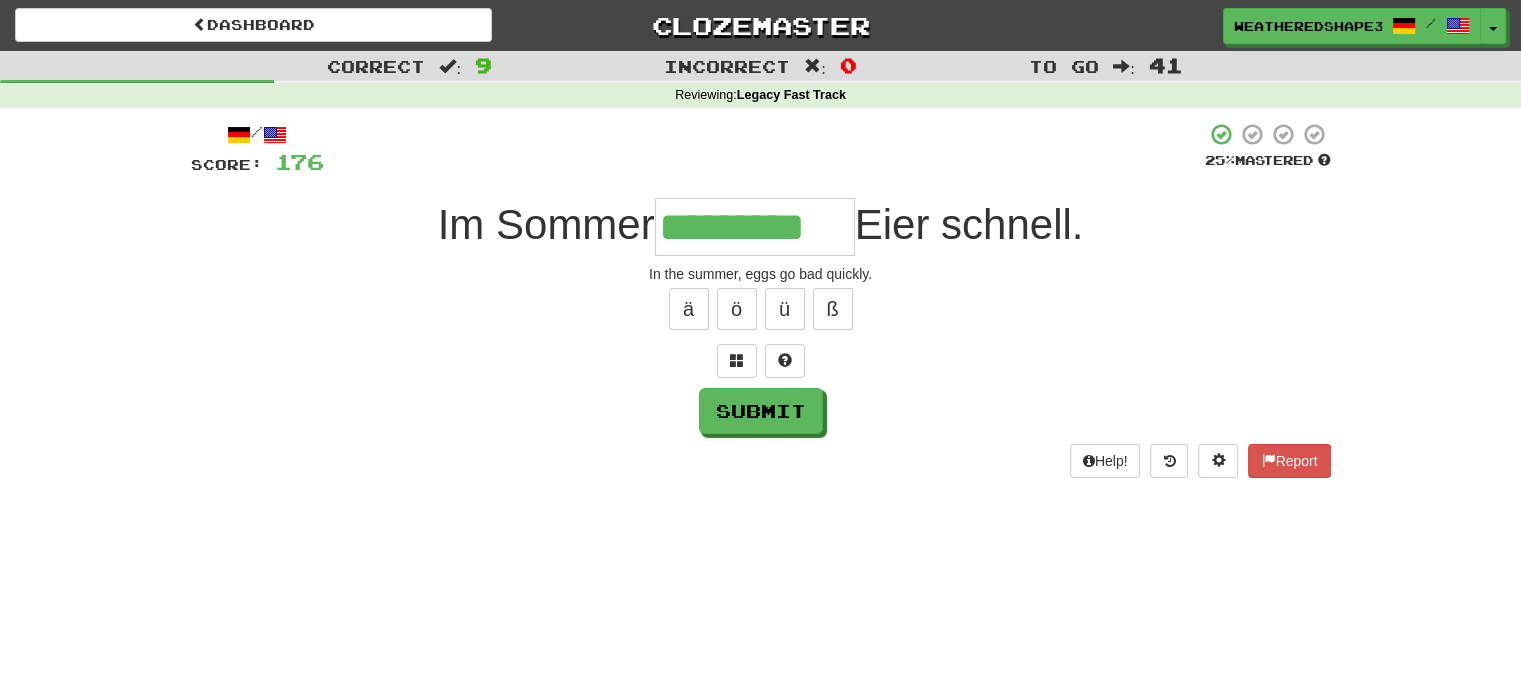 type on "*********" 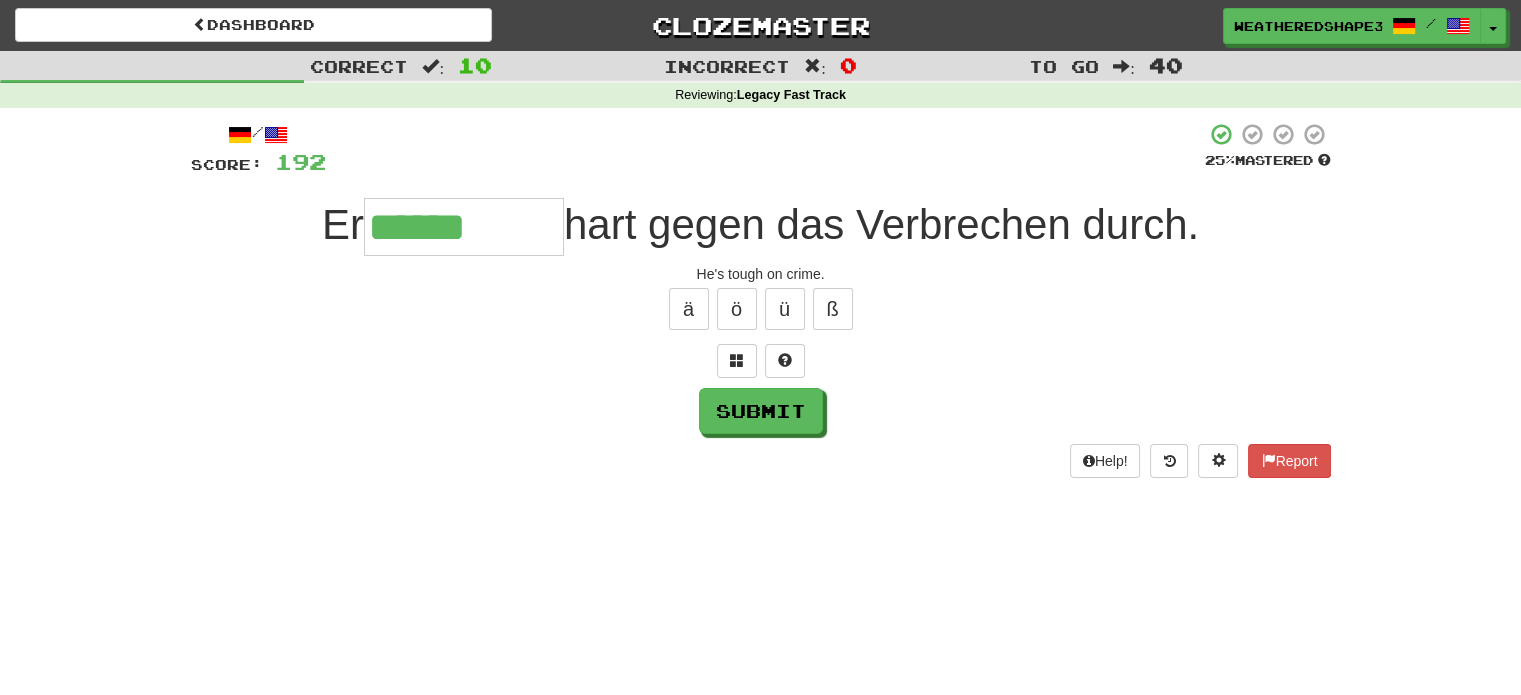 type on "******" 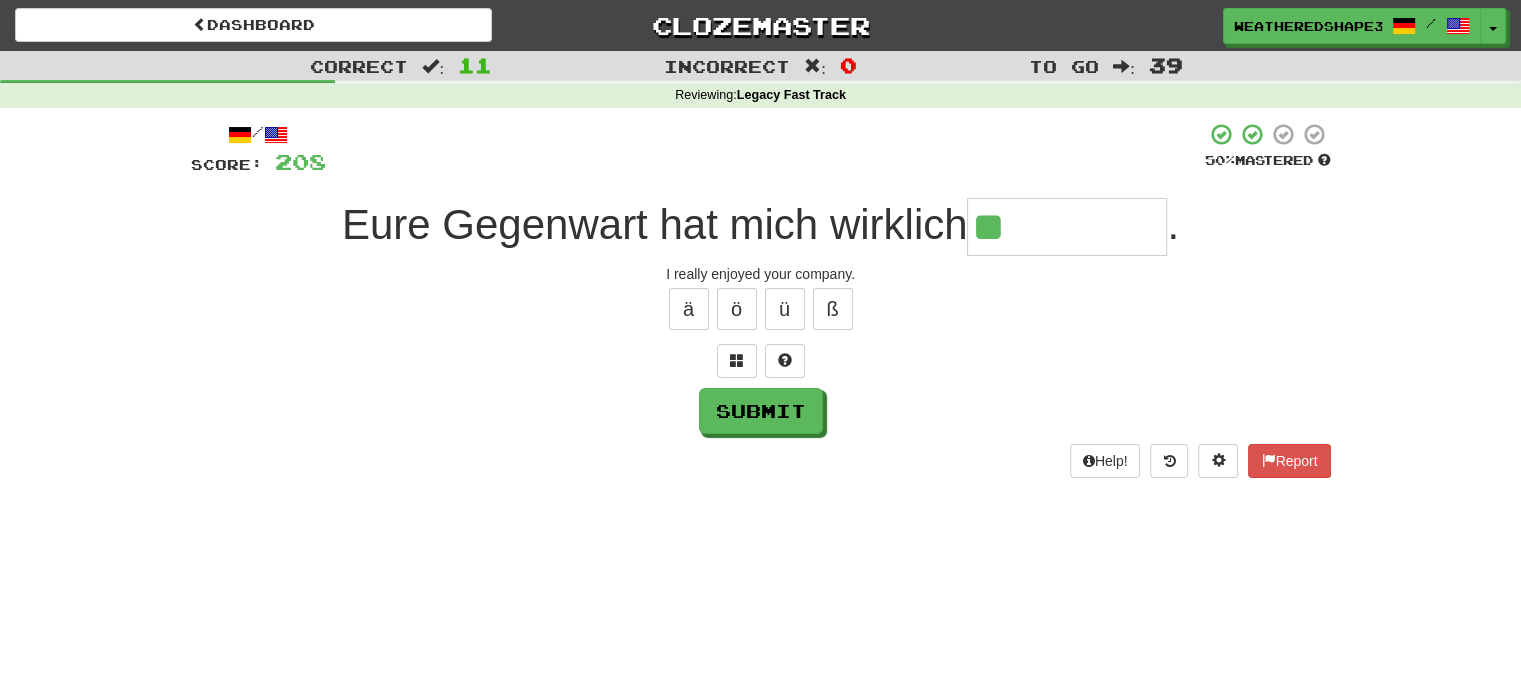 type on "*******" 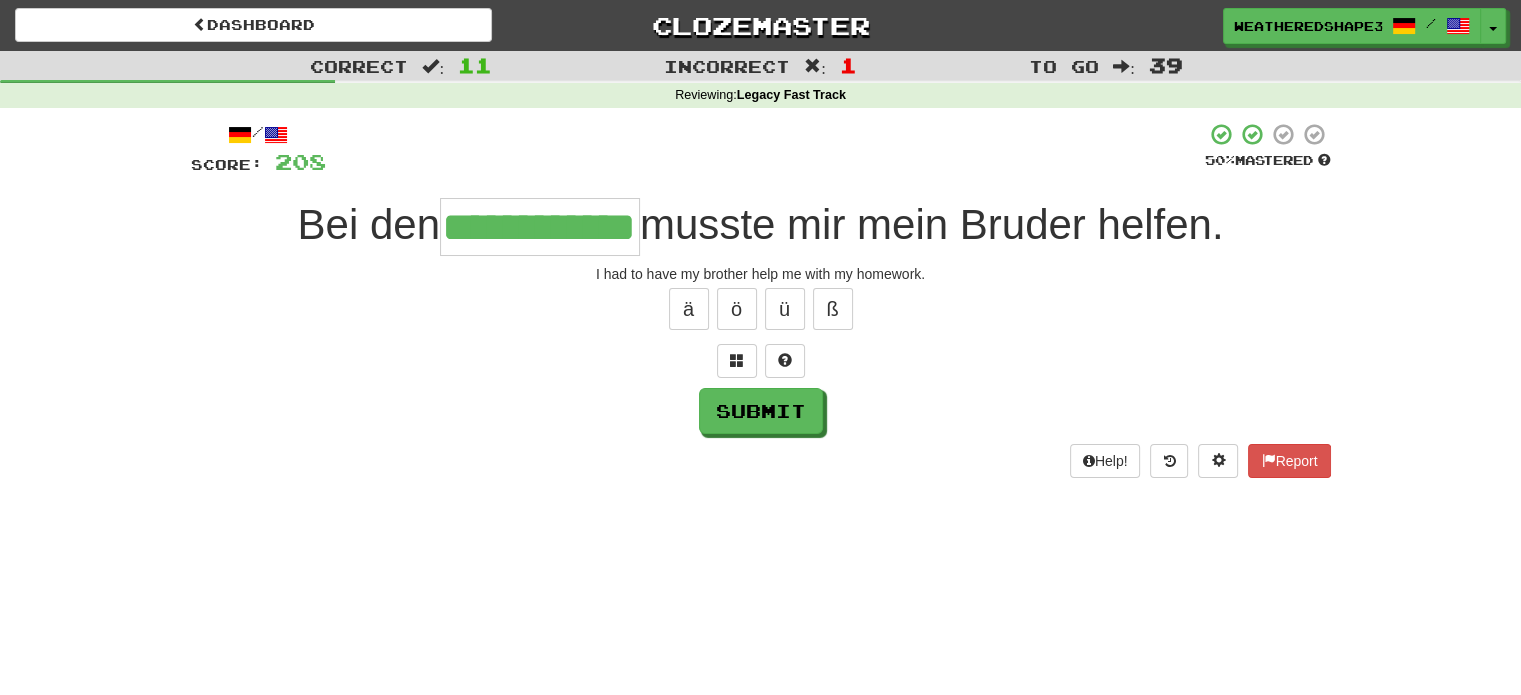 scroll, scrollTop: 0, scrollLeft: 73, axis: horizontal 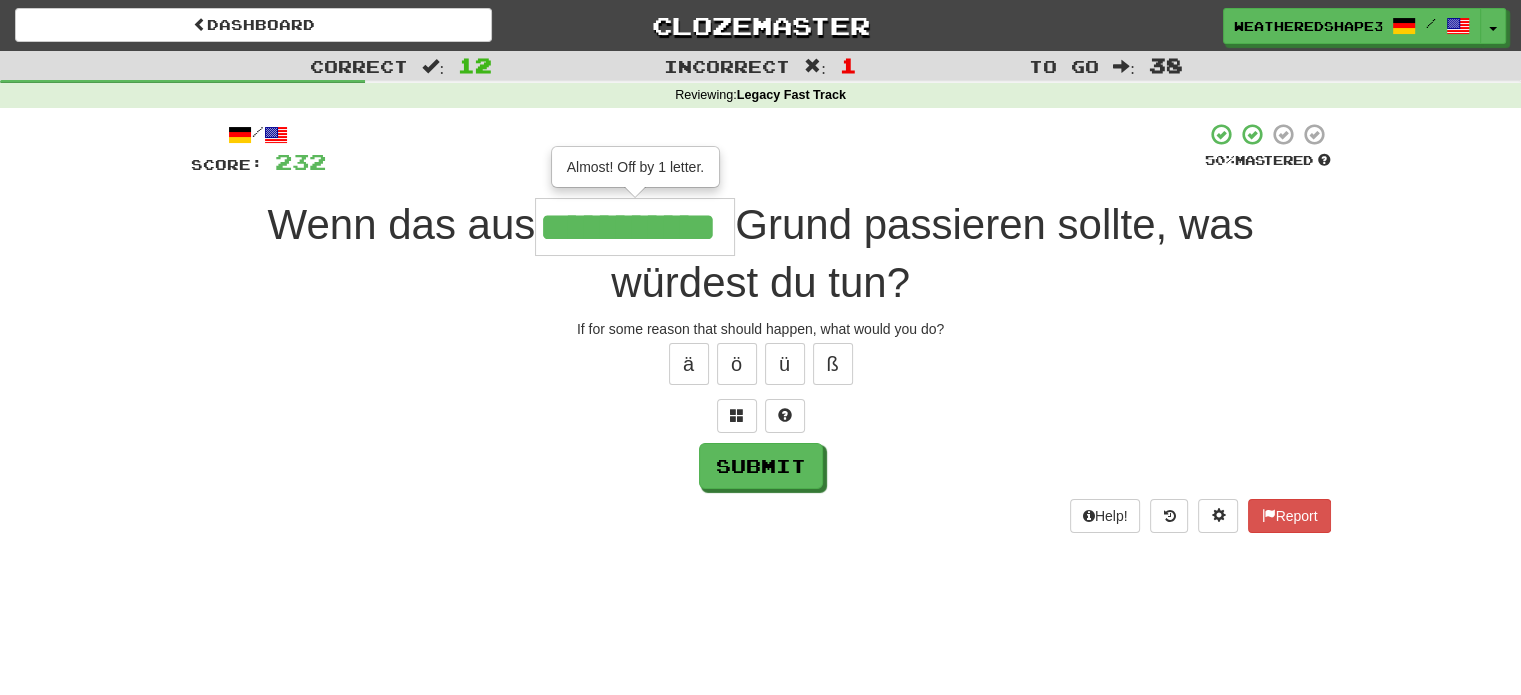 type on "**********" 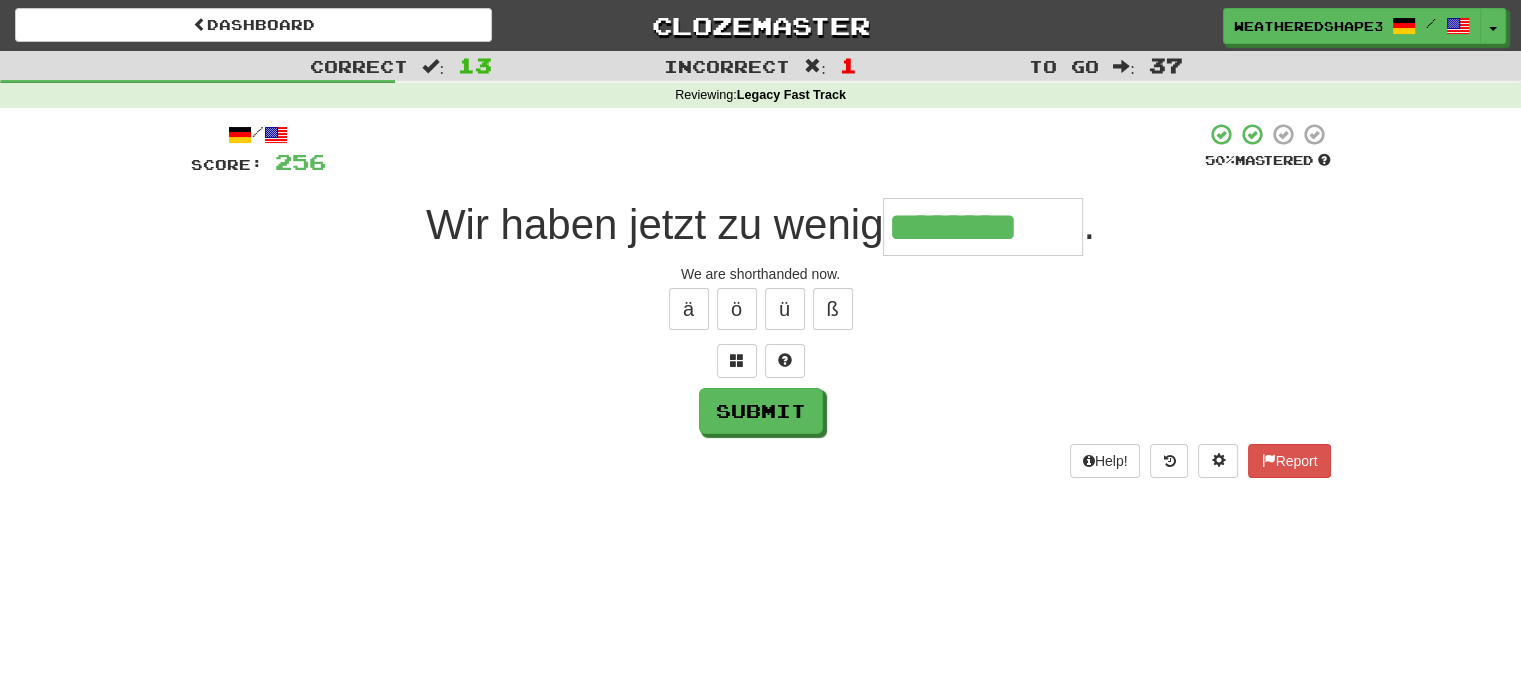 type on "********" 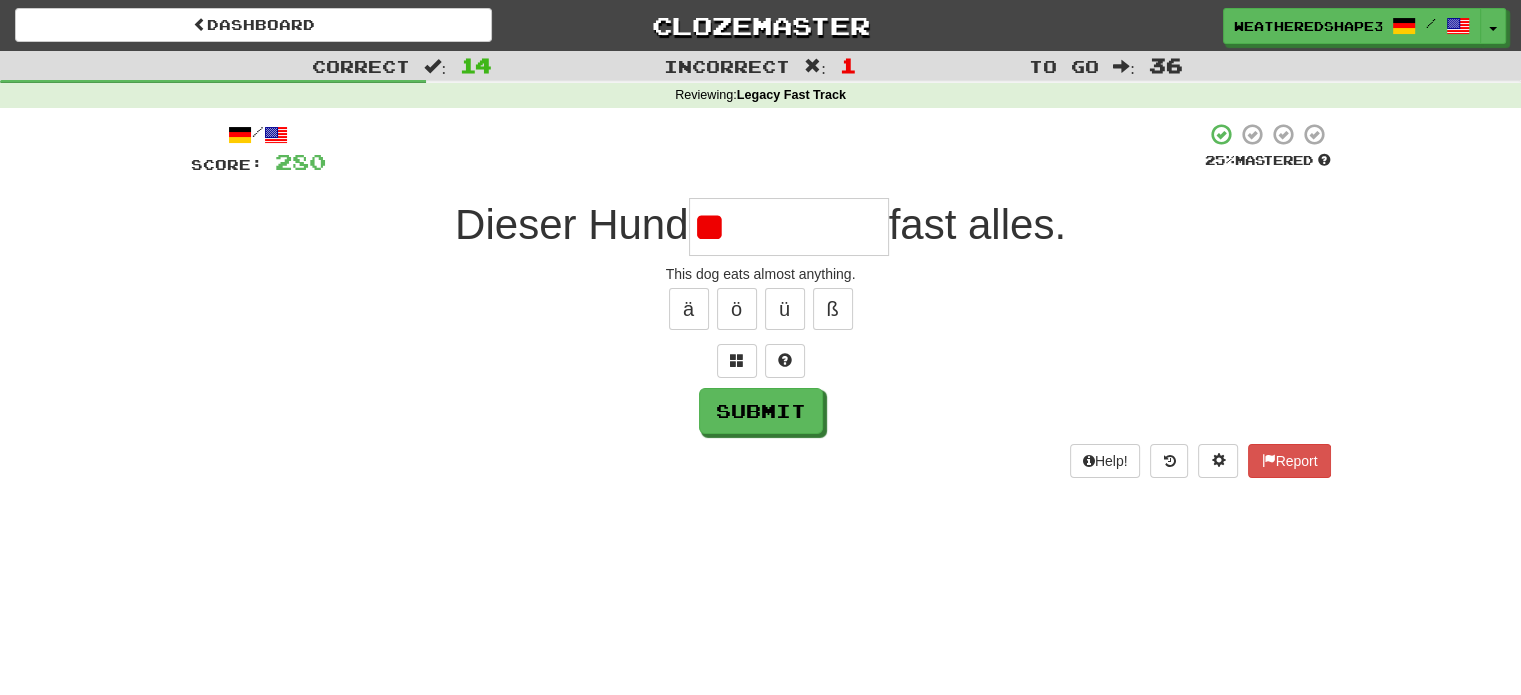 type on "*" 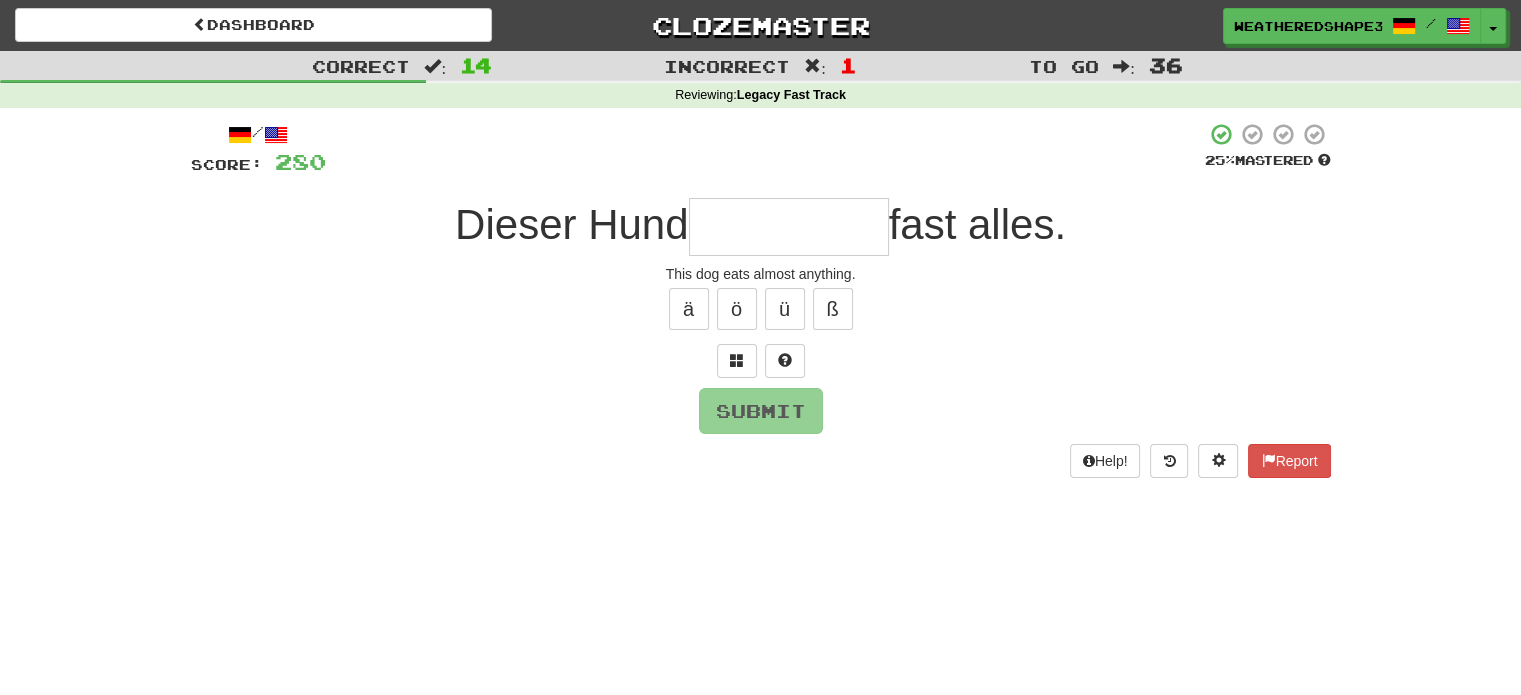 type on "*" 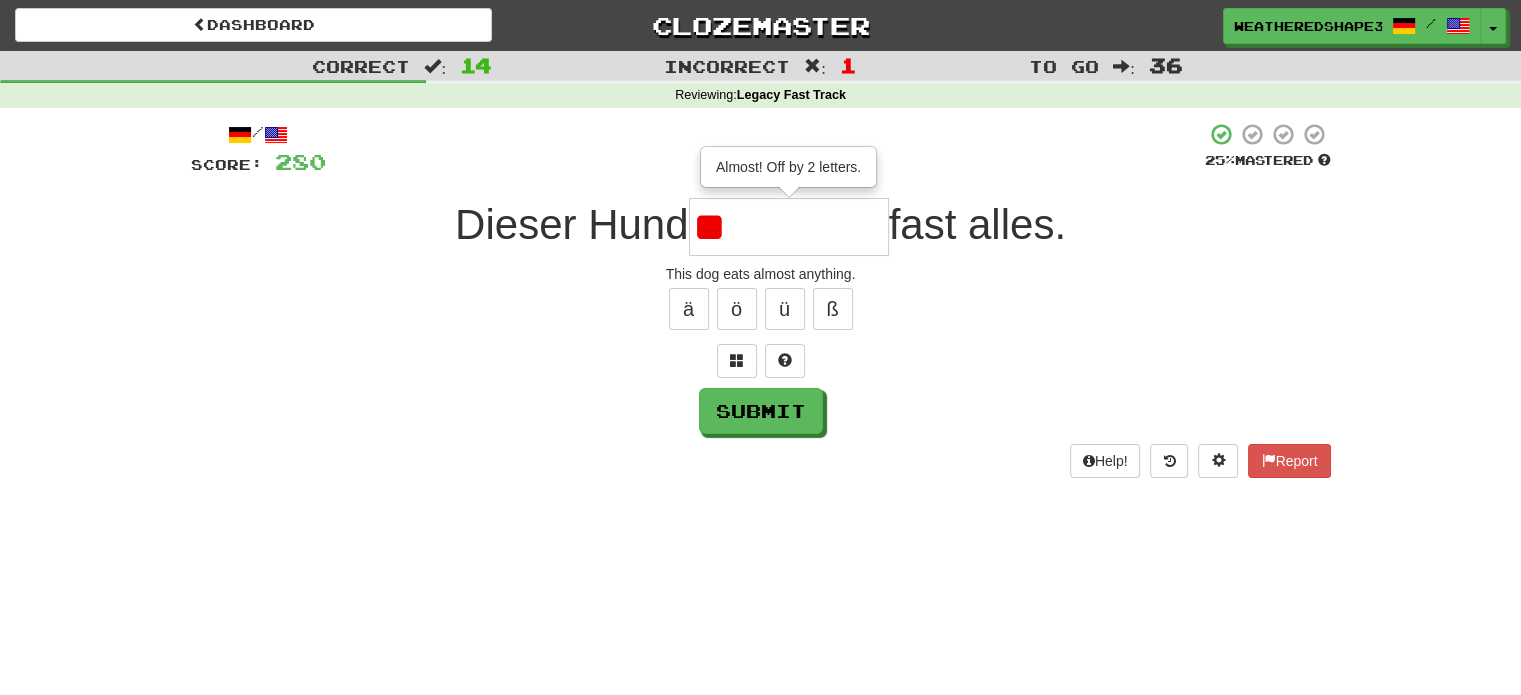 type on "*" 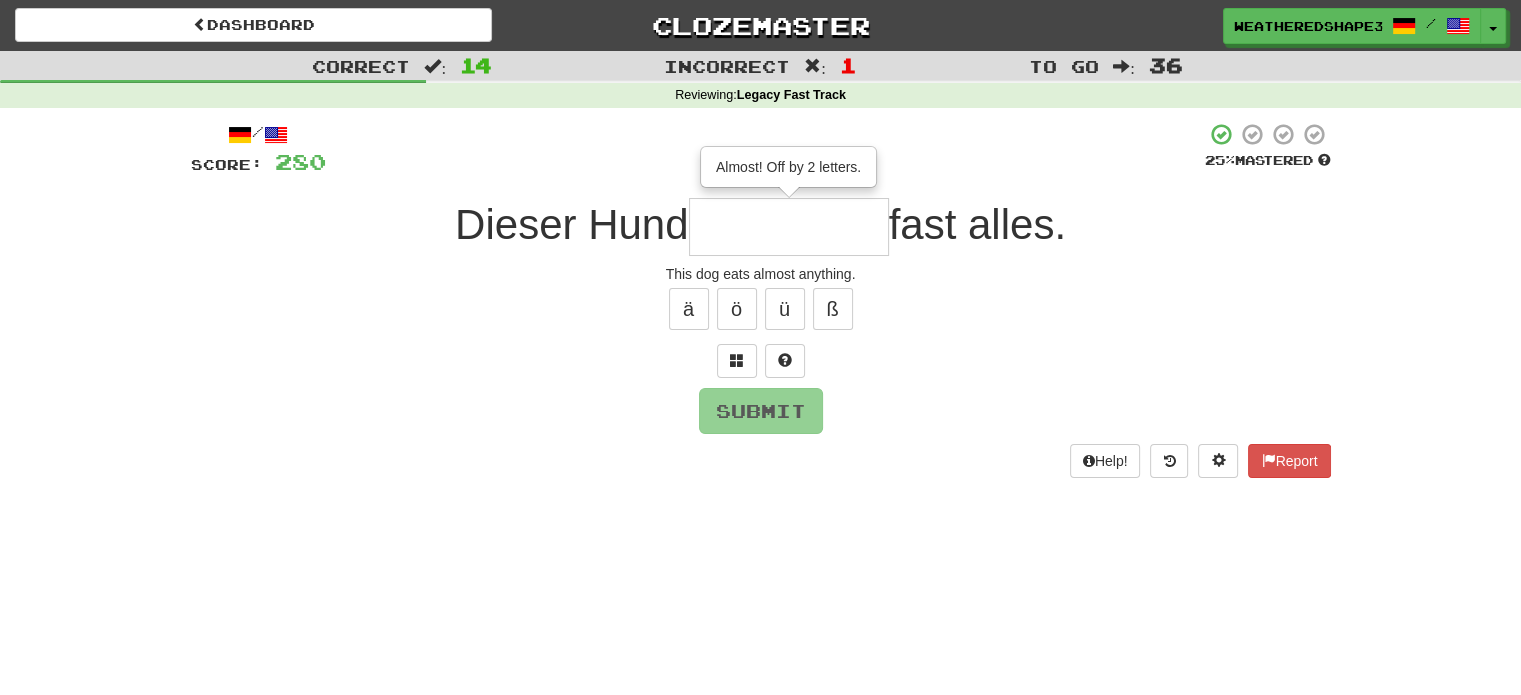 type on "*" 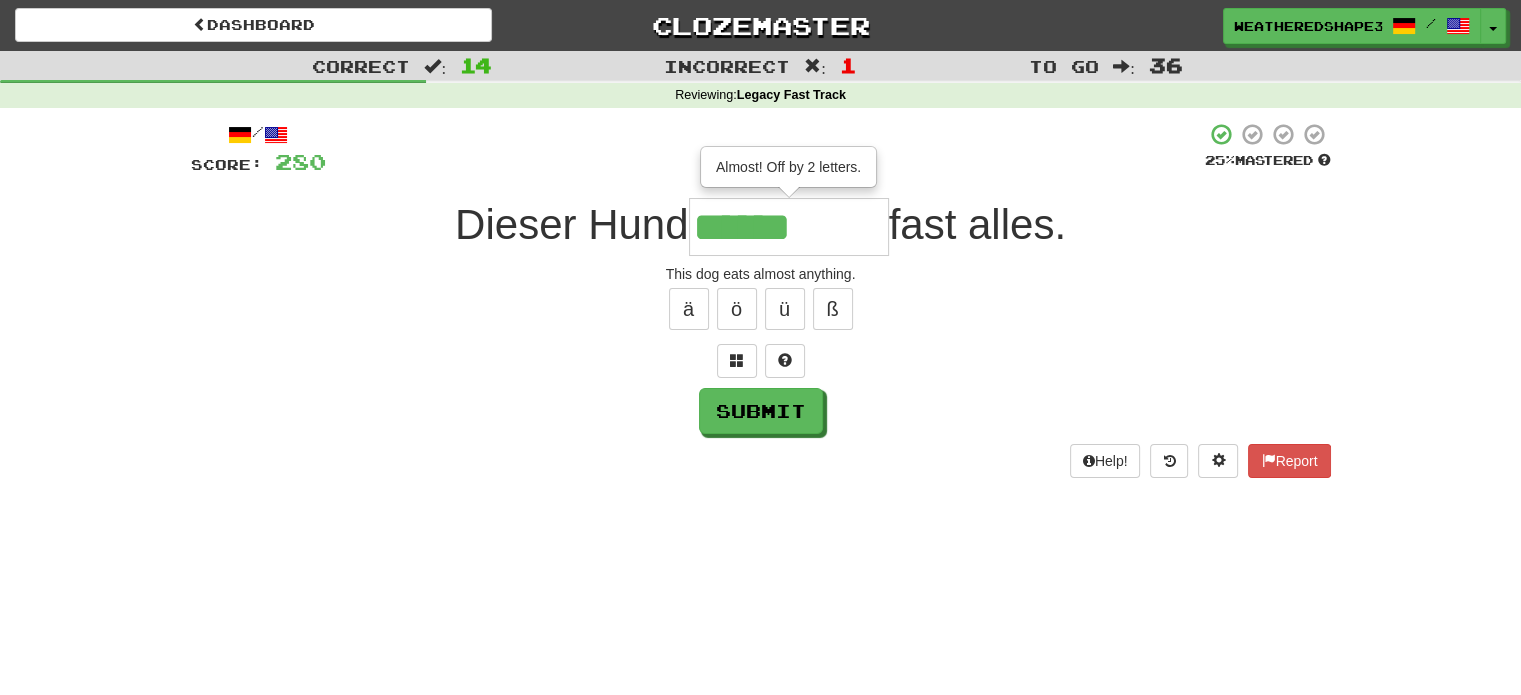 type on "******" 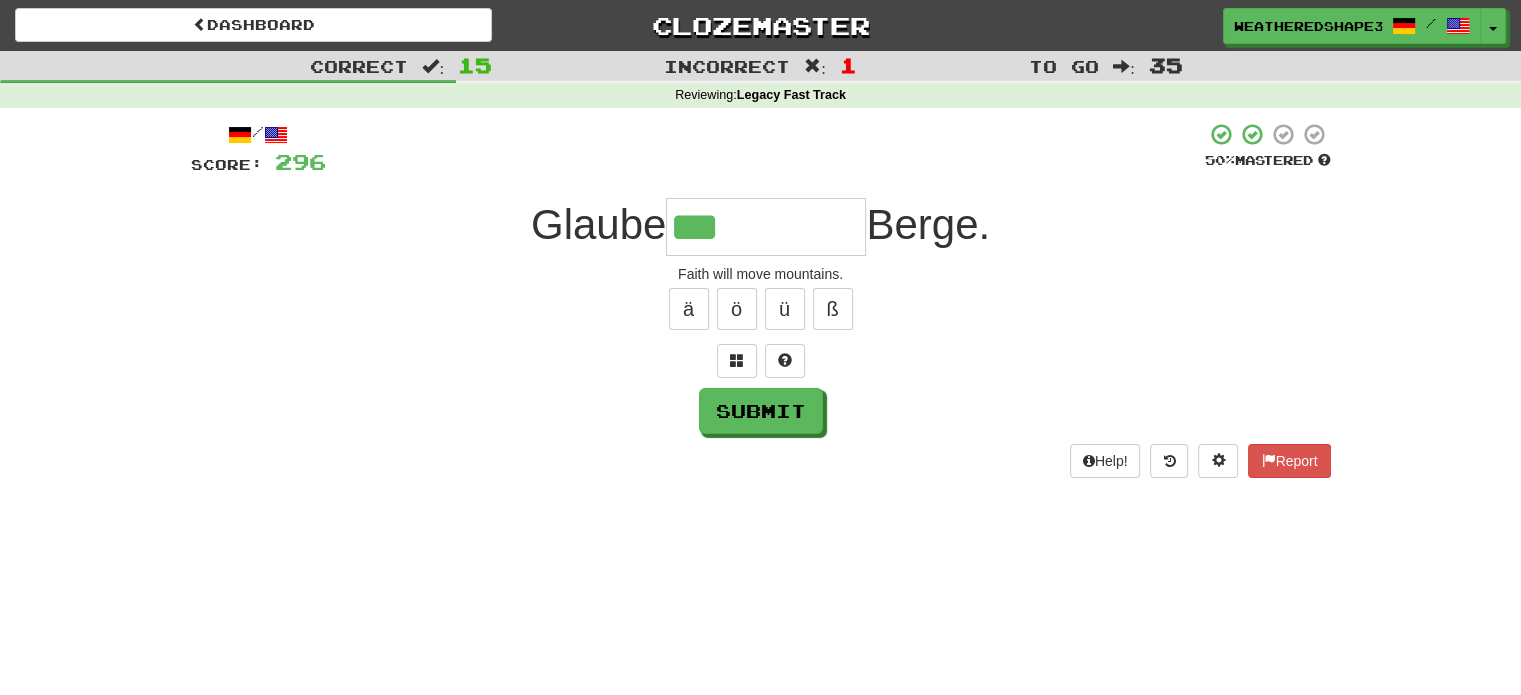 type on "********" 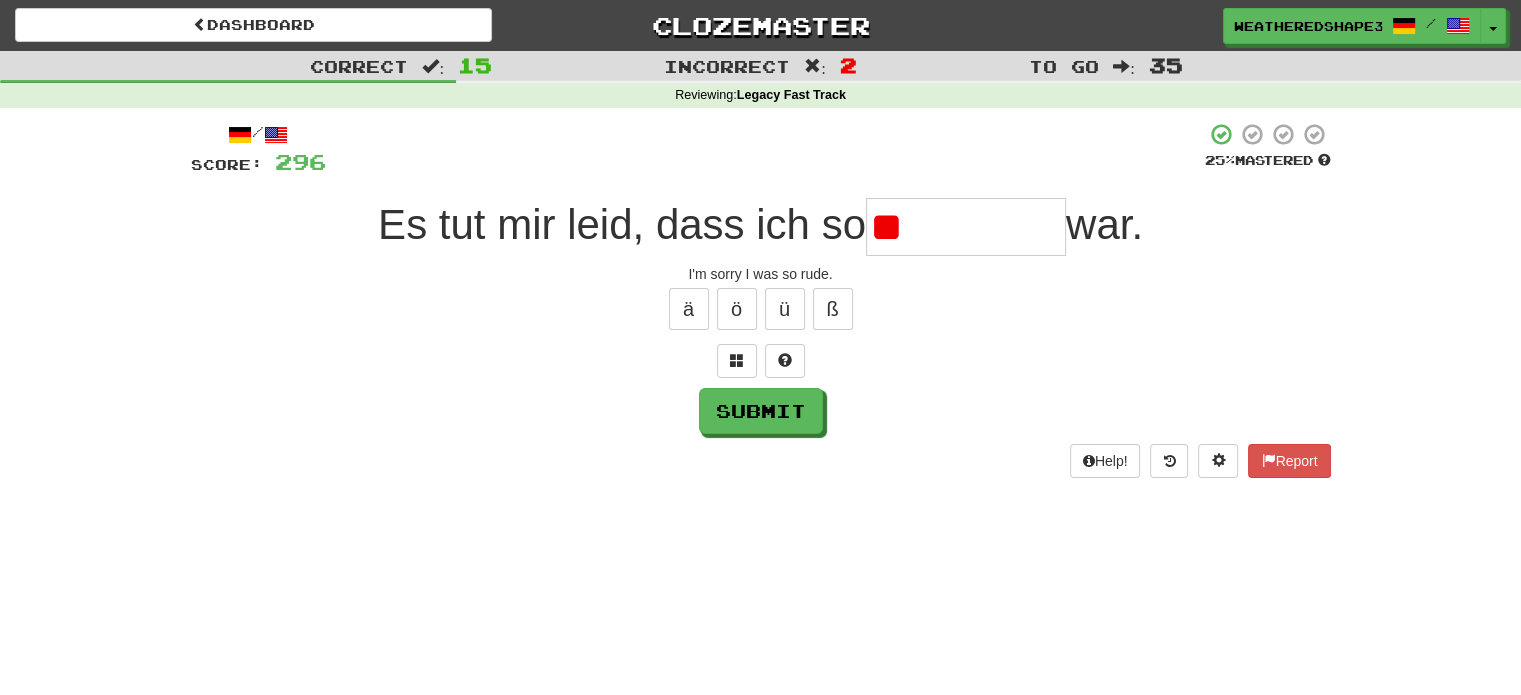 type on "*" 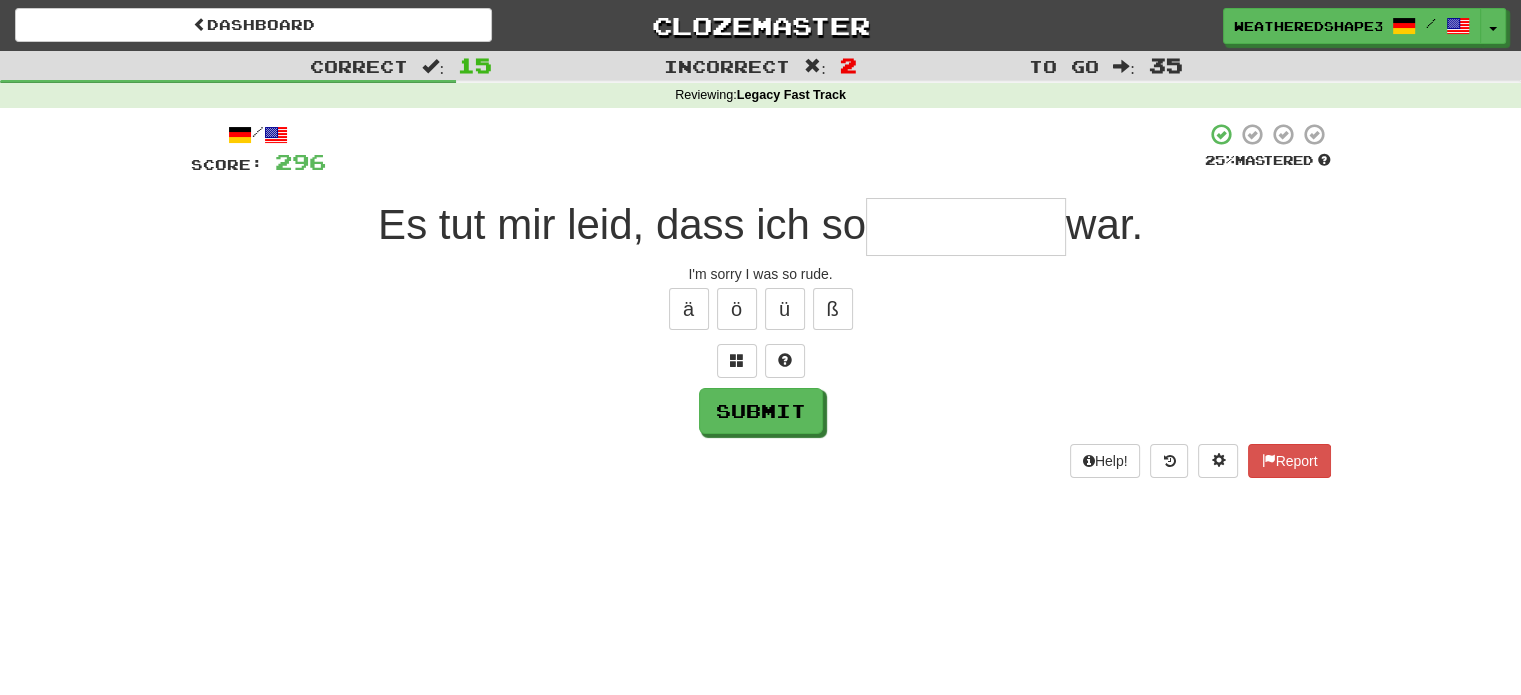 type on "*" 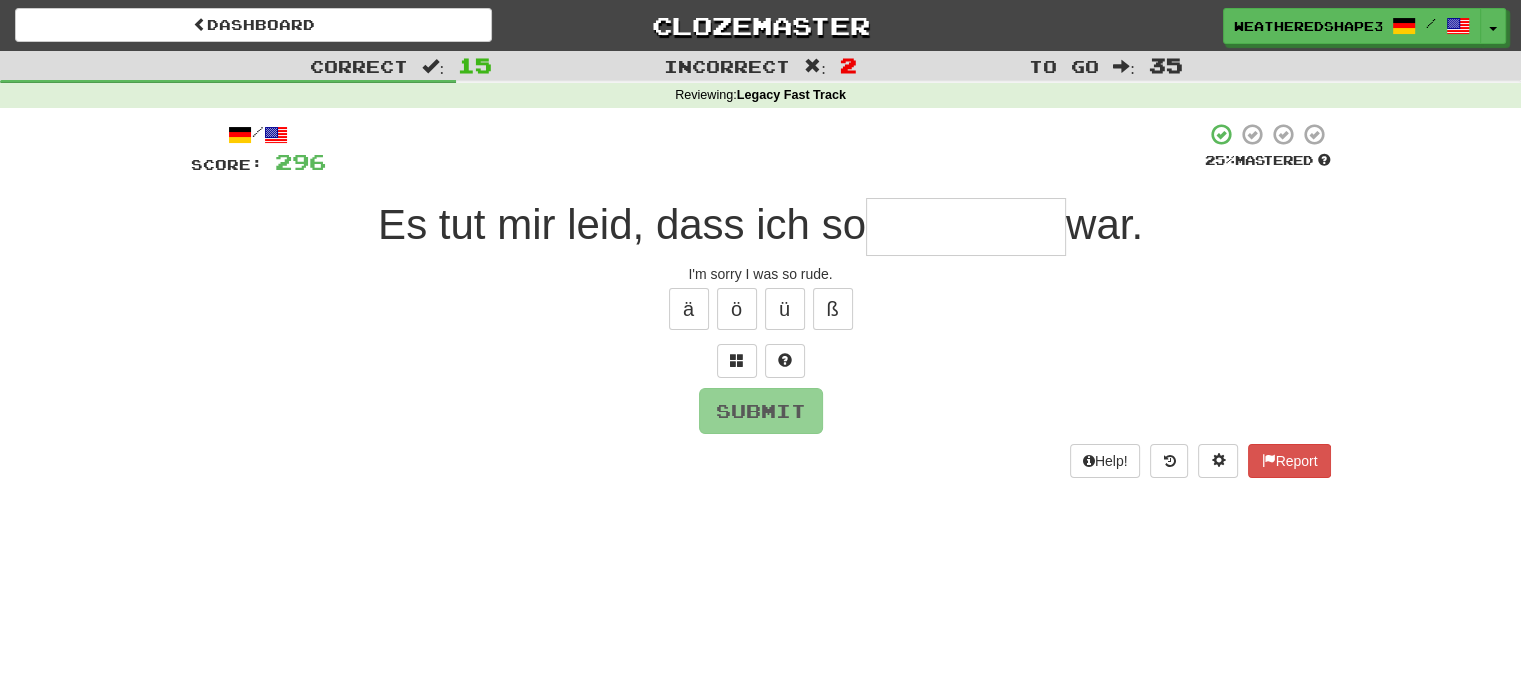 type on "*" 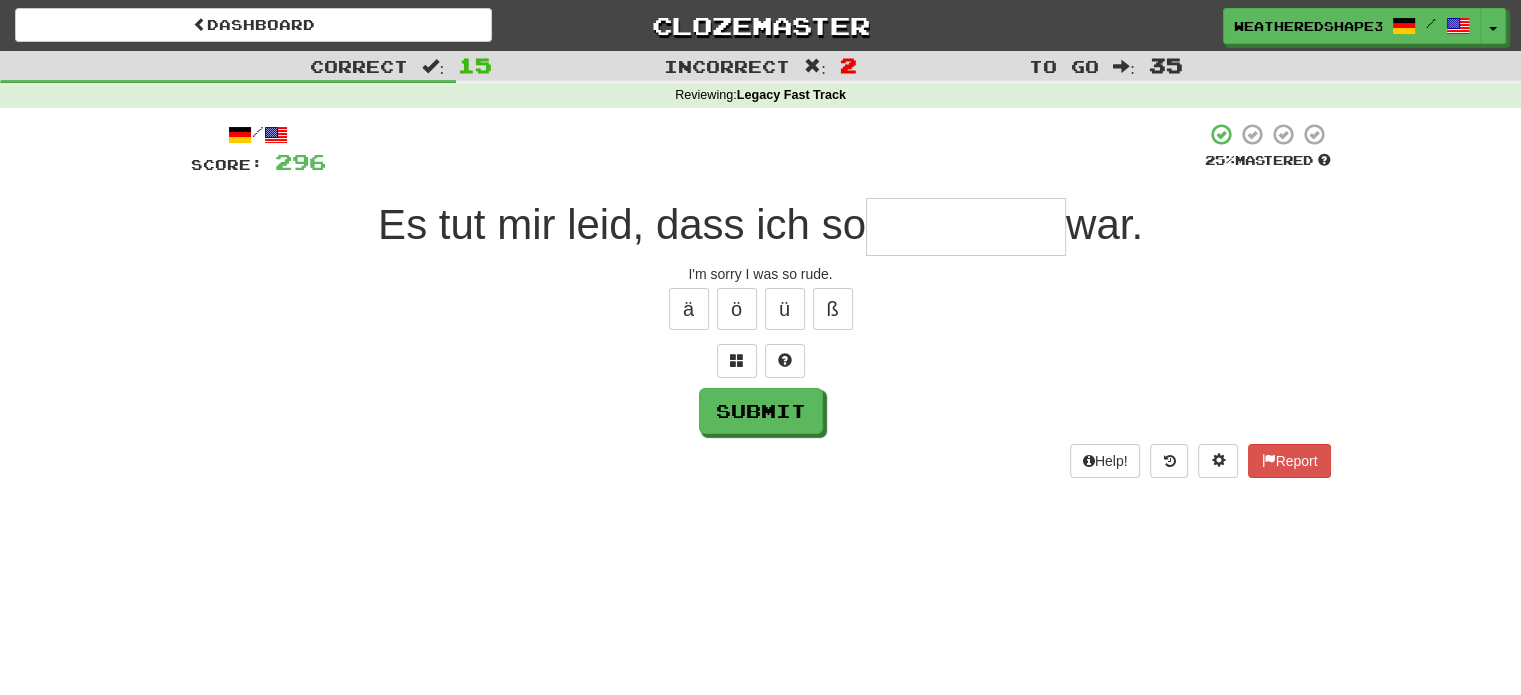 type on "*" 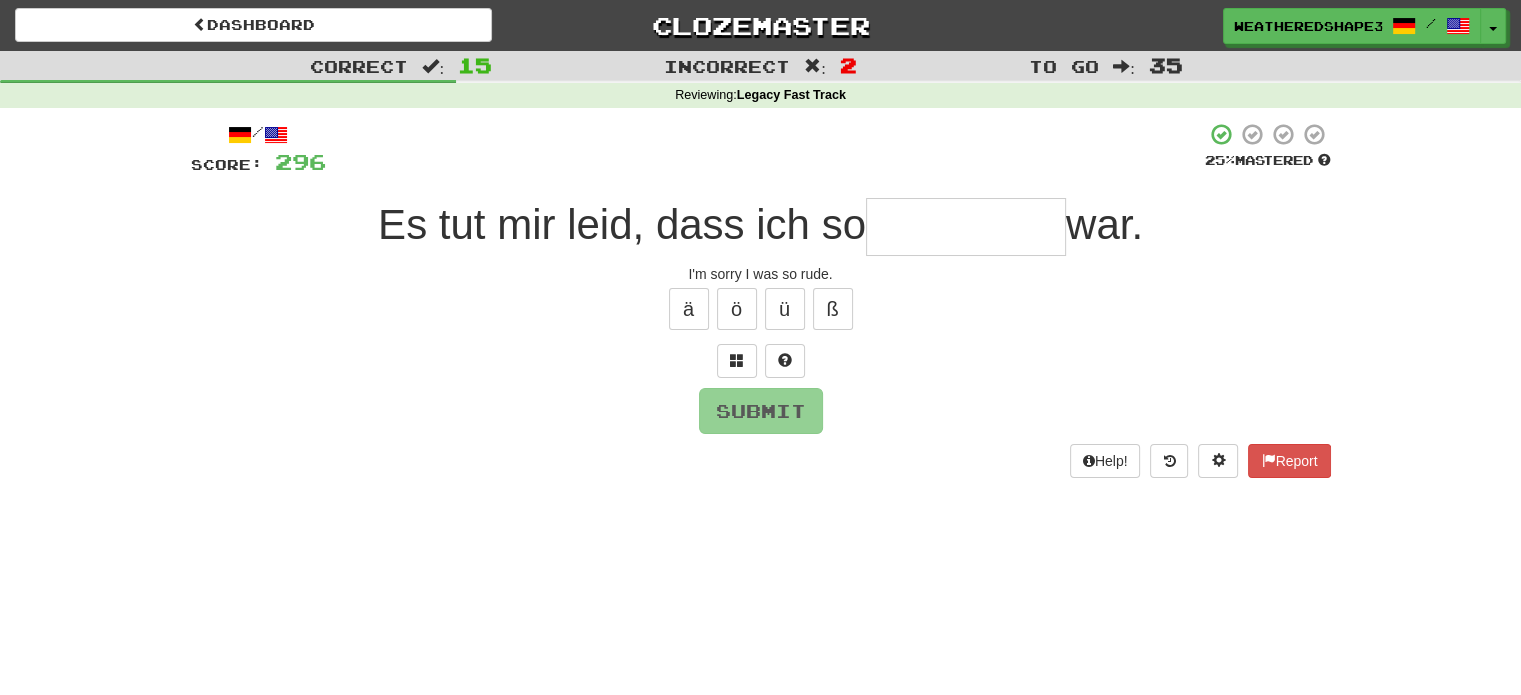 type on "*" 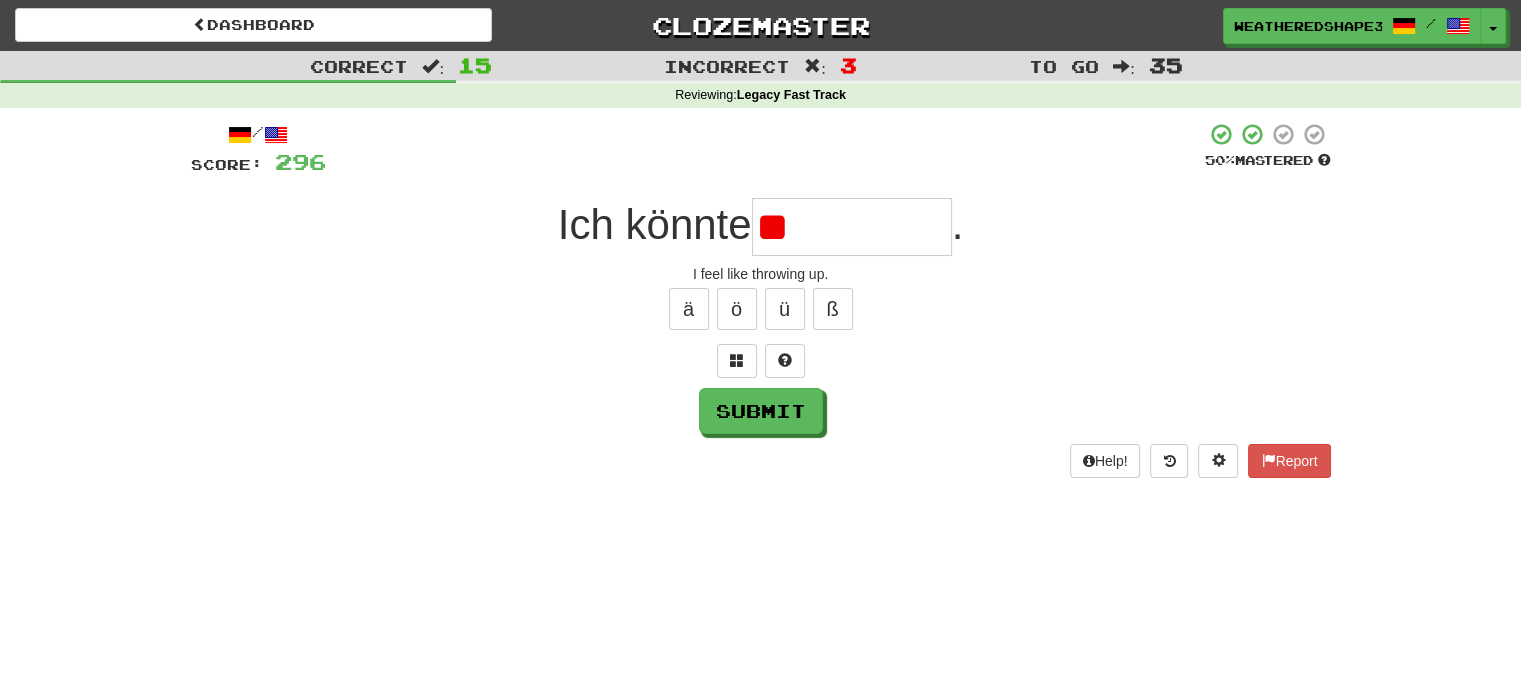 type on "*" 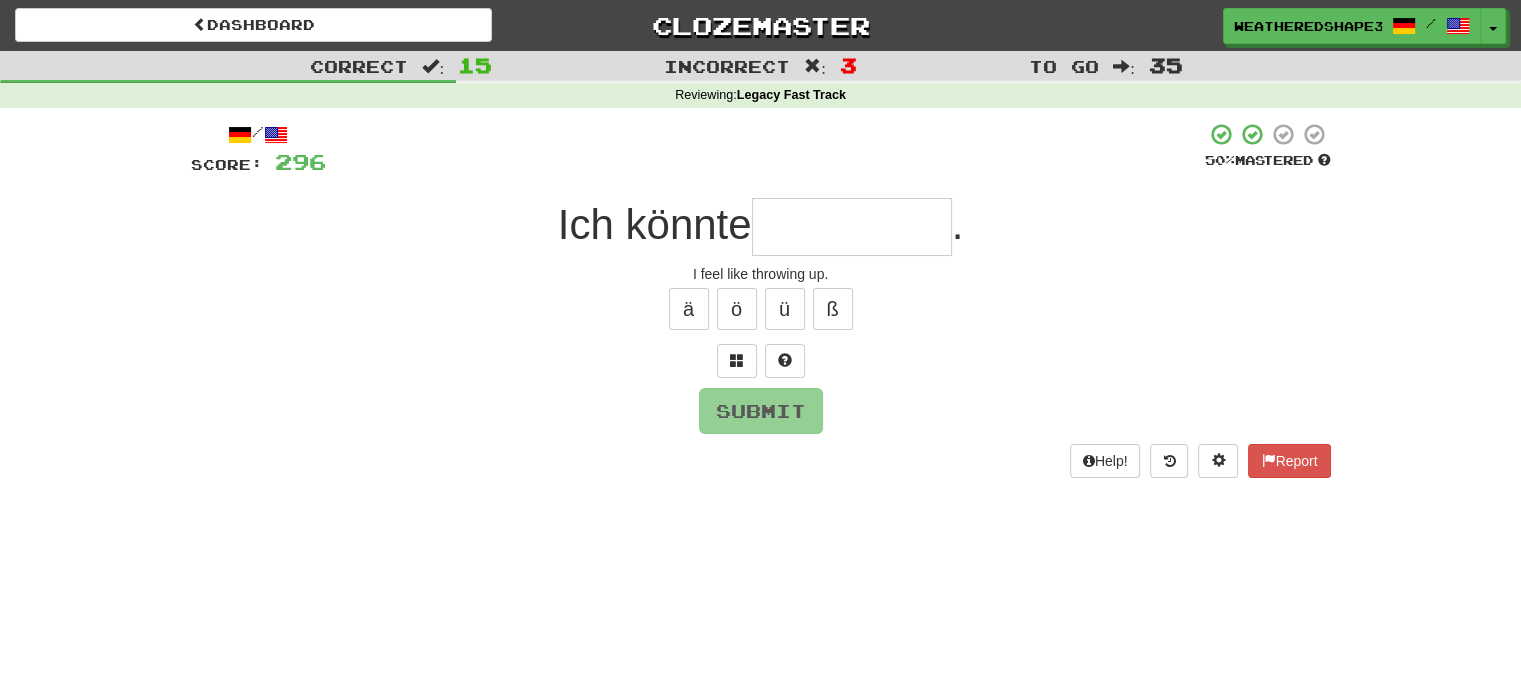 type on "*" 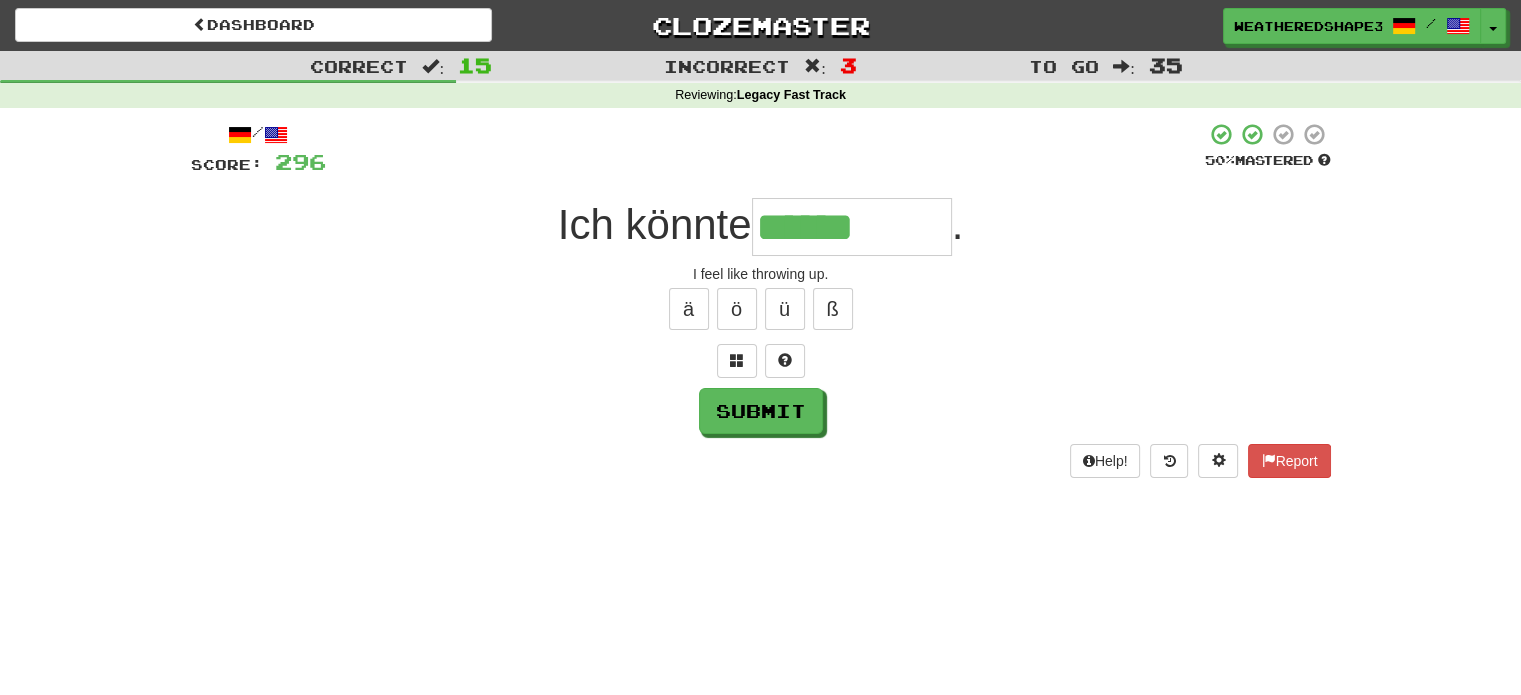 type on "******" 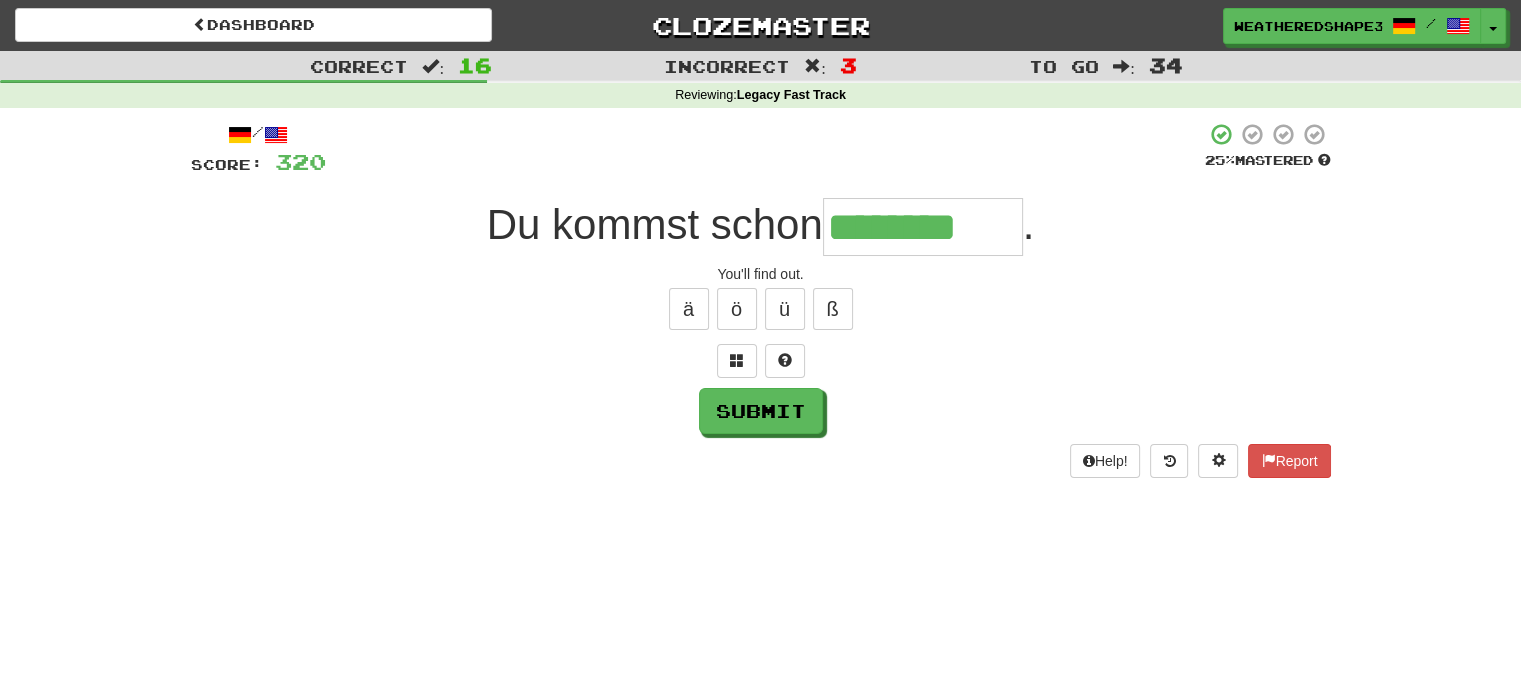 type on "********" 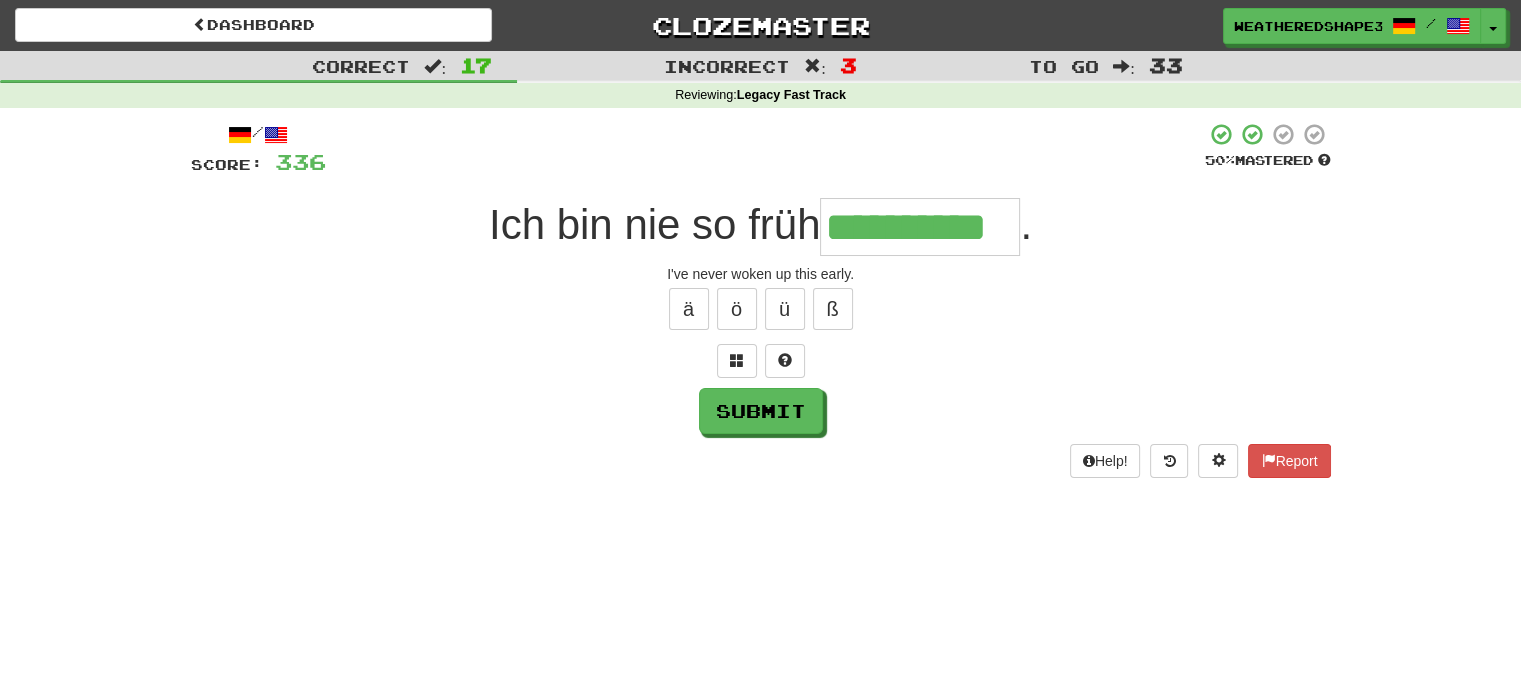 scroll, scrollTop: 0, scrollLeft: 22, axis: horizontal 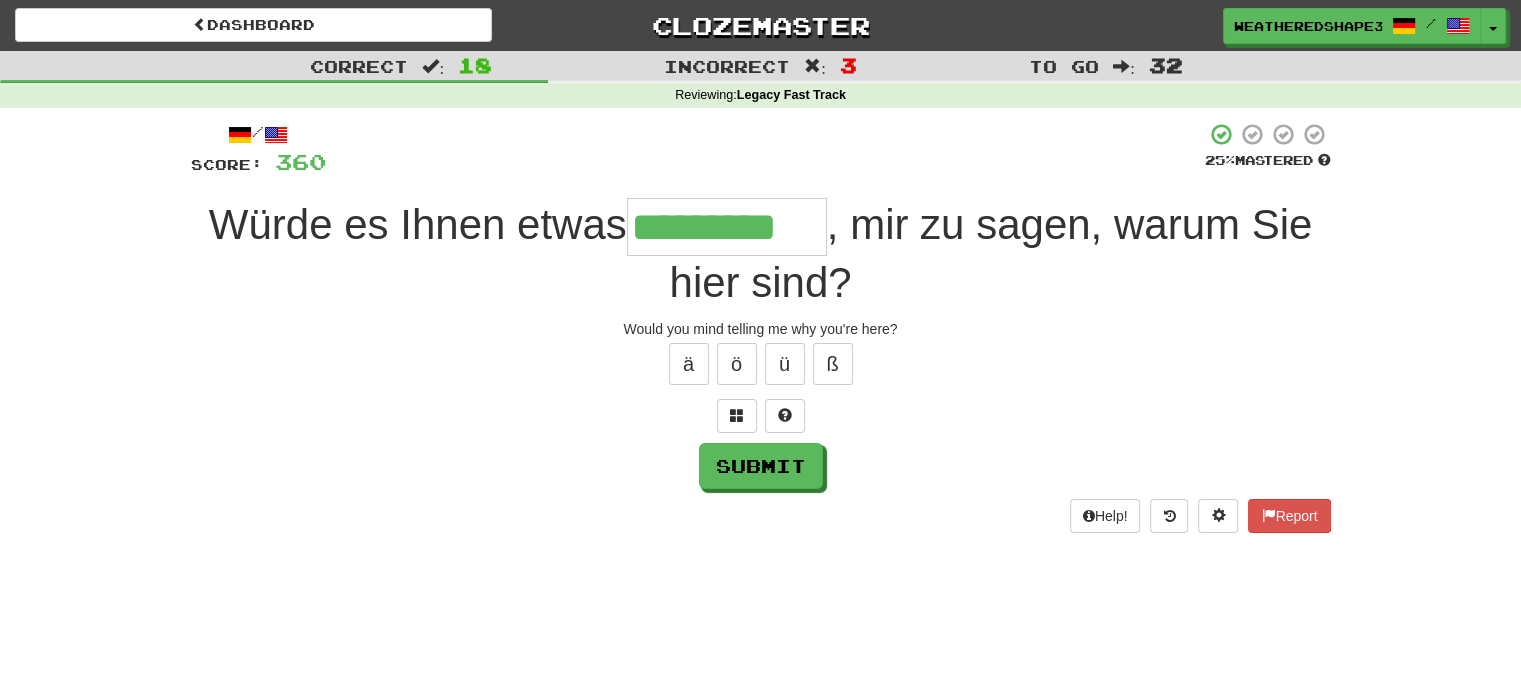 type on "*********" 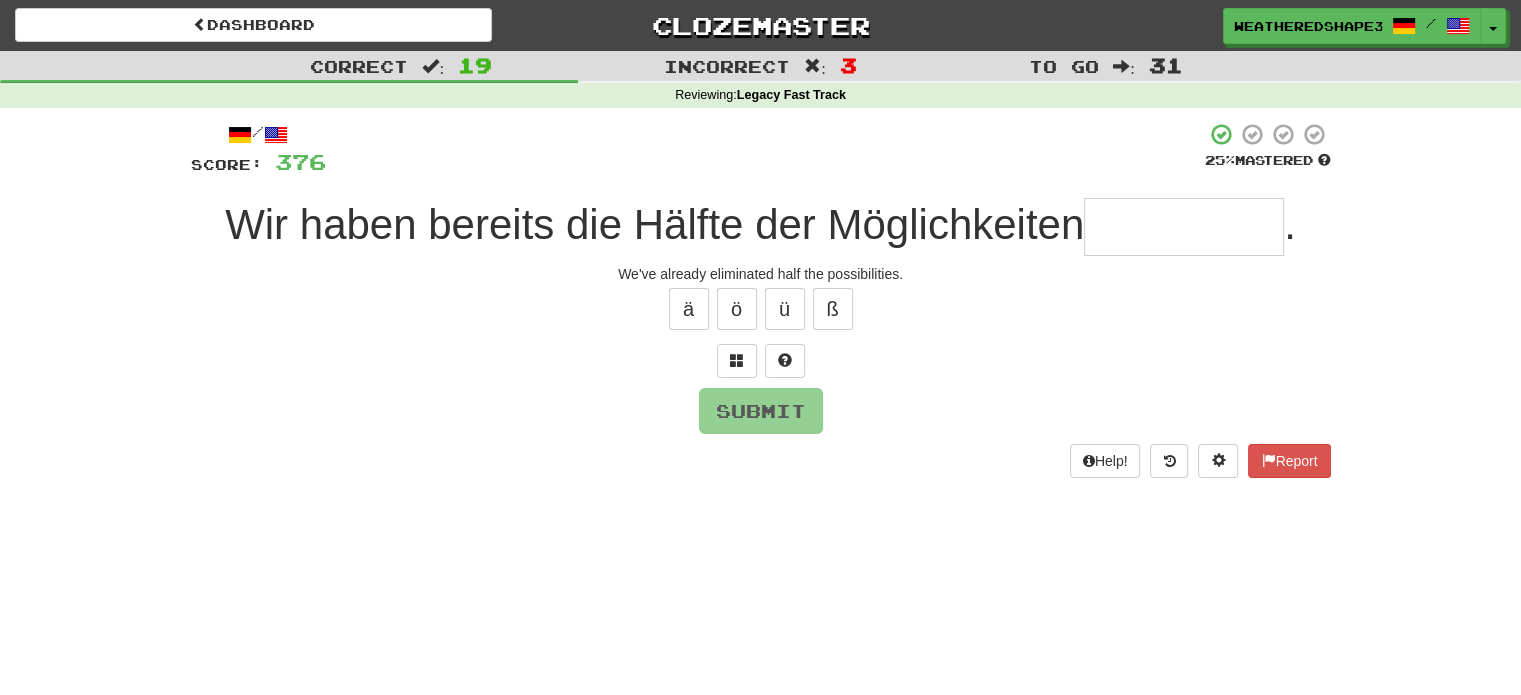 type on "*" 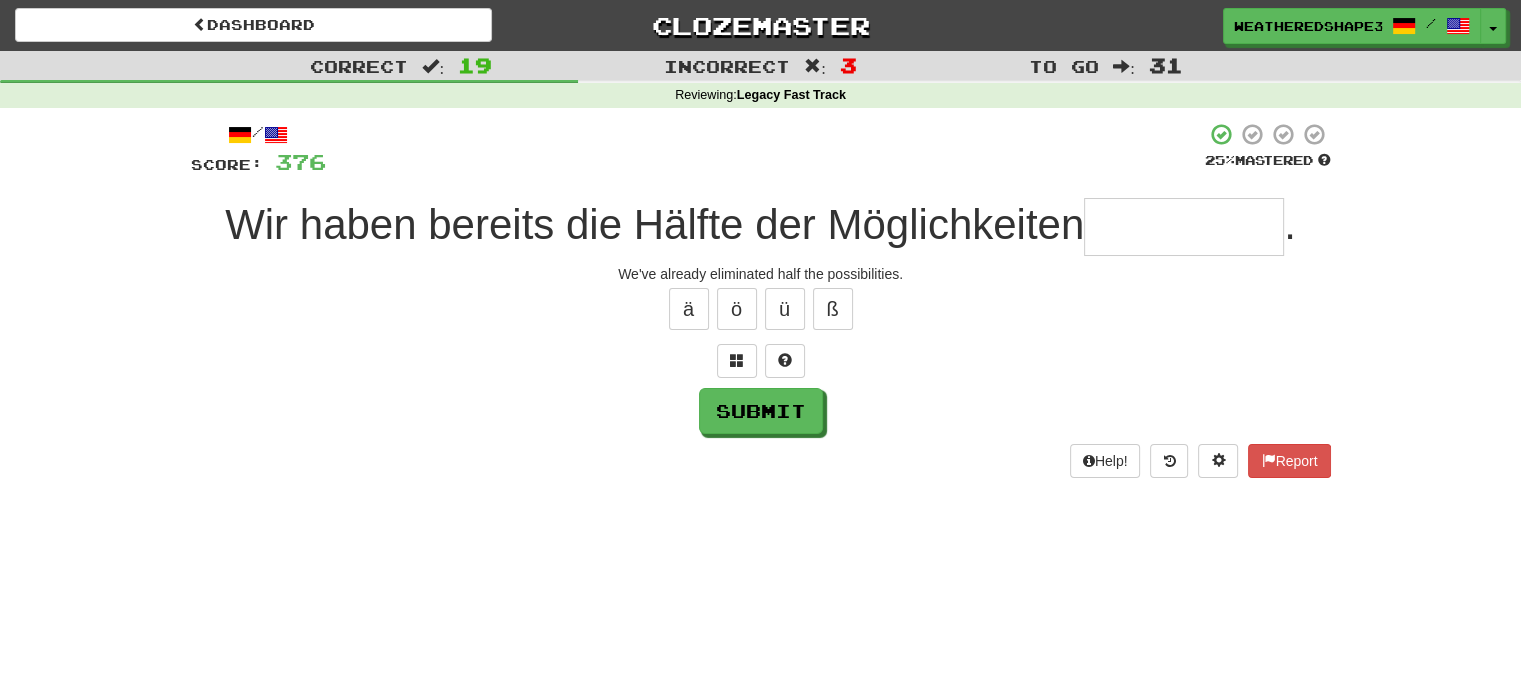 type on "*" 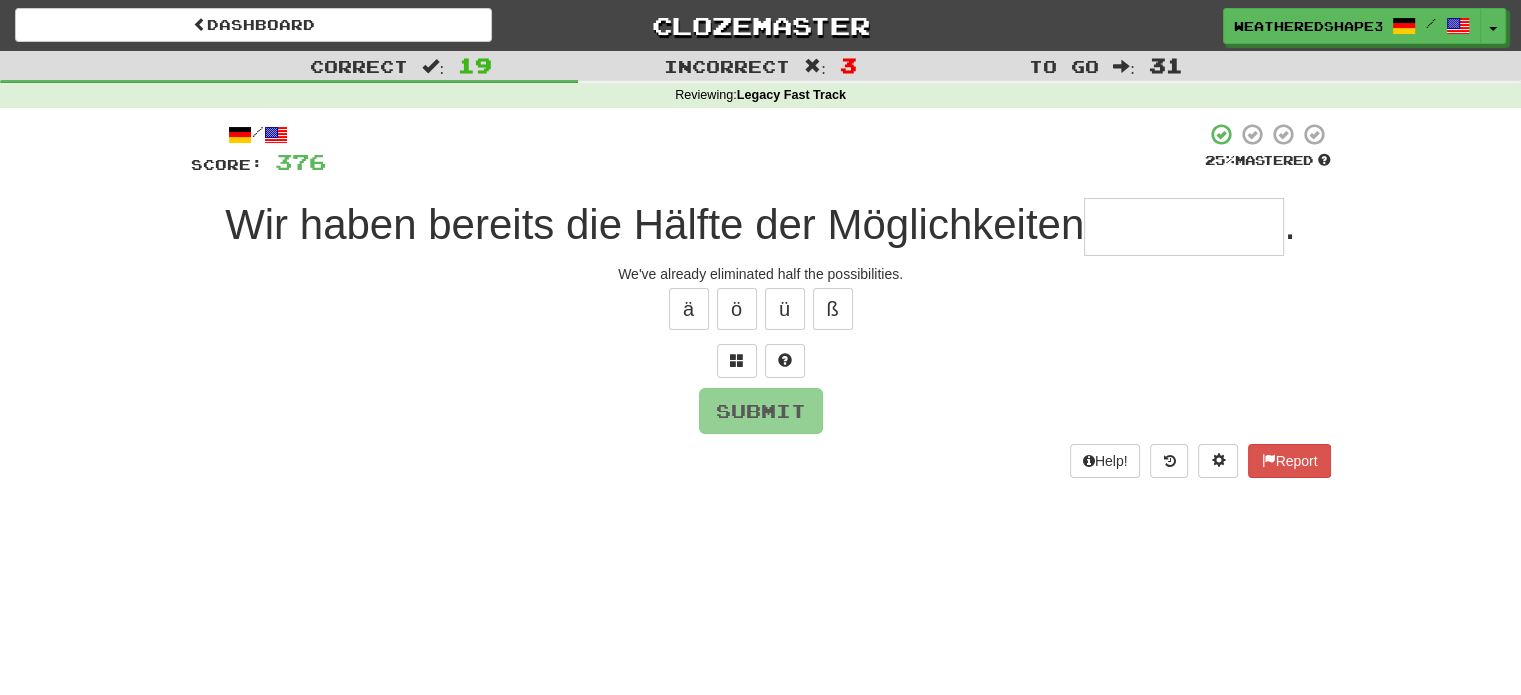 type on "*" 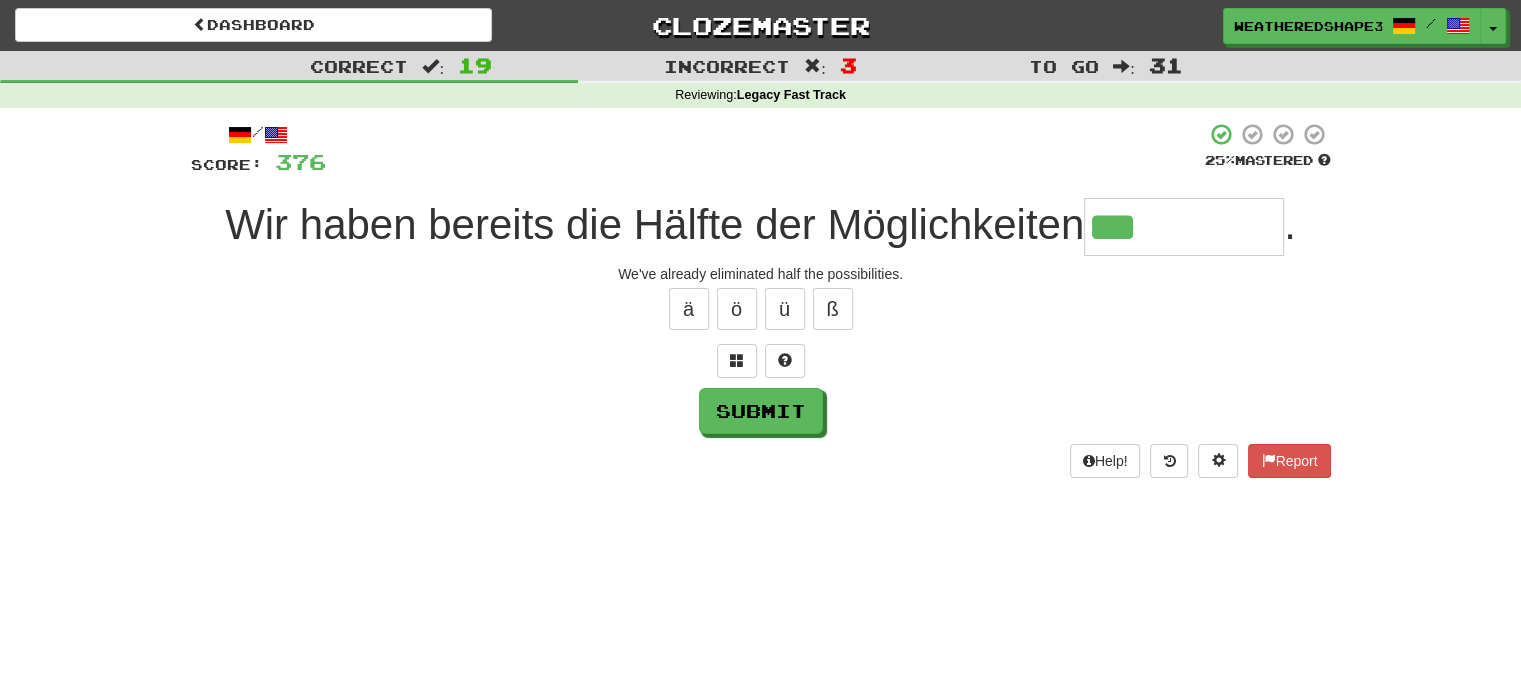 type on "**********" 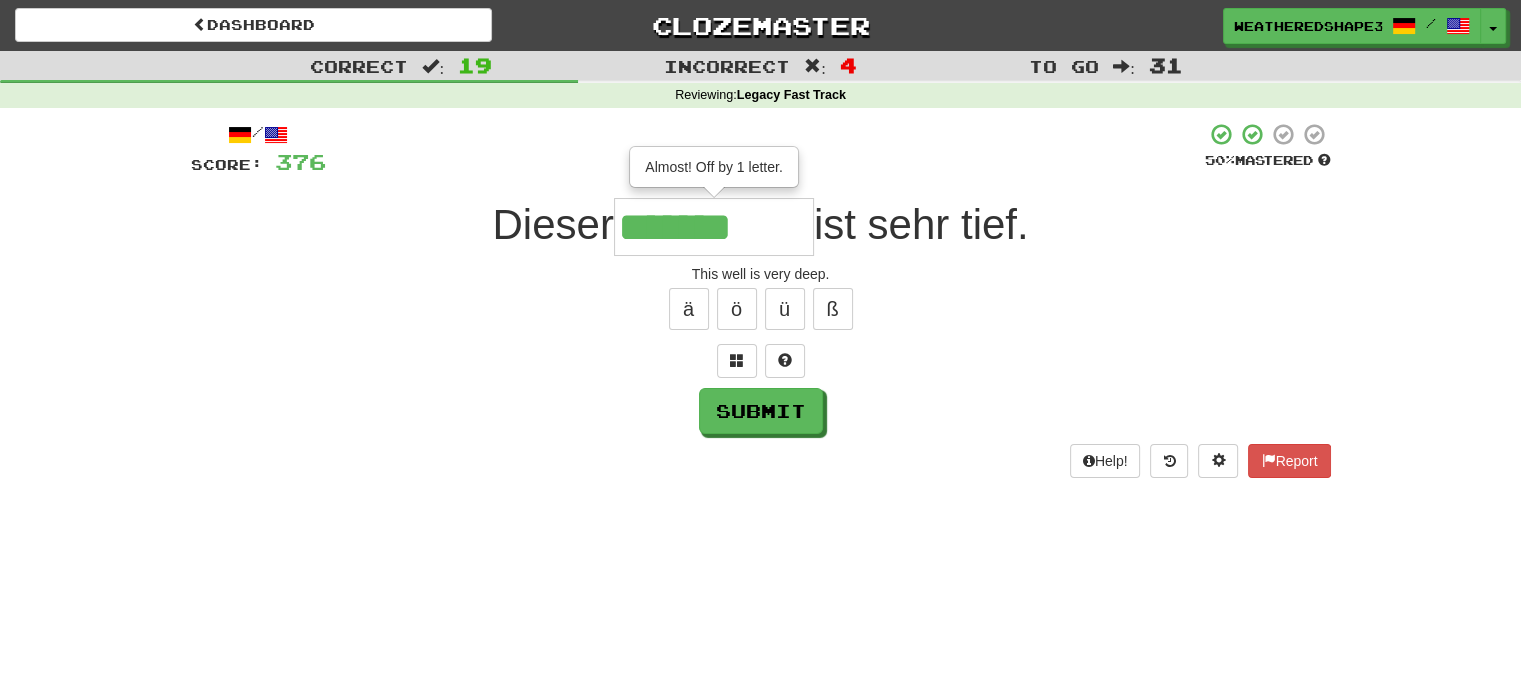 type on "*******" 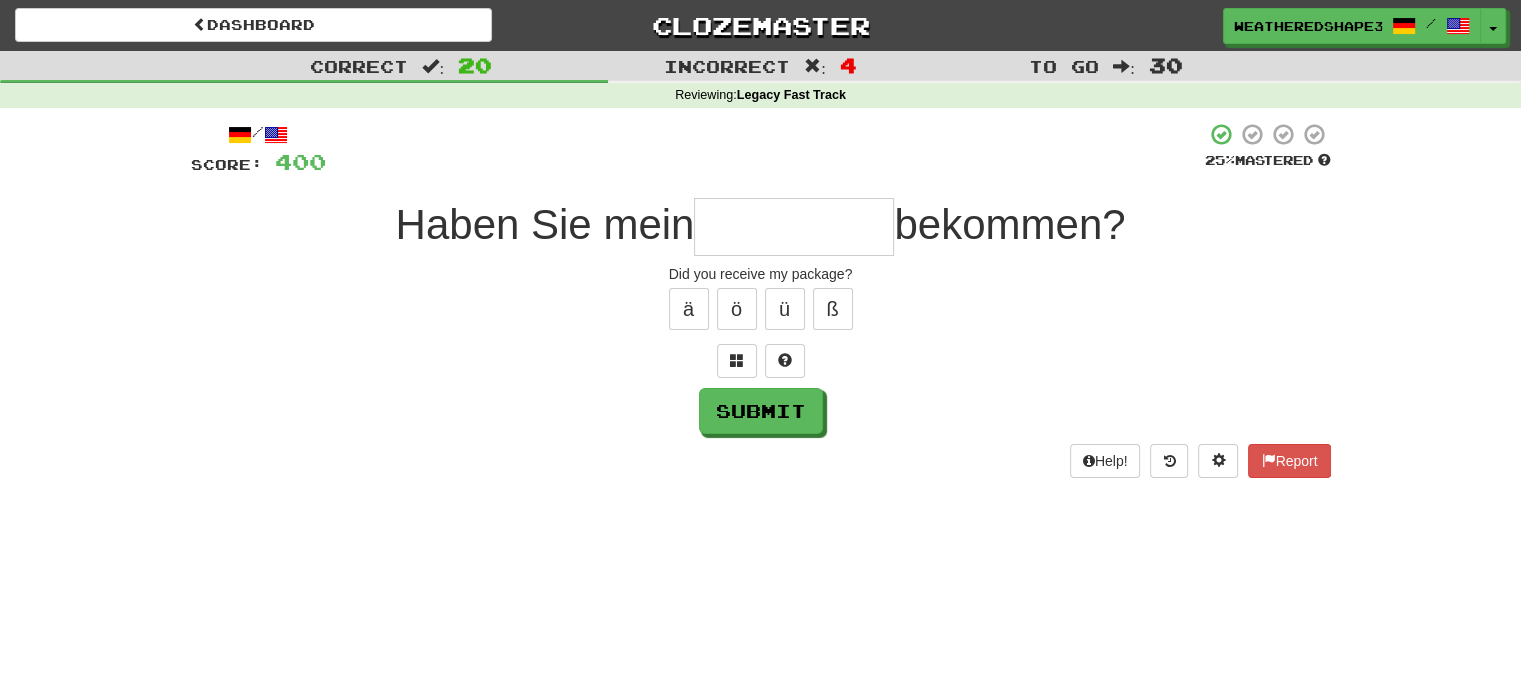 type on "*" 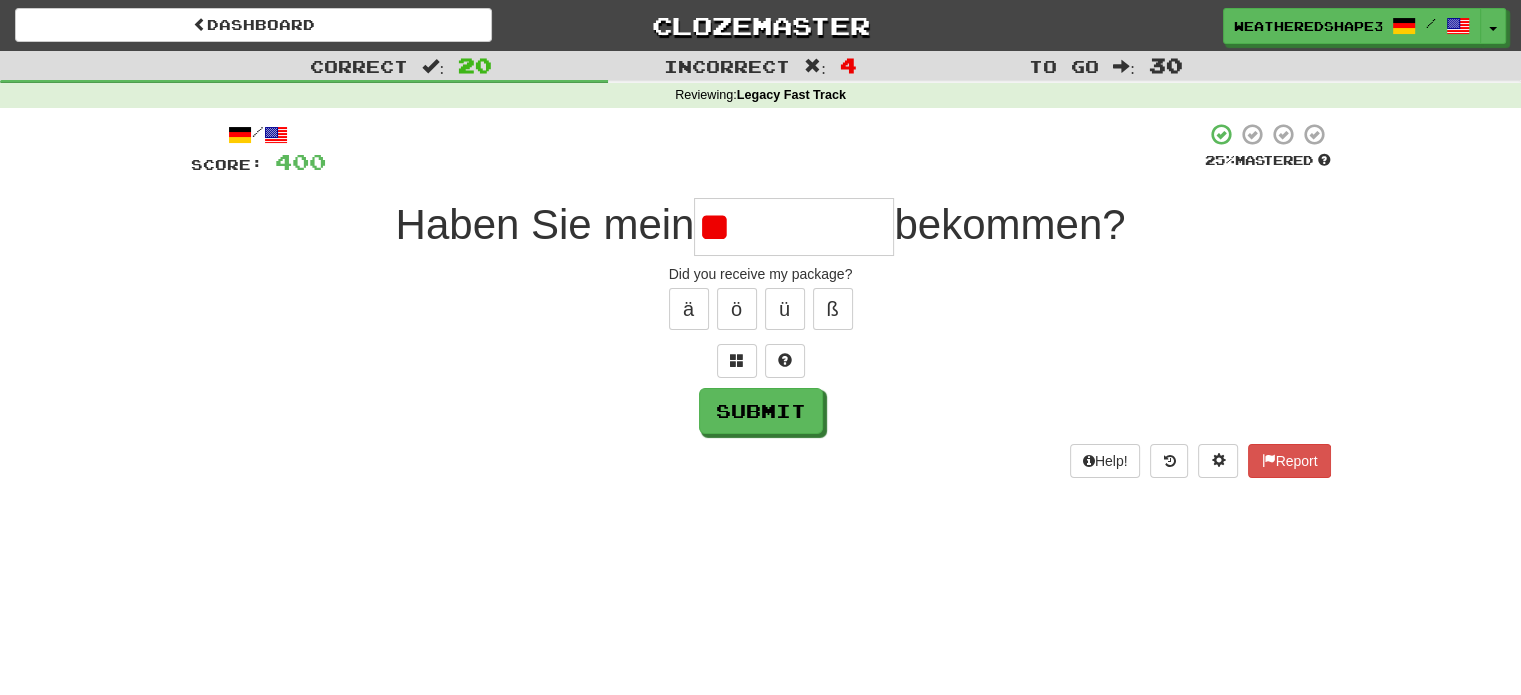 type on "*" 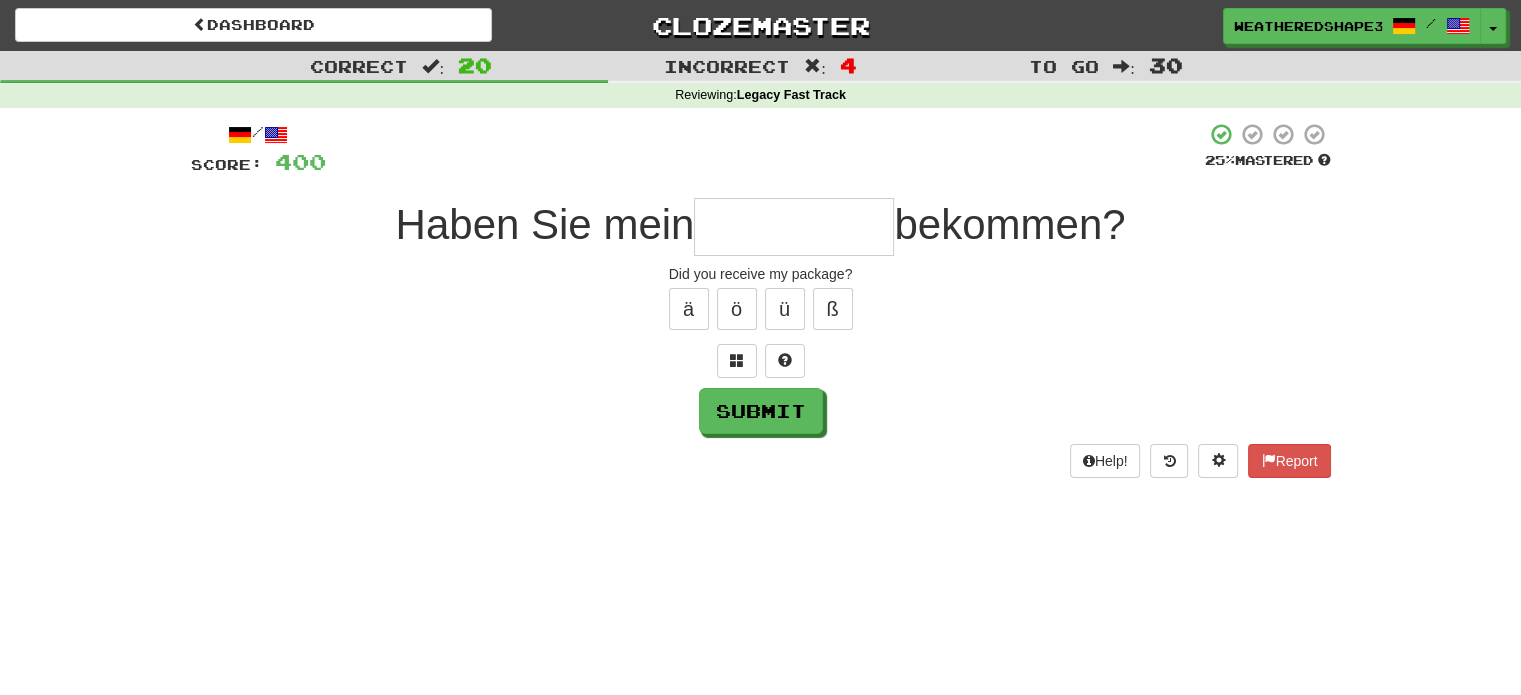 type on "*" 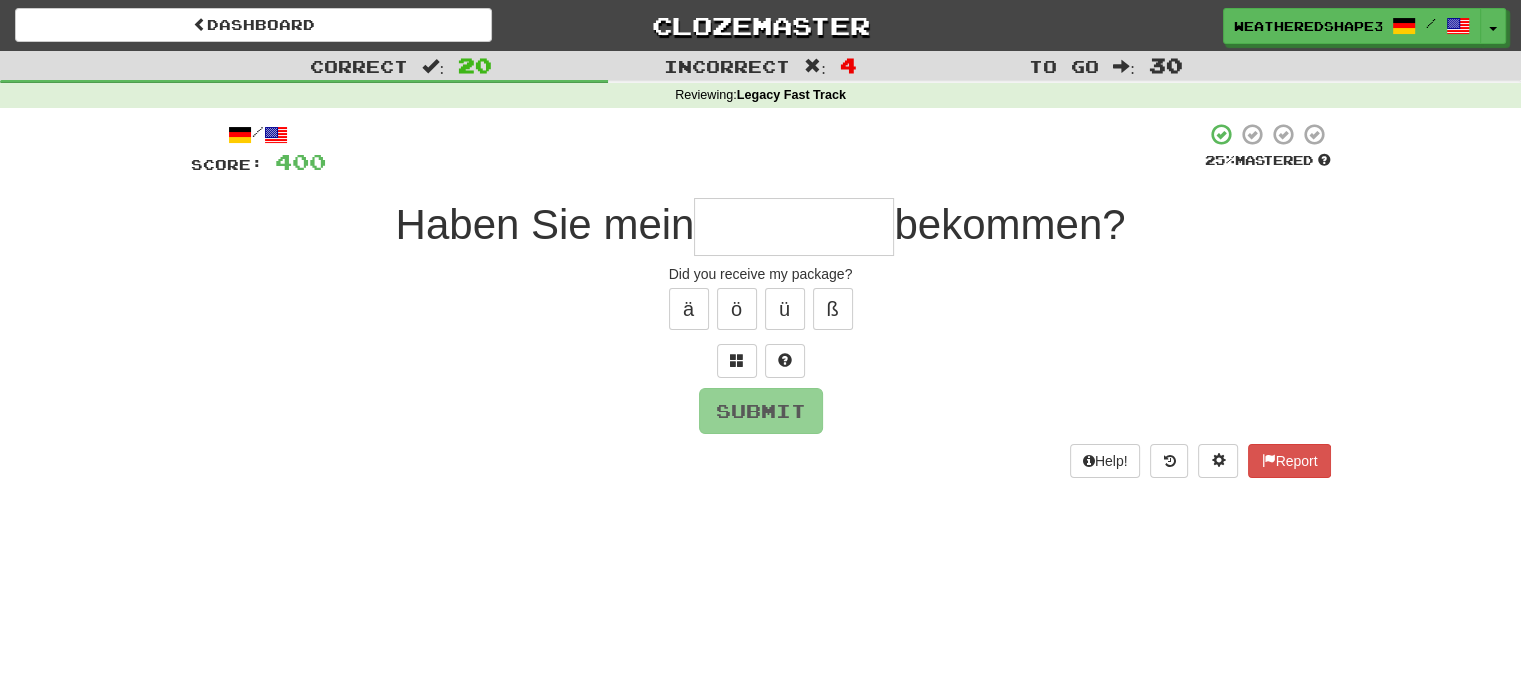 type on "*" 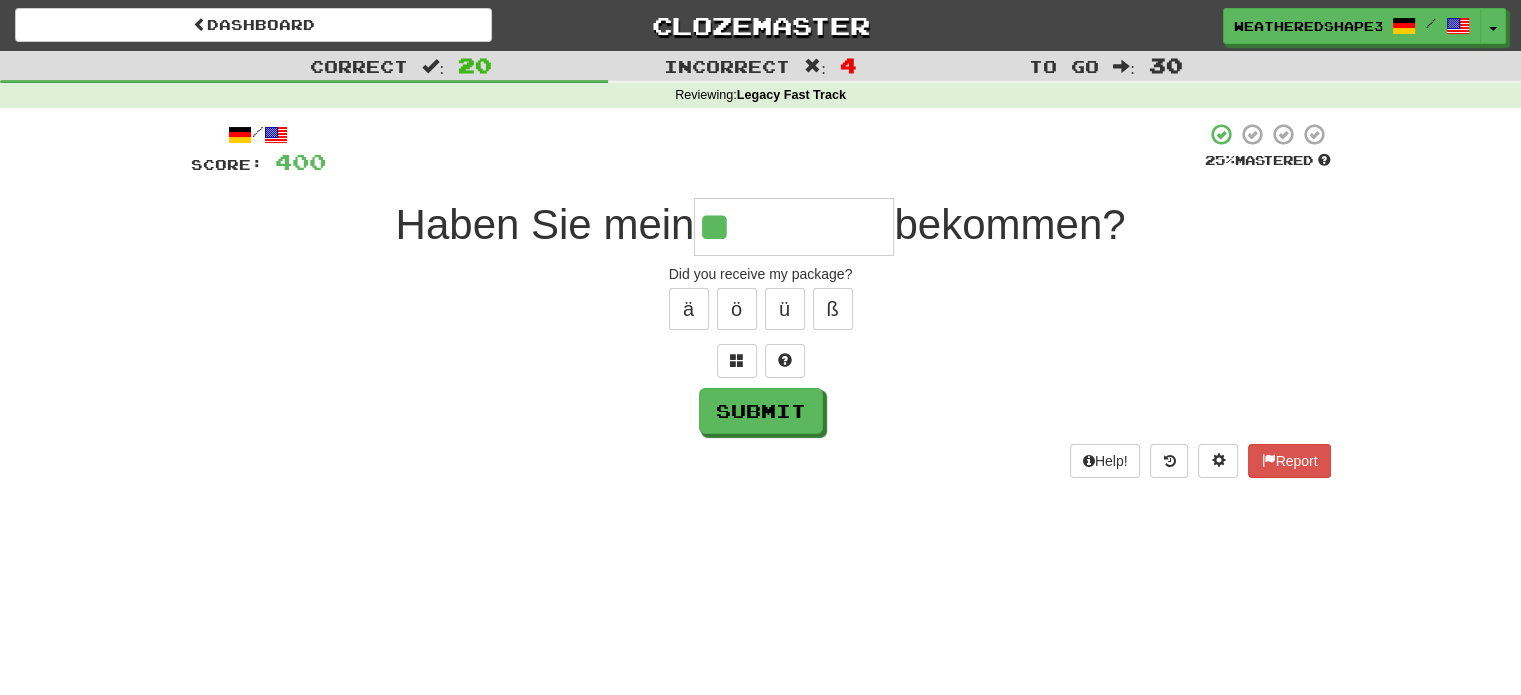 type on "*****" 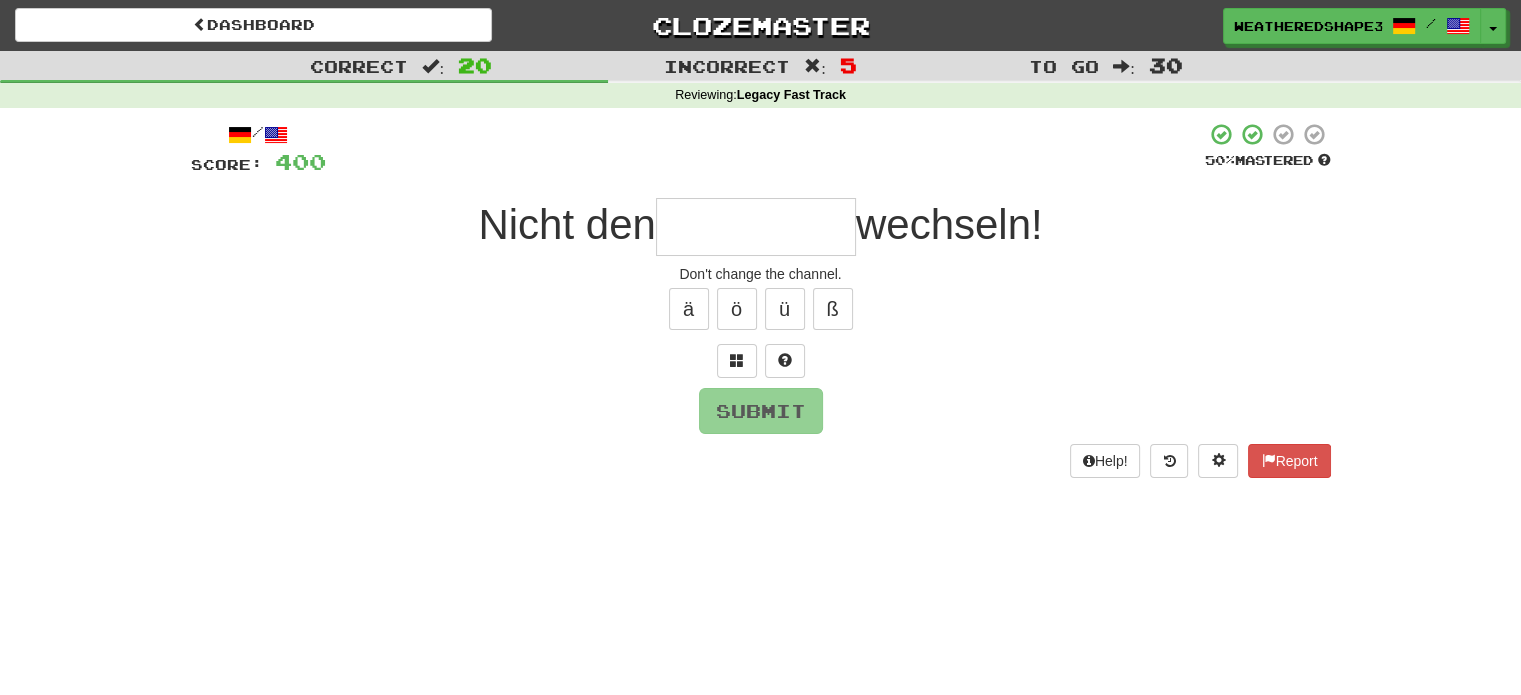 type on "*" 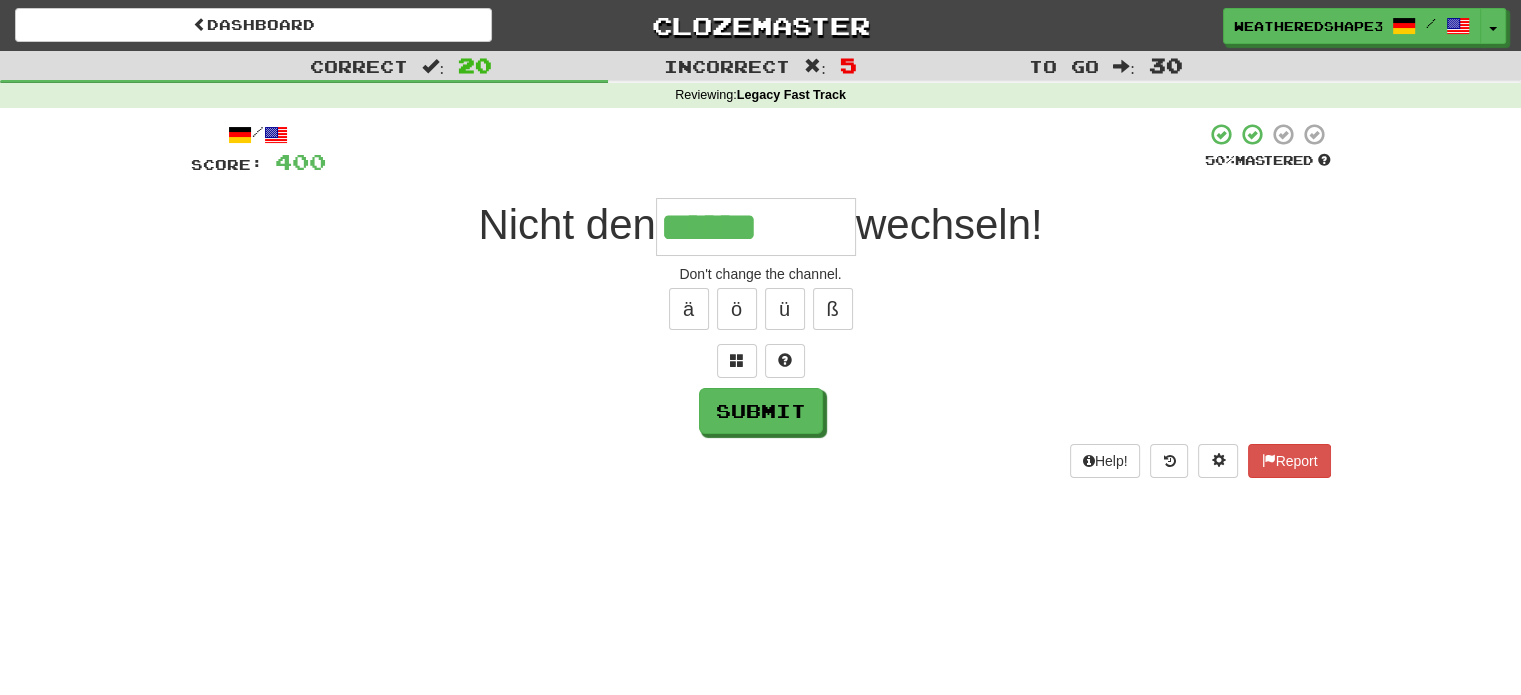 type on "******" 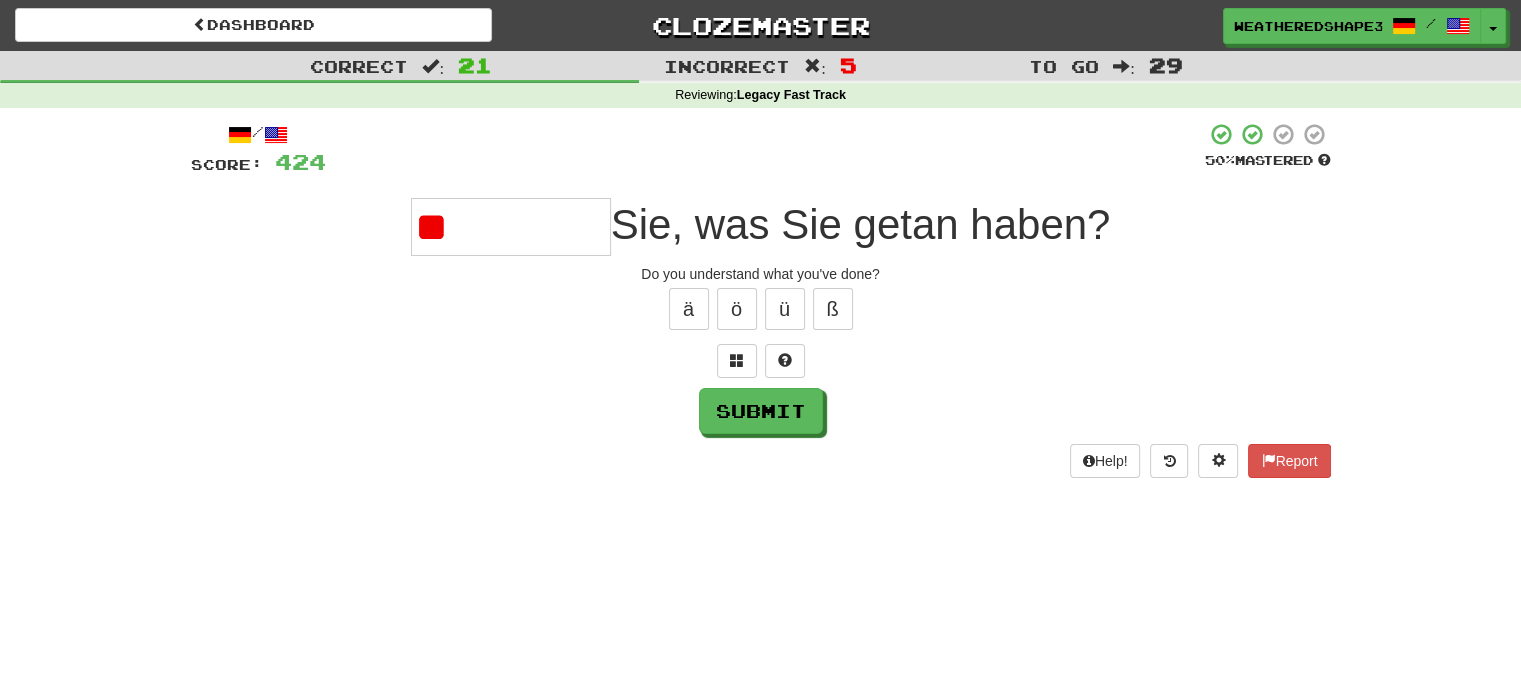 type on "*" 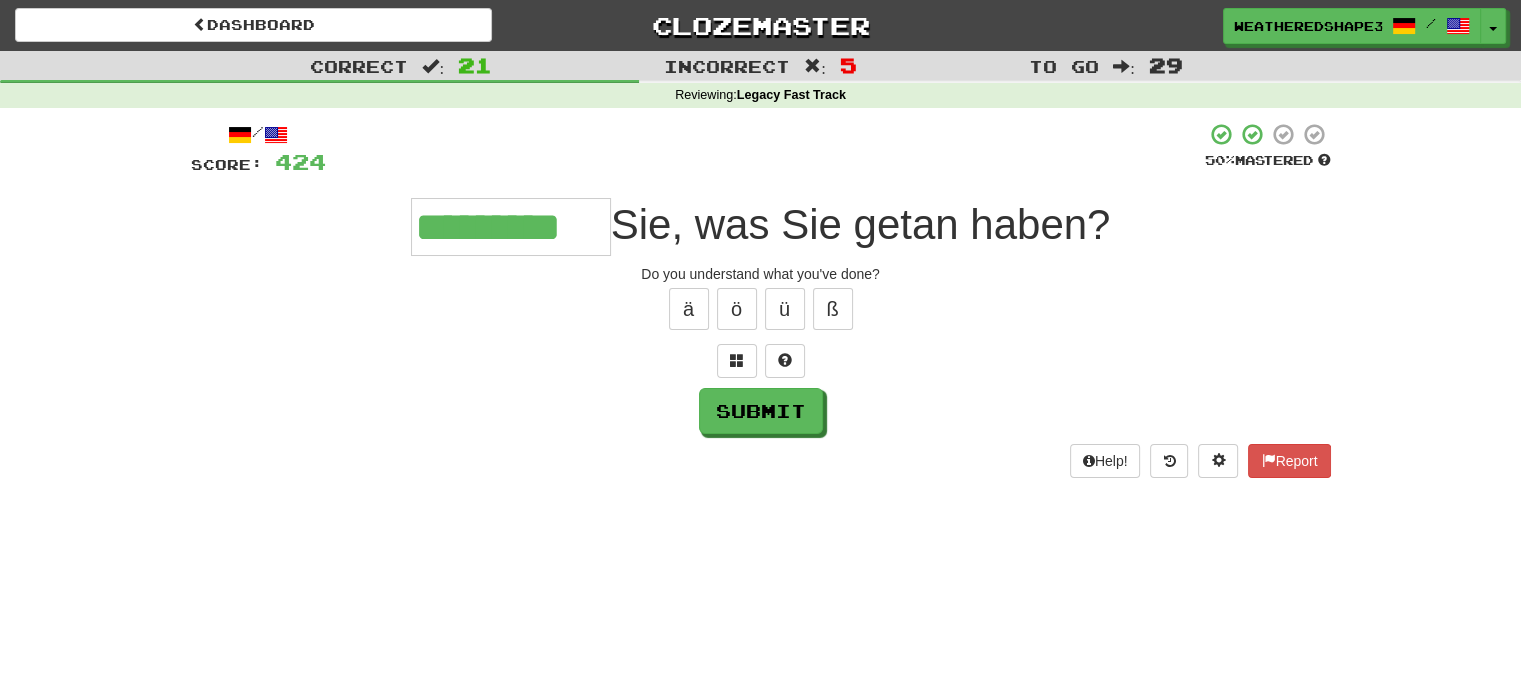 type on "*********" 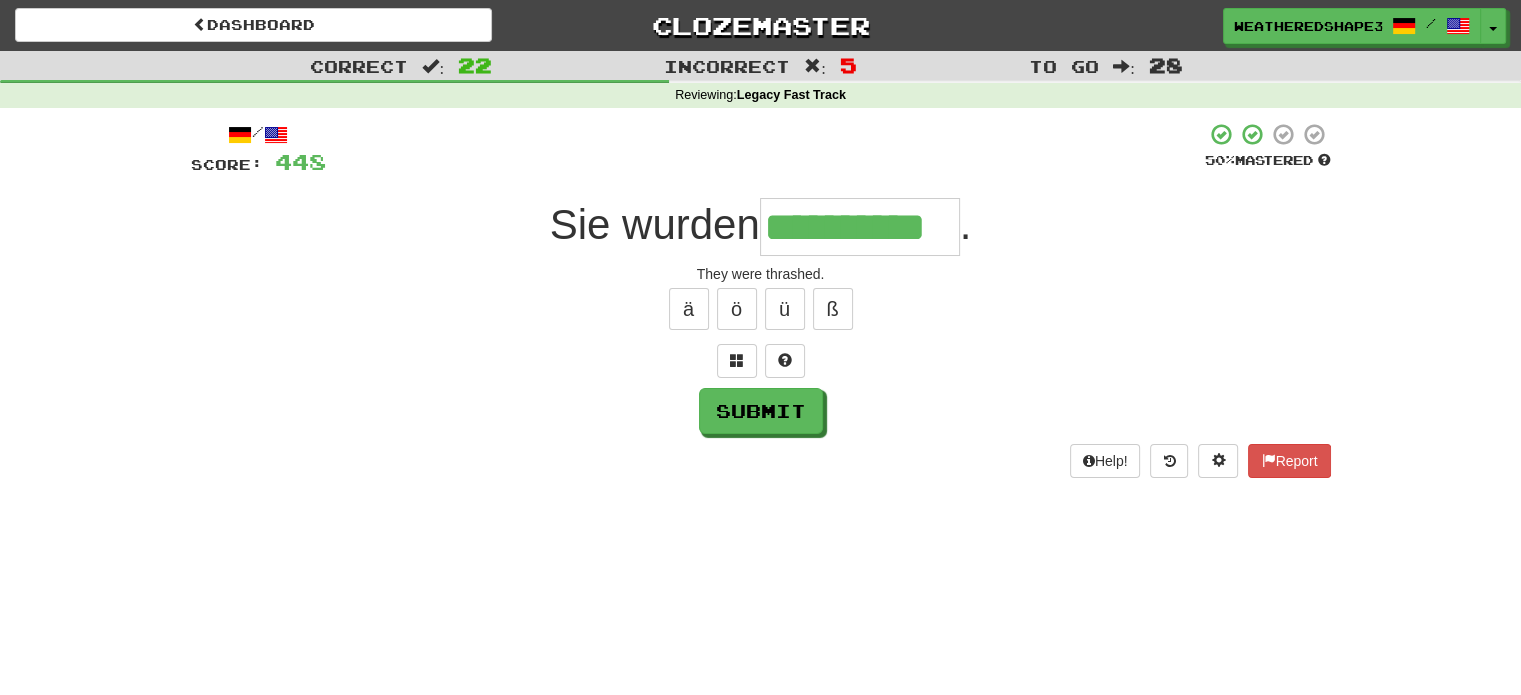 type on "**********" 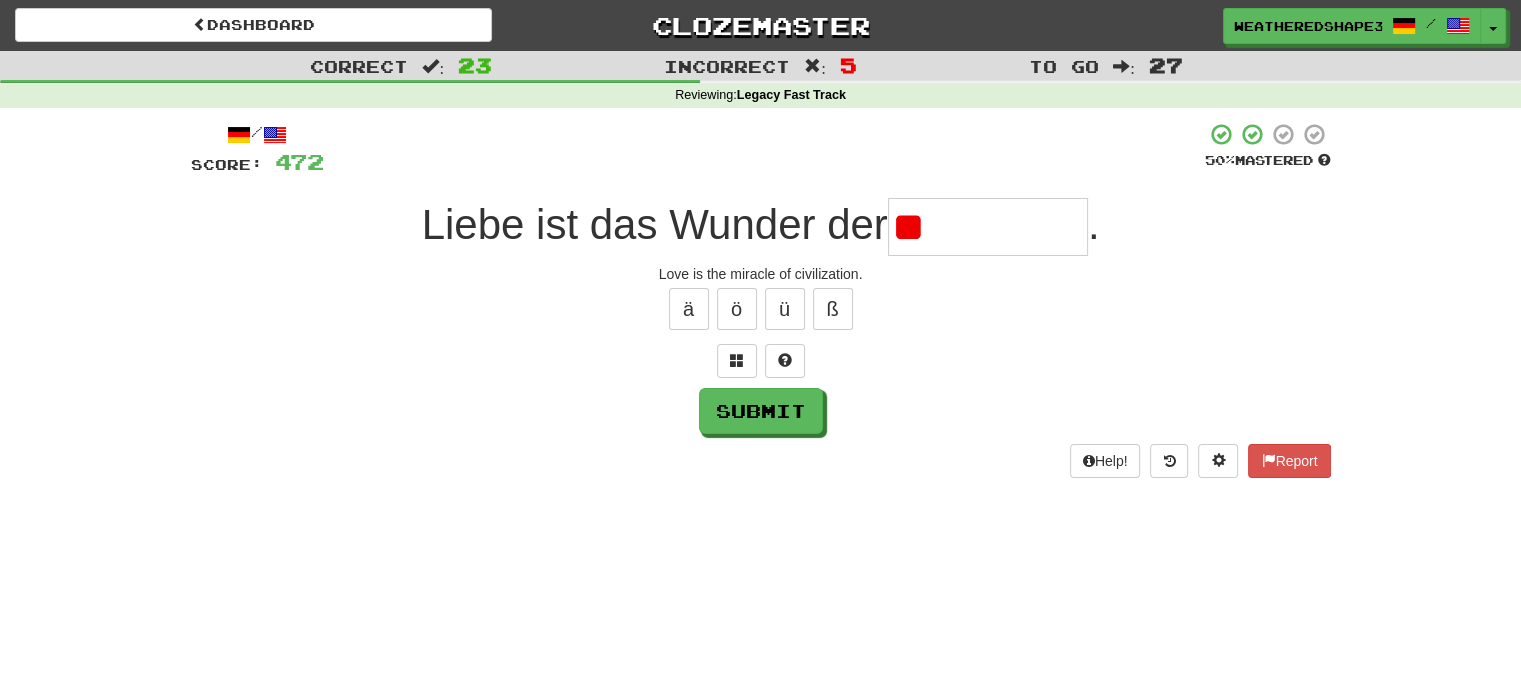 type on "*" 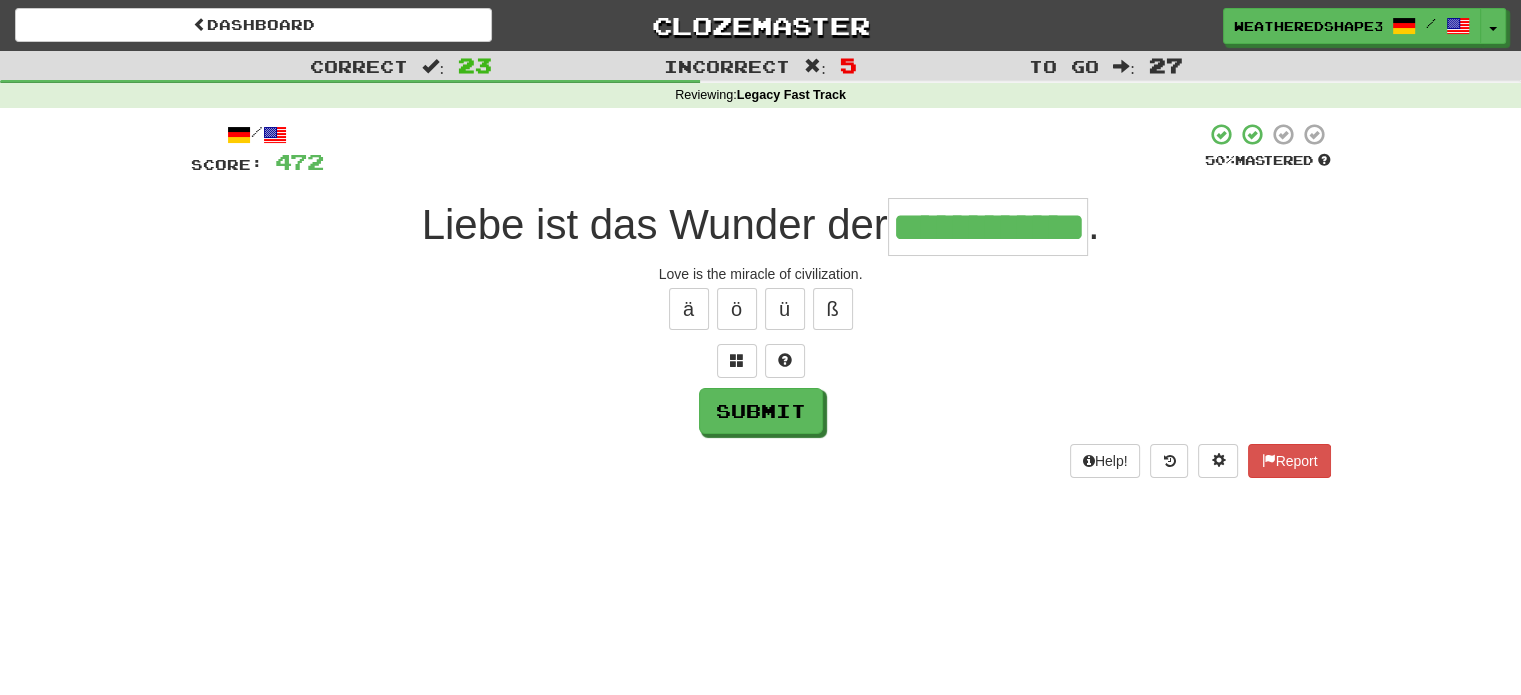 type on "**********" 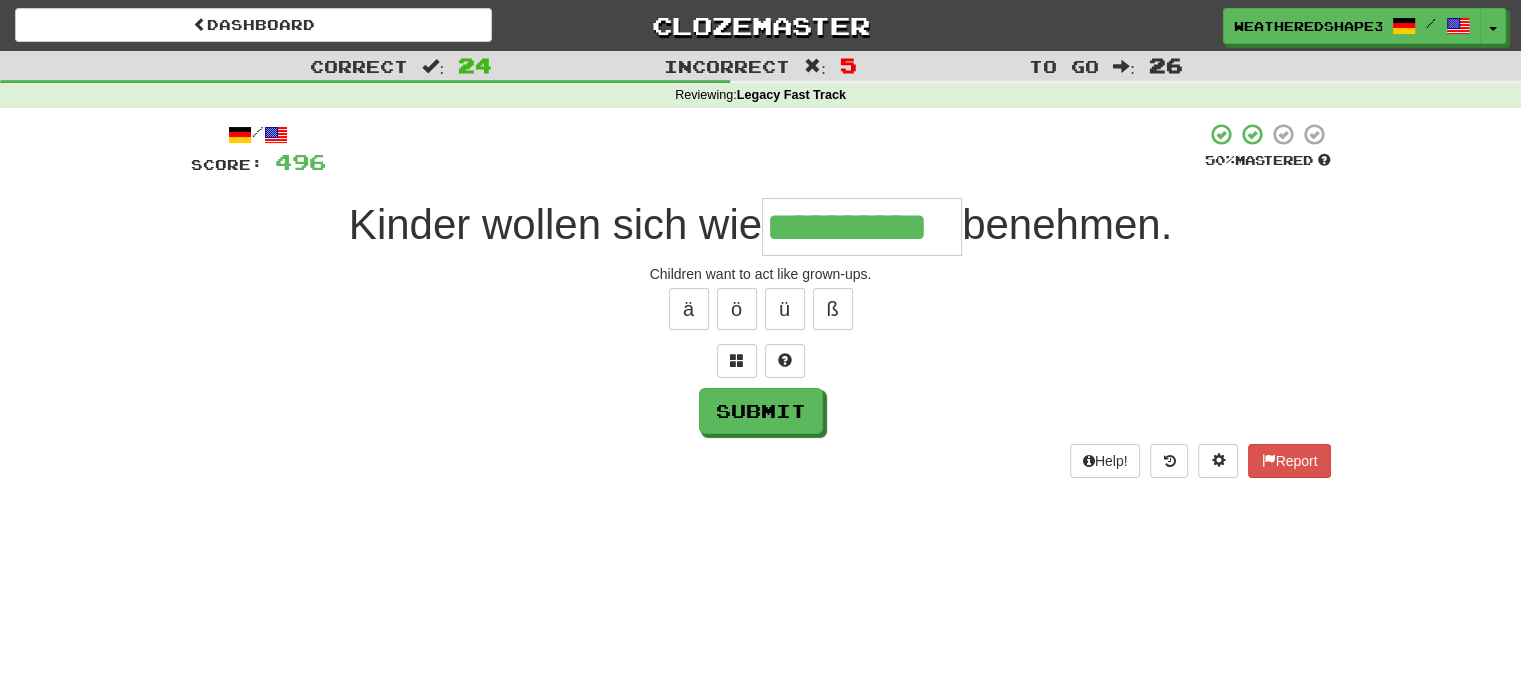 scroll, scrollTop: 0, scrollLeft: 33, axis: horizontal 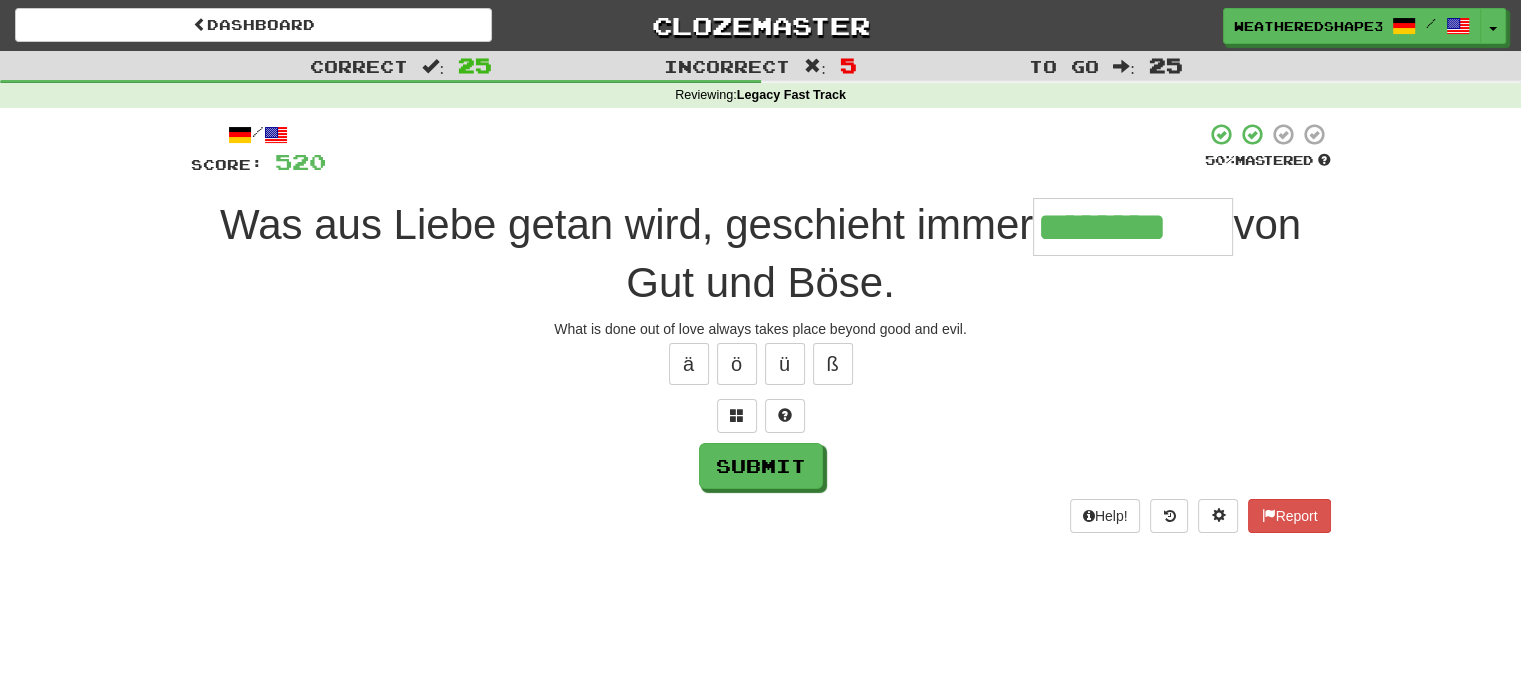 type on "********" 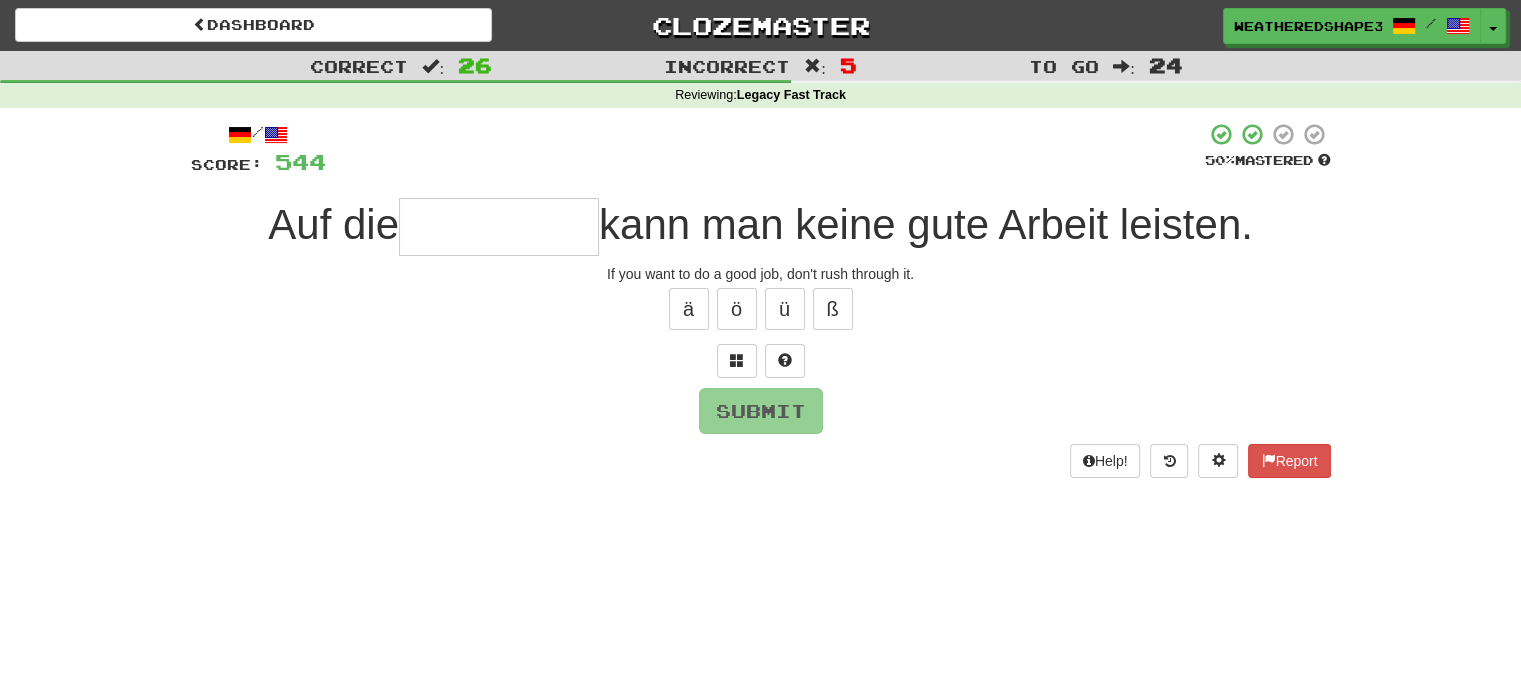 type on "*" 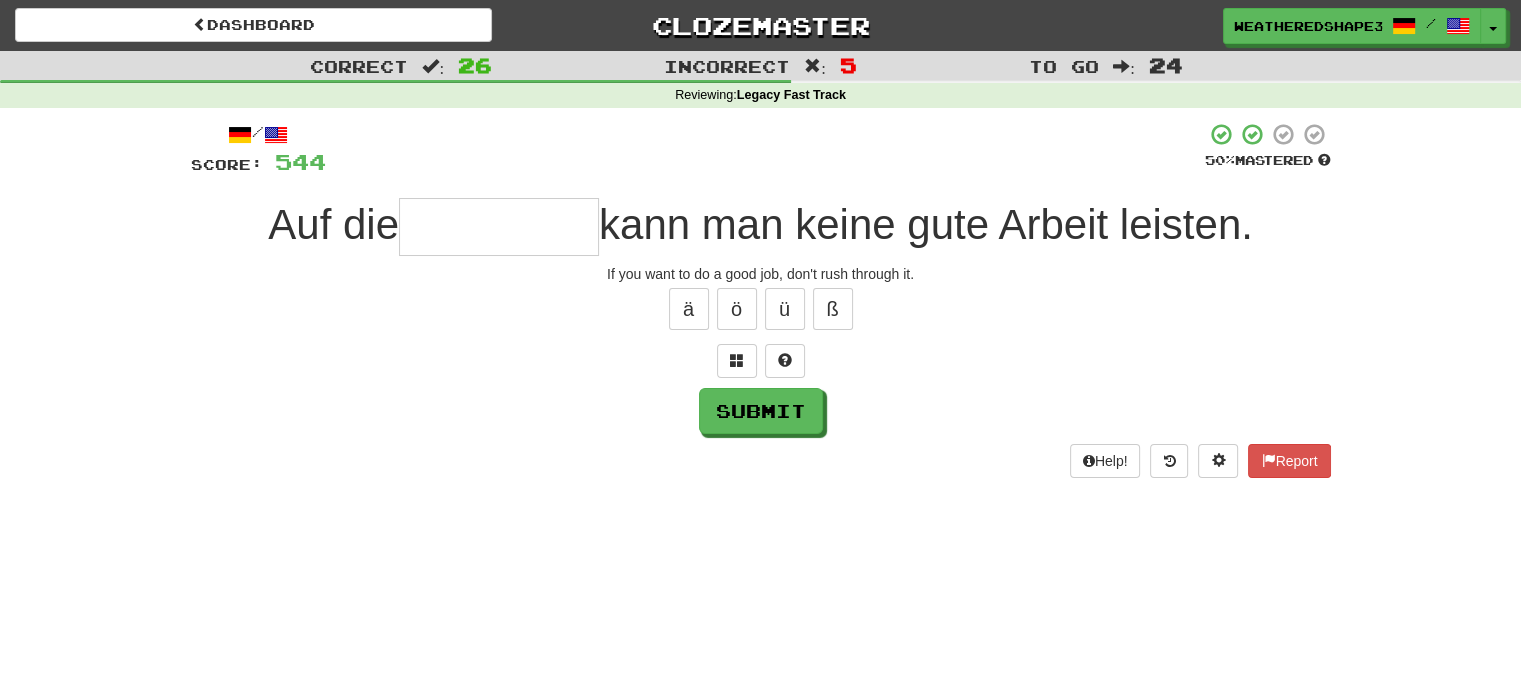 type on "*" 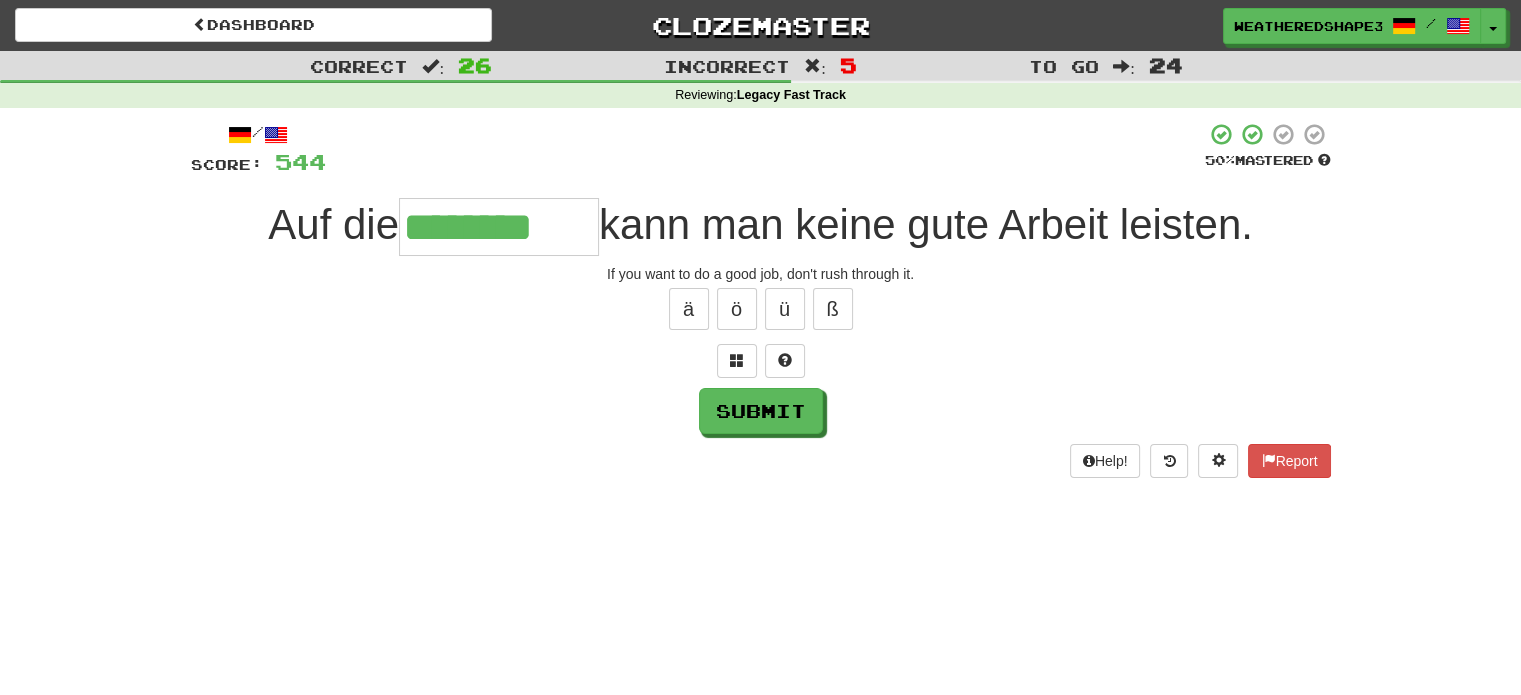 type on "********" 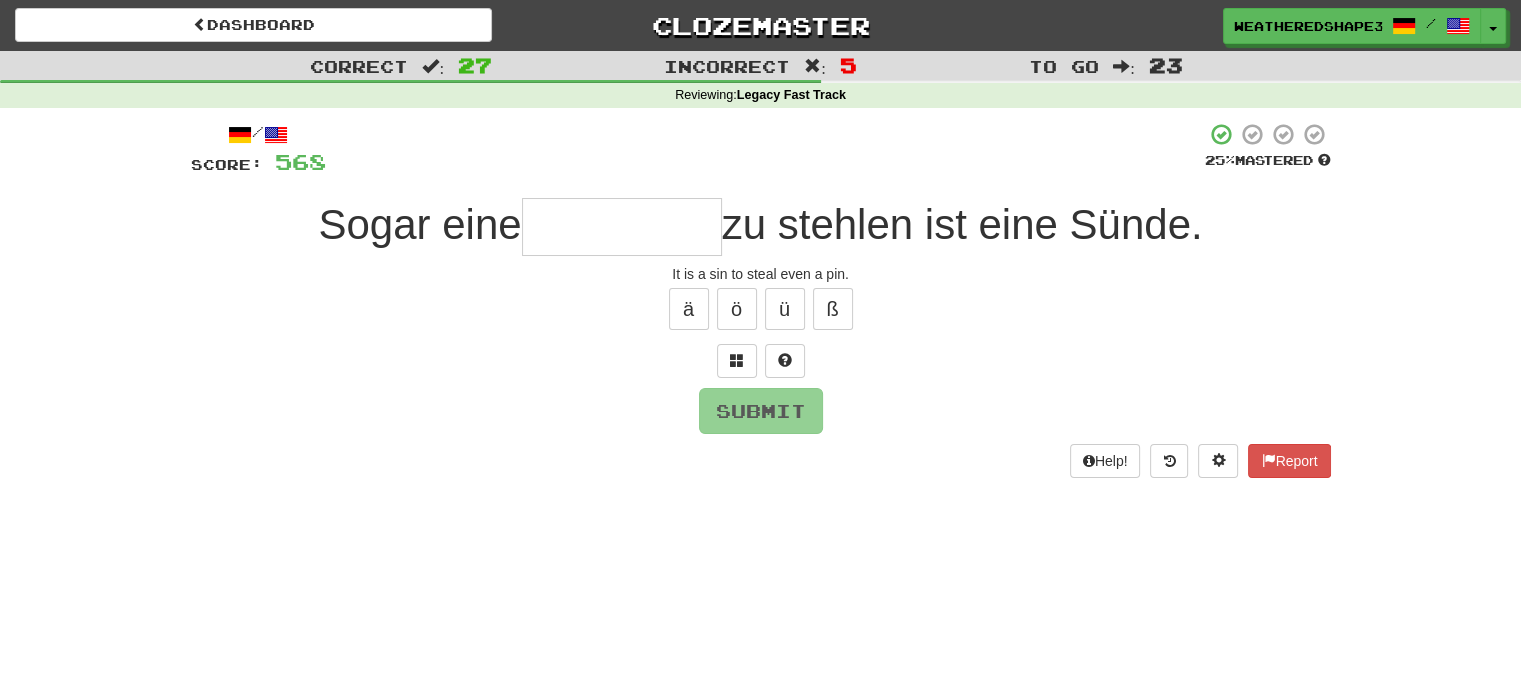 type on "*" 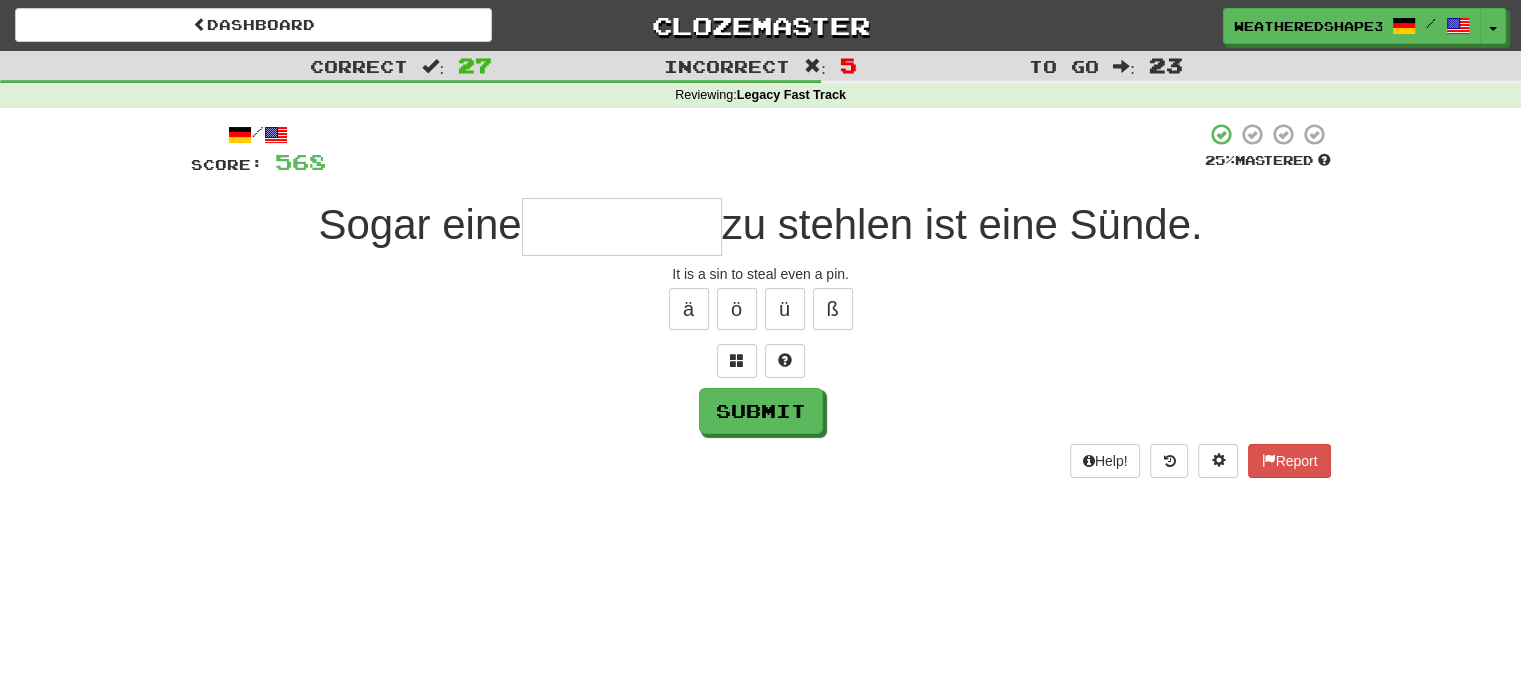 type on "*" 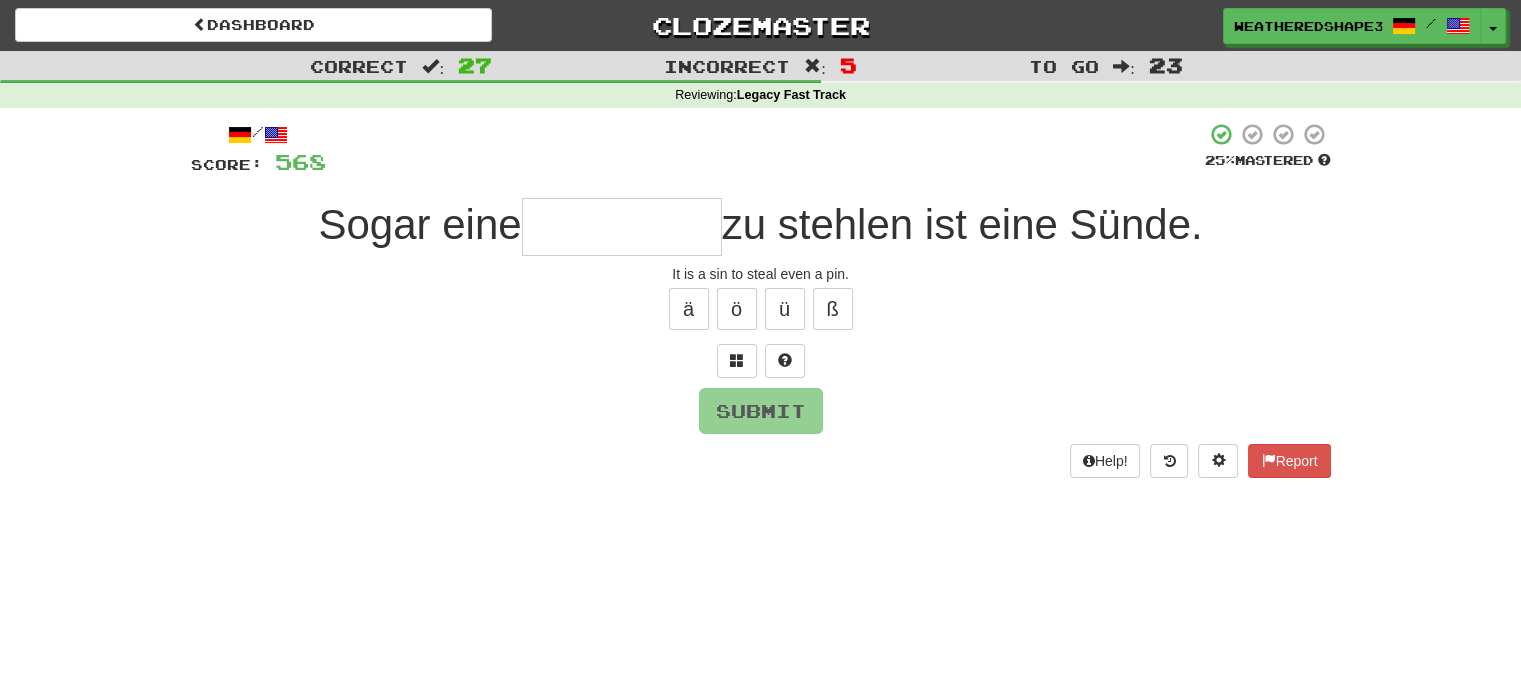 type on "*****" 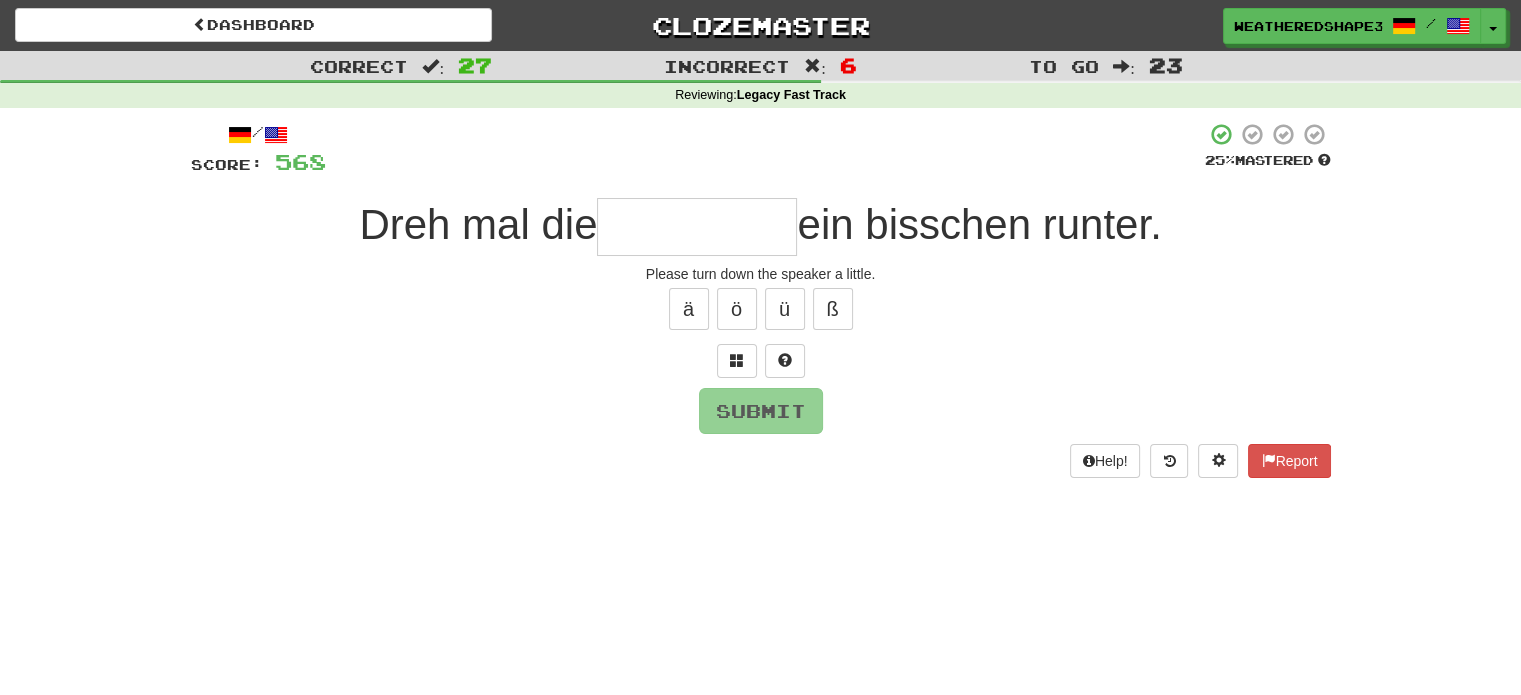 type on "*" 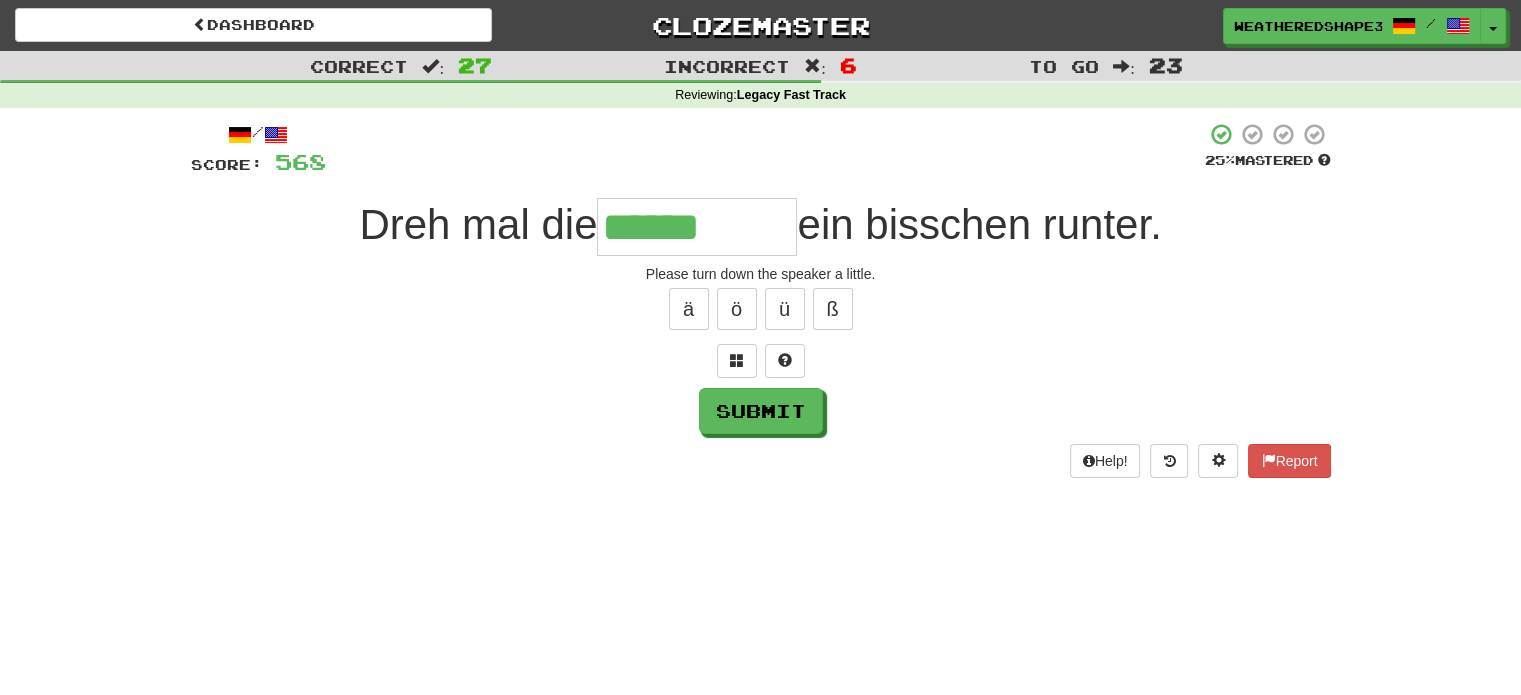type on "******" 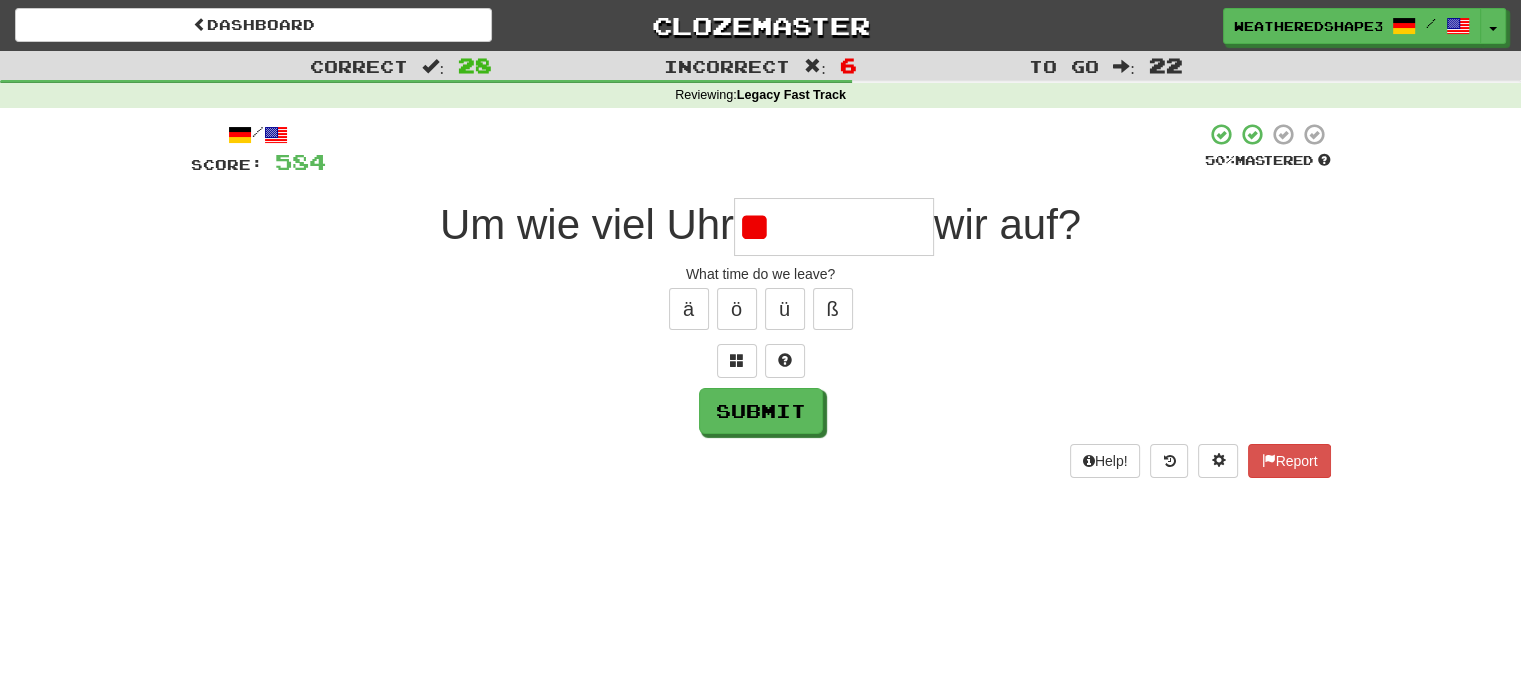 type on "*" 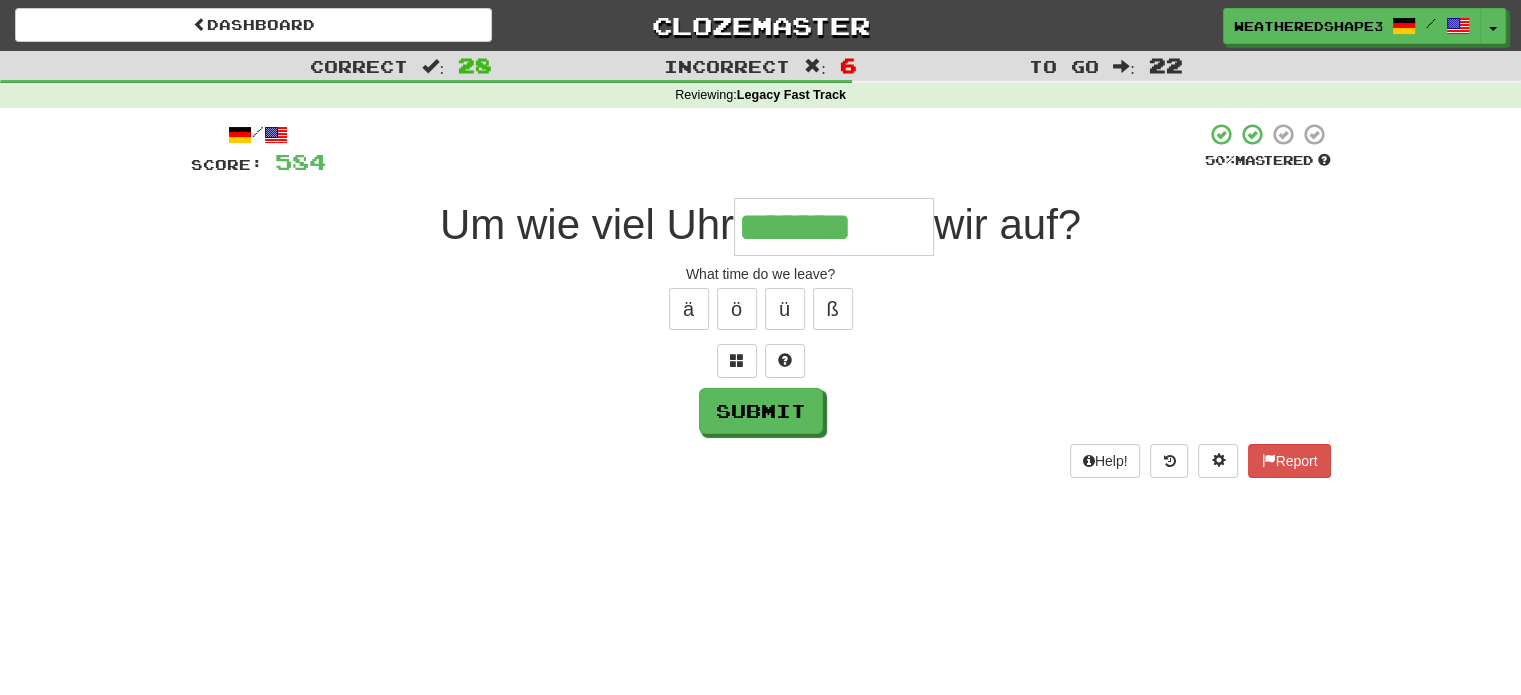 type on "*******" 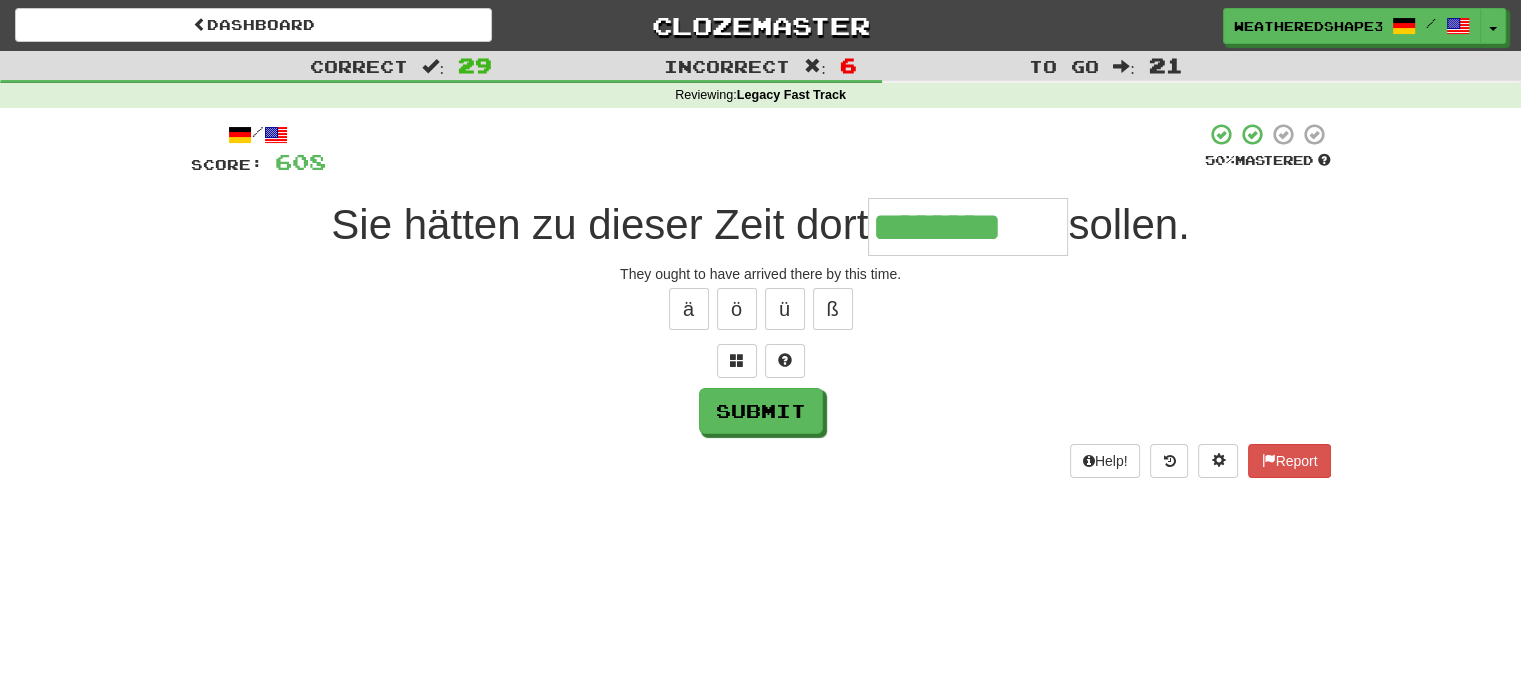 type on "********" 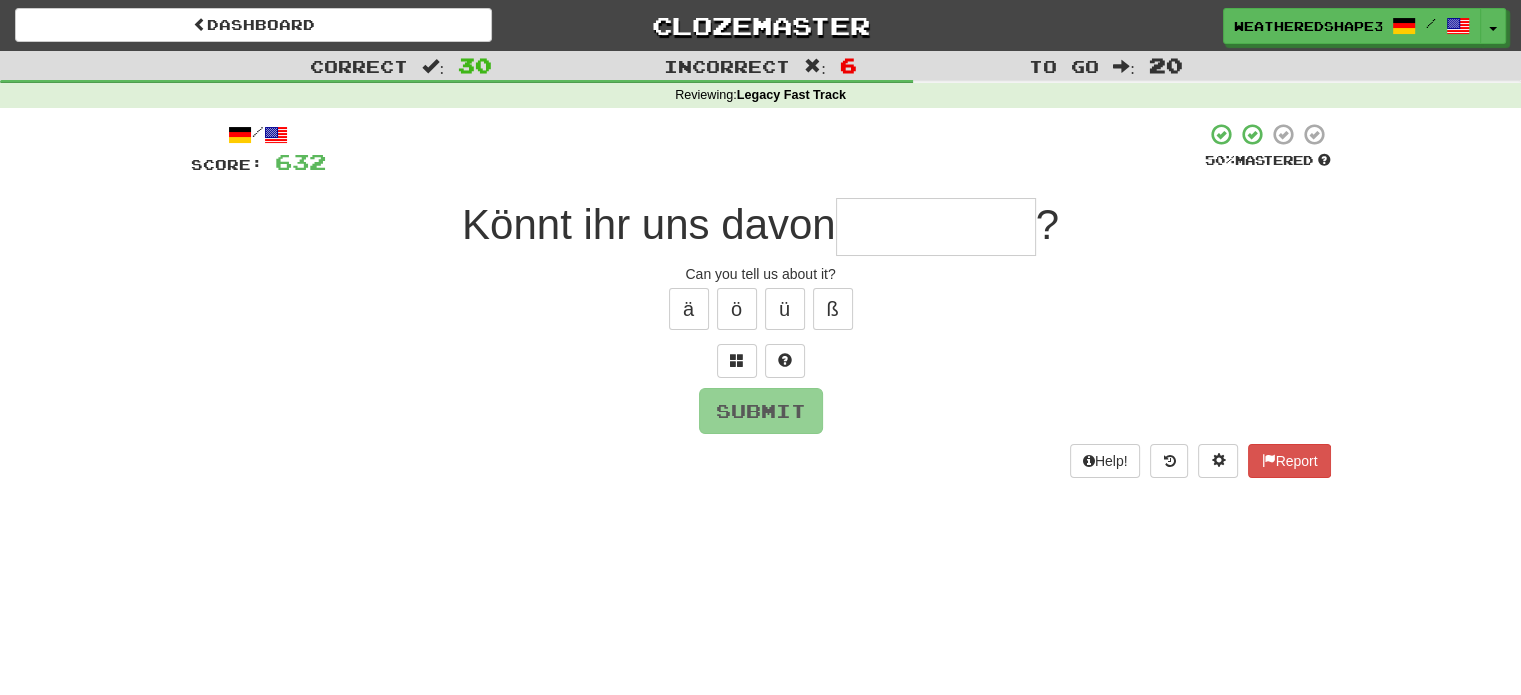 type on "*" 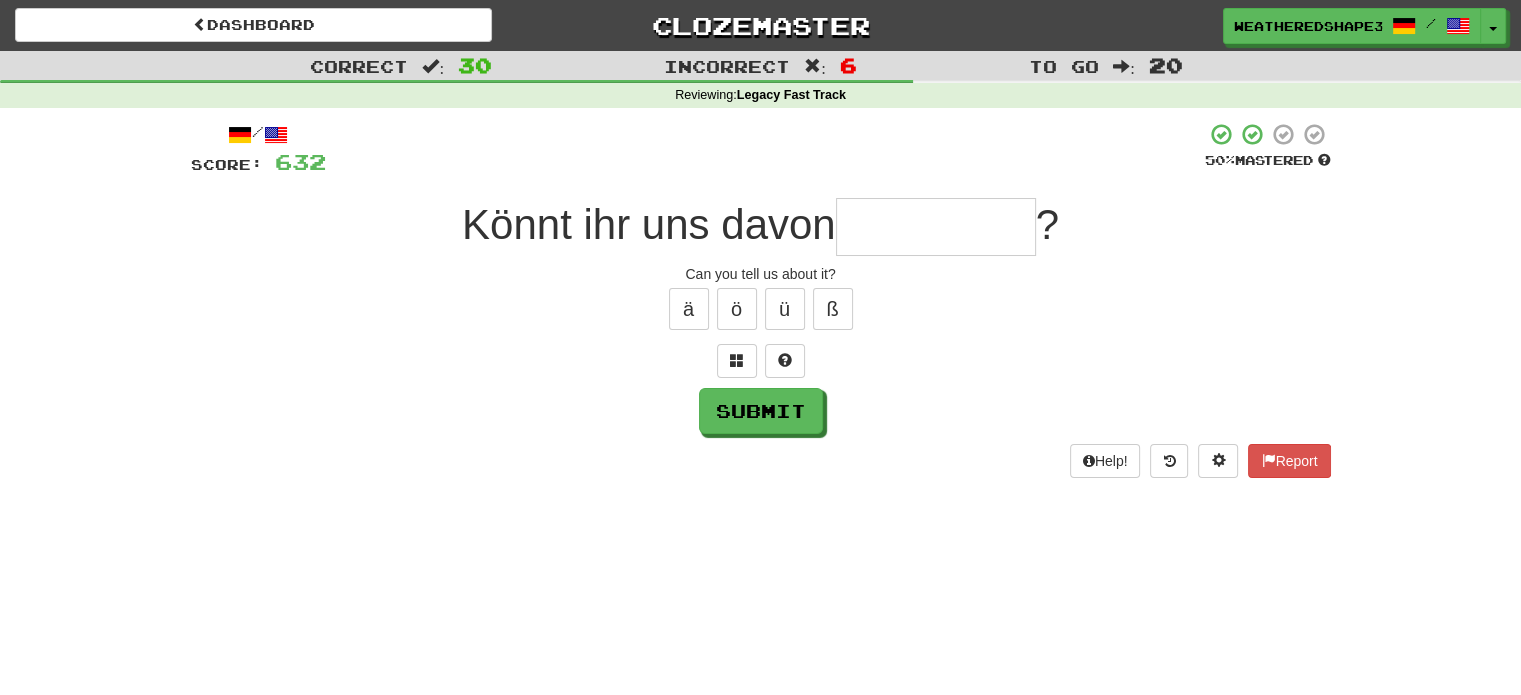 type on "*" 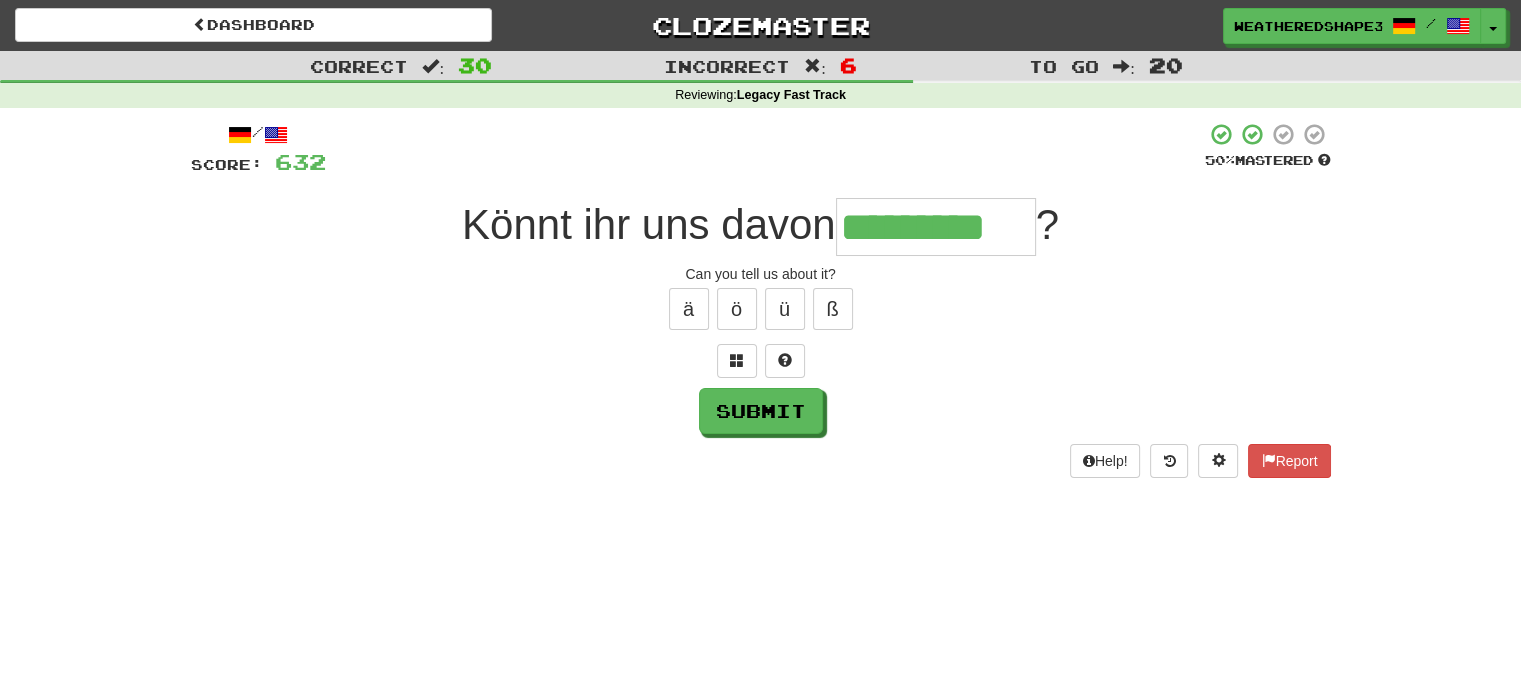 type on "*********" 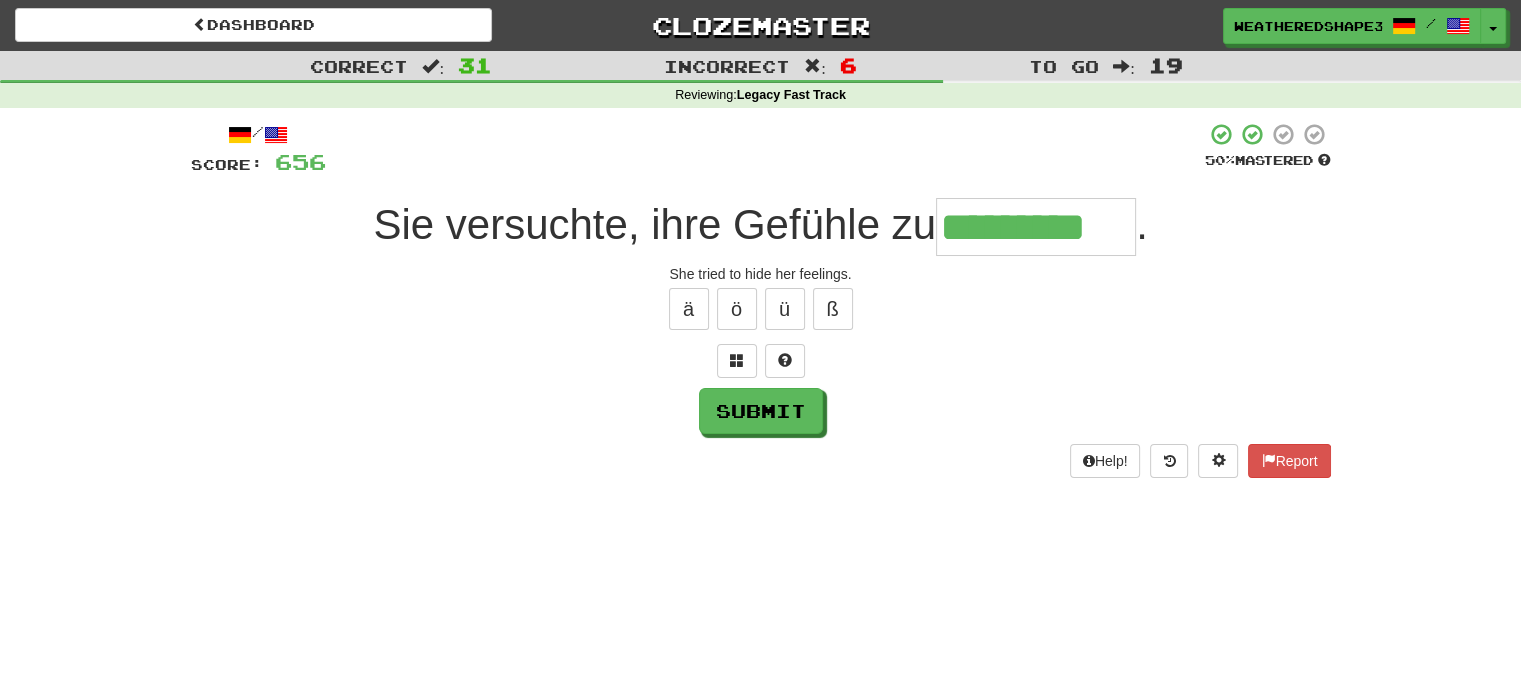 type on "*********" 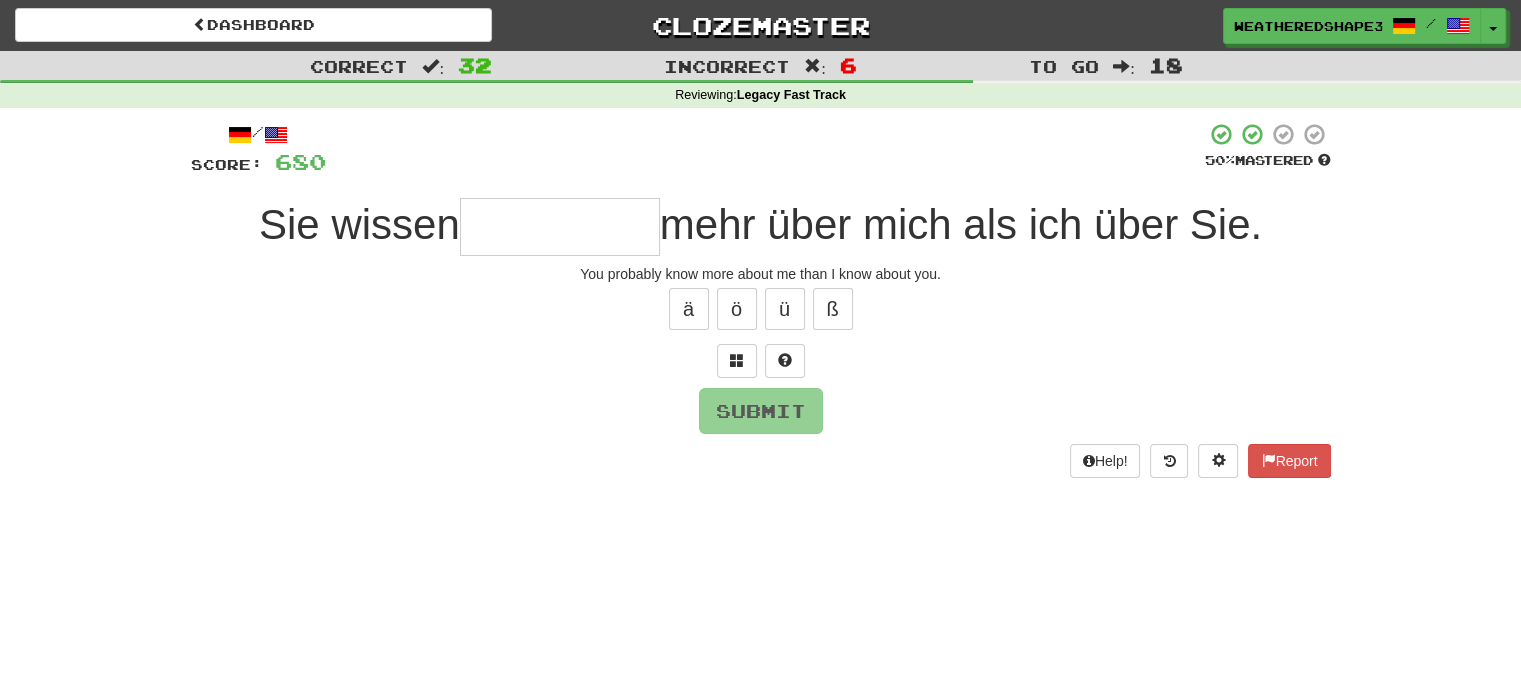 type on "*" 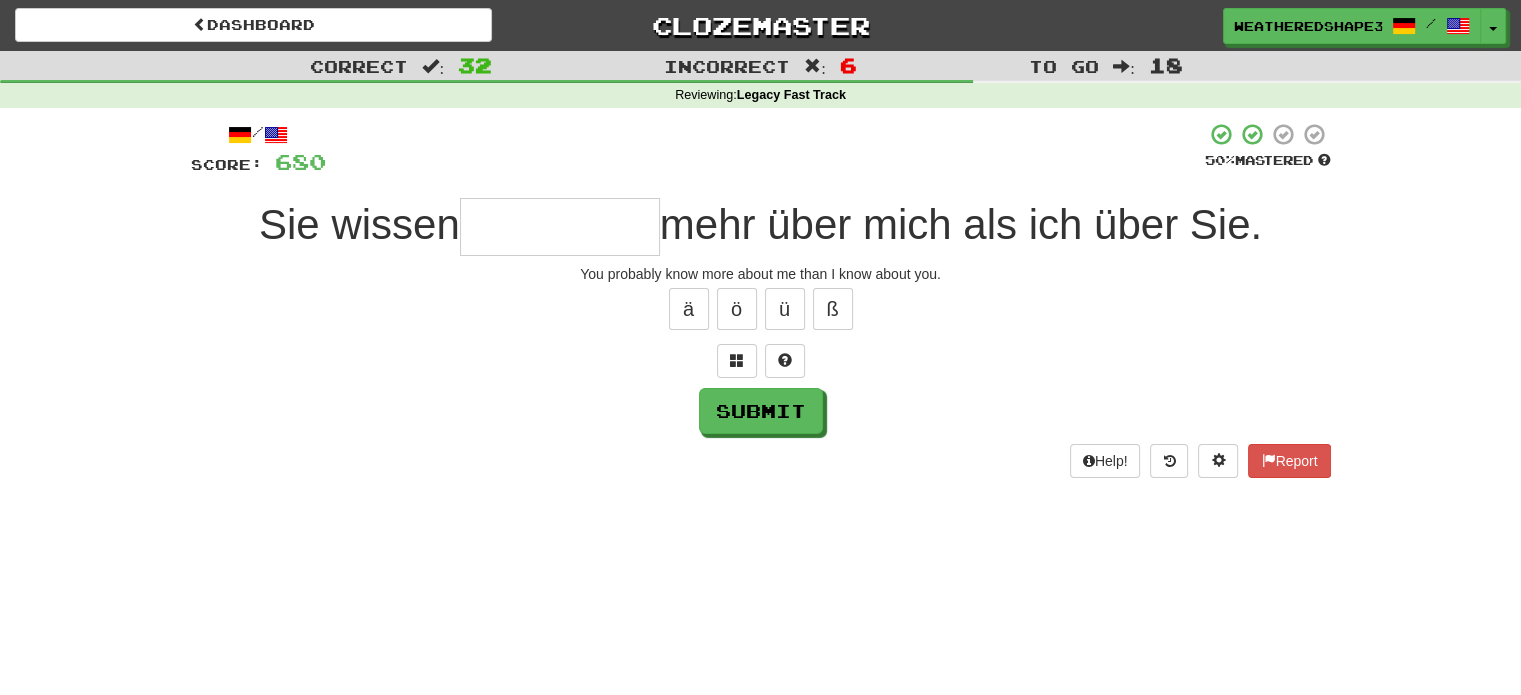 type on "*" 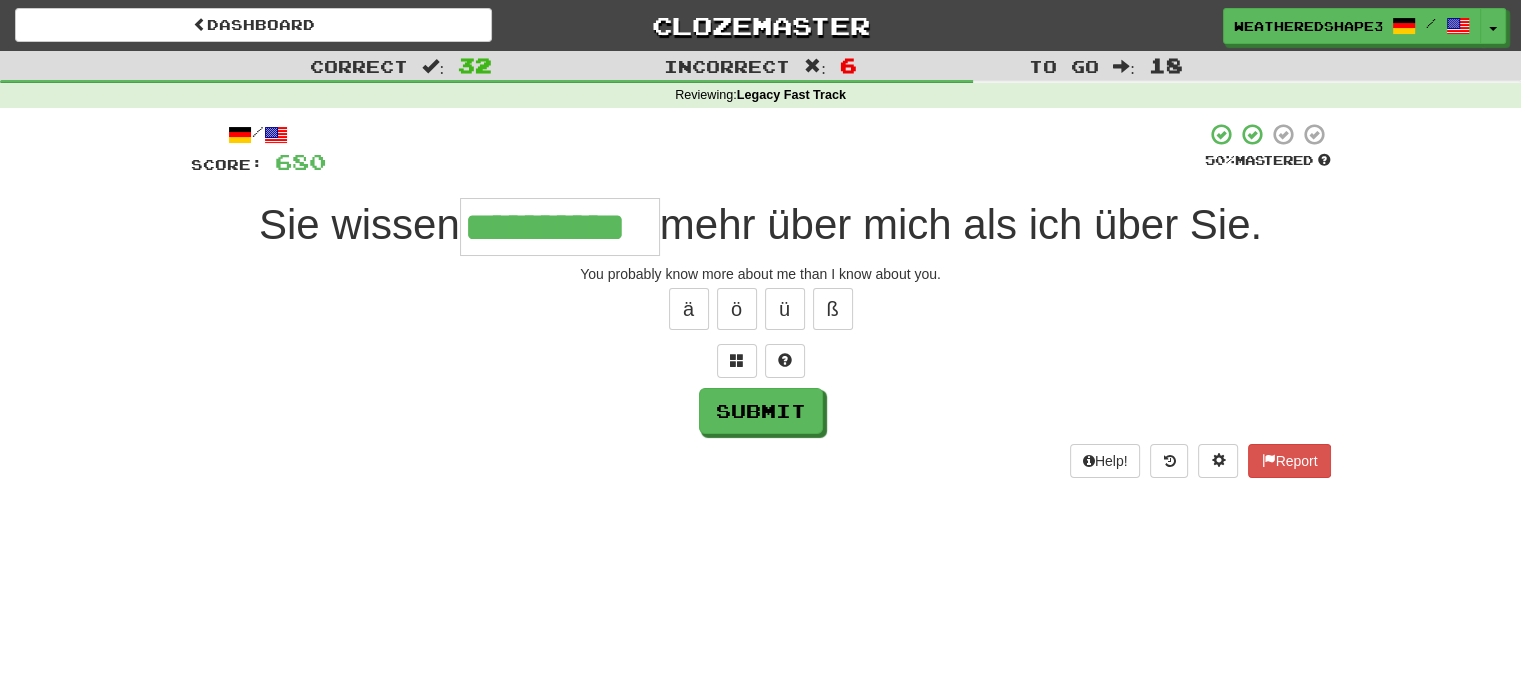 type on "**********" 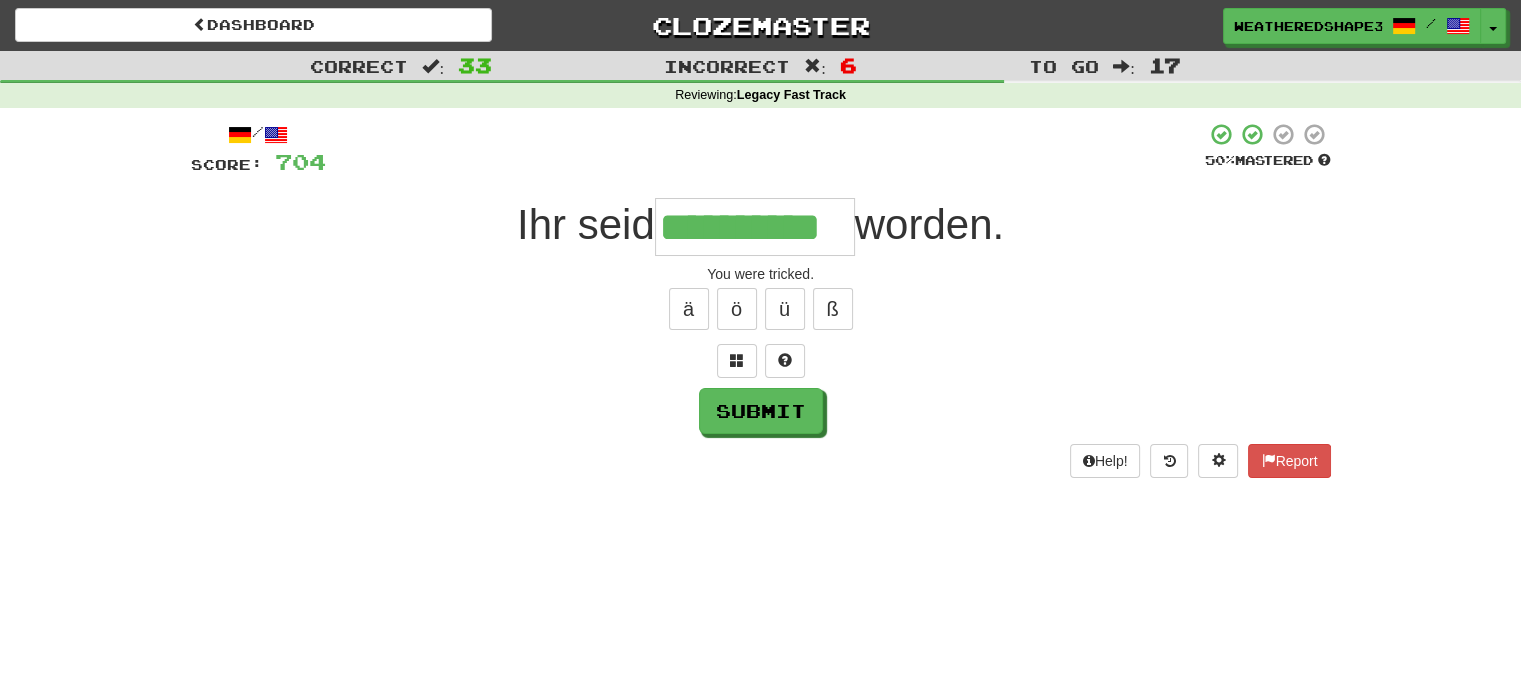 type on "**********" 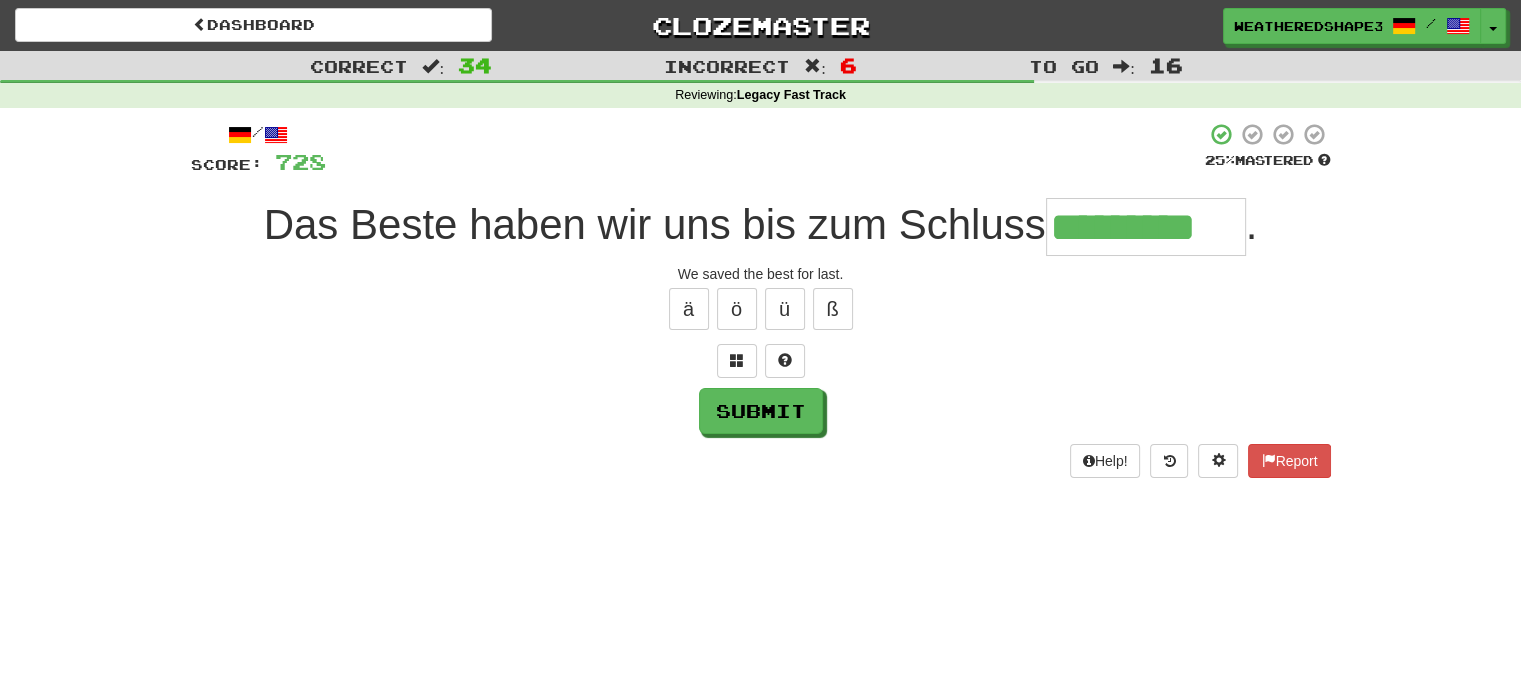 scroll, scrollTop: 0, scrollLeft: 0, axis: both 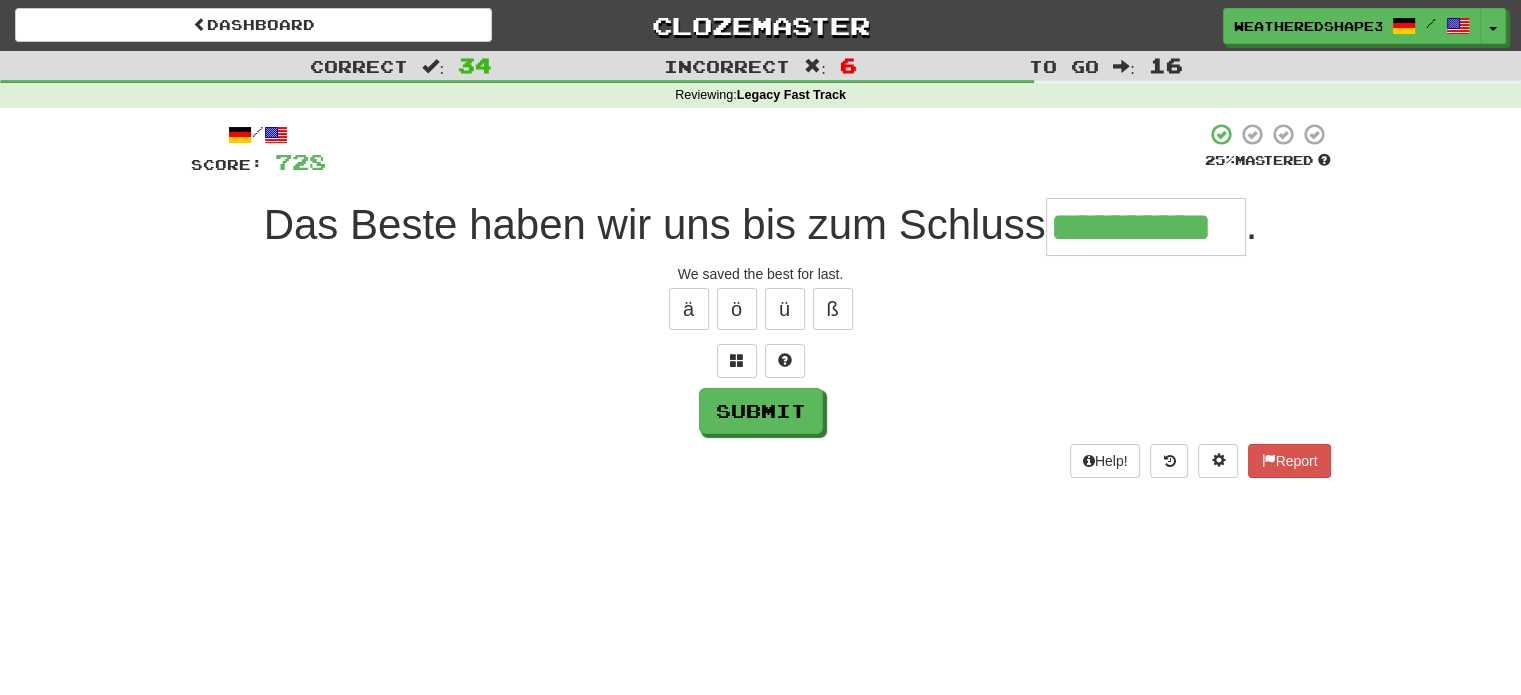 type on "**********" 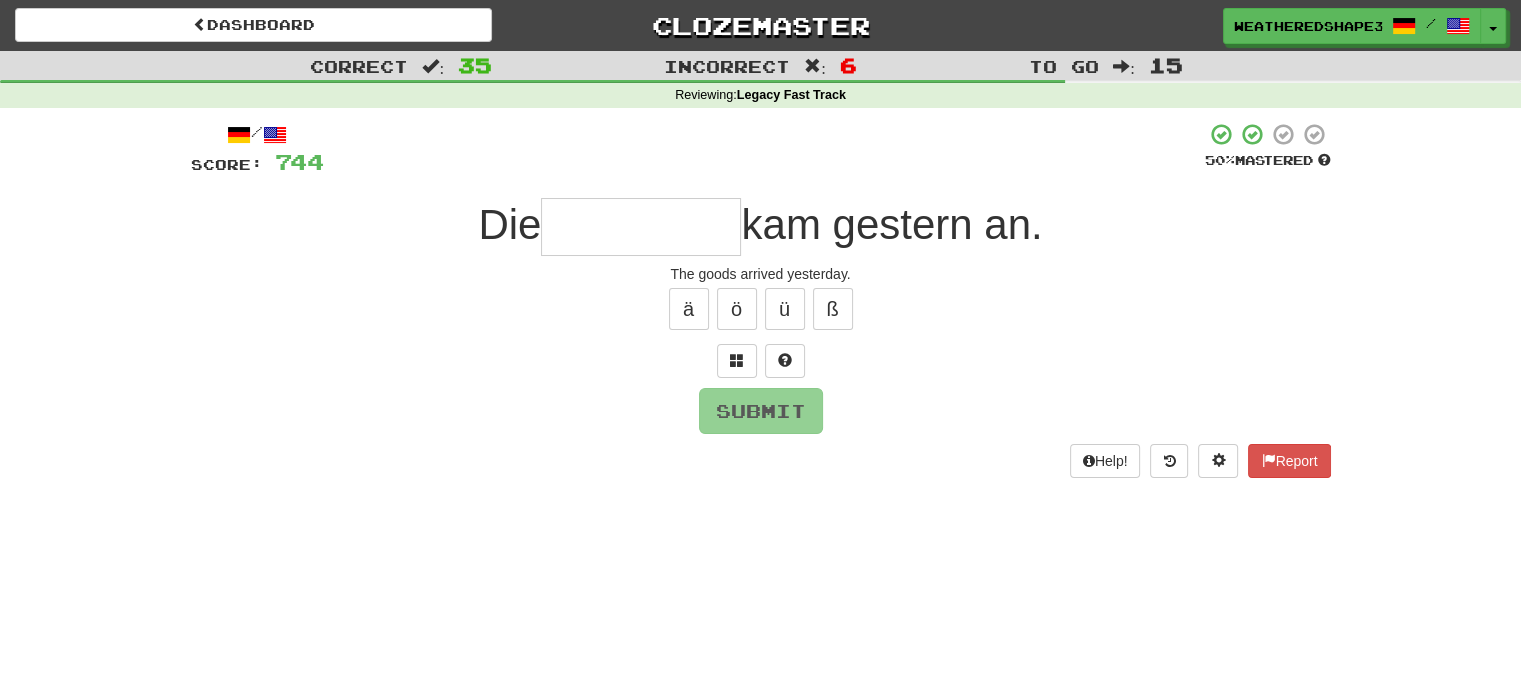 type on "*" 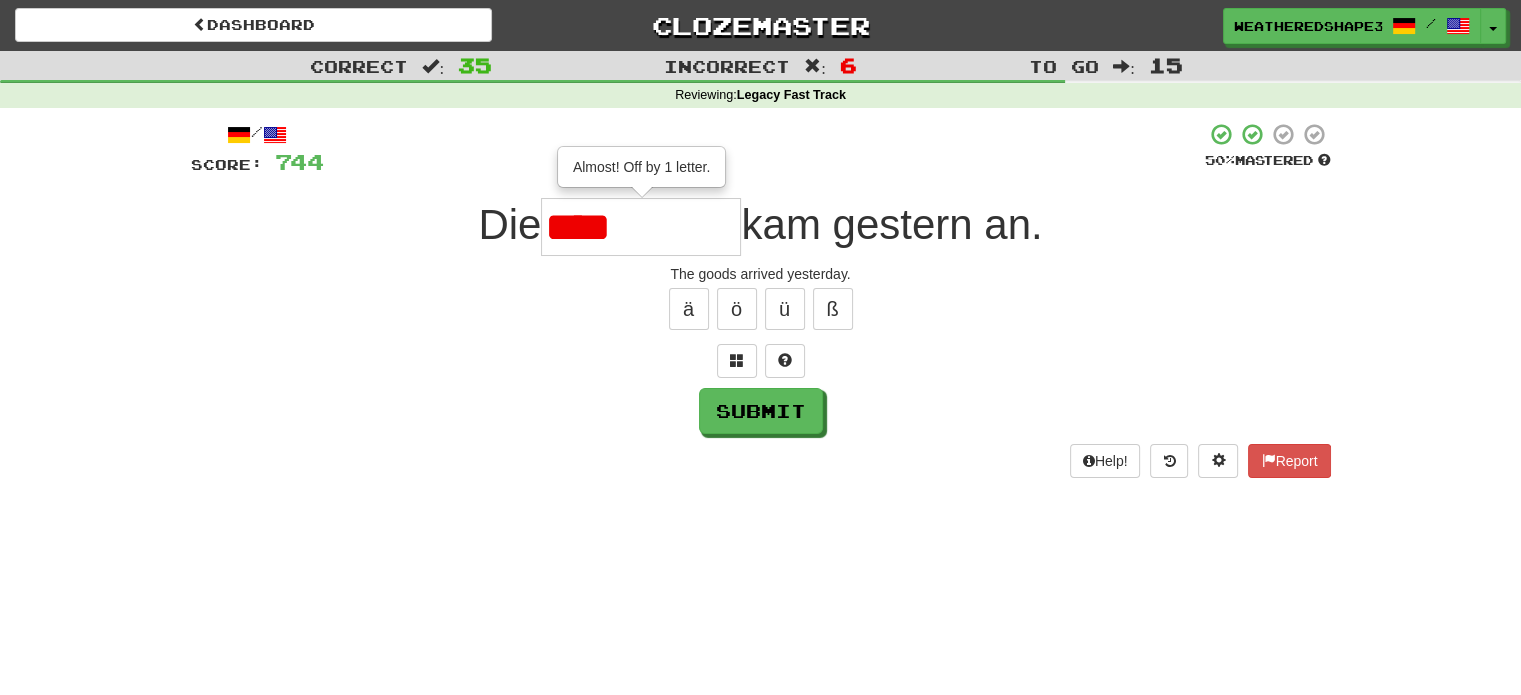 type on "****" 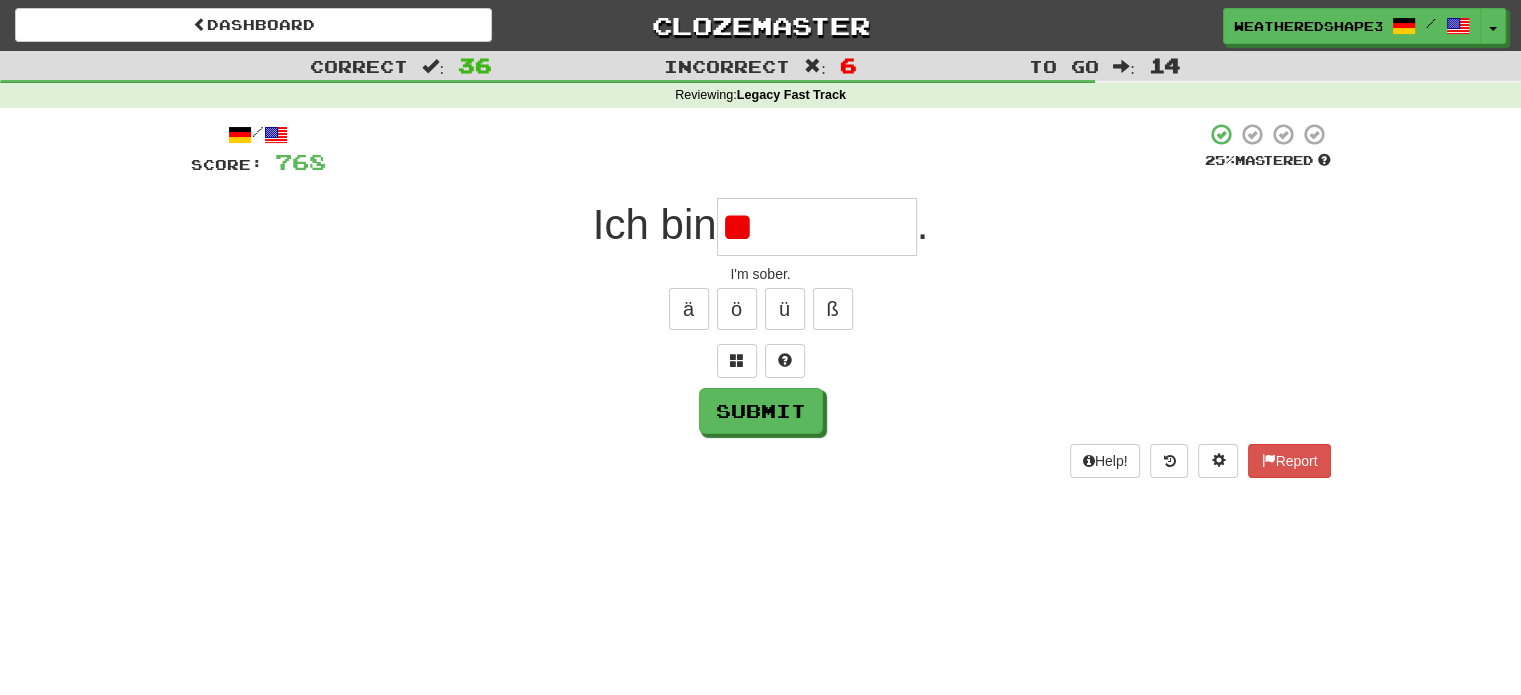 type on "*" 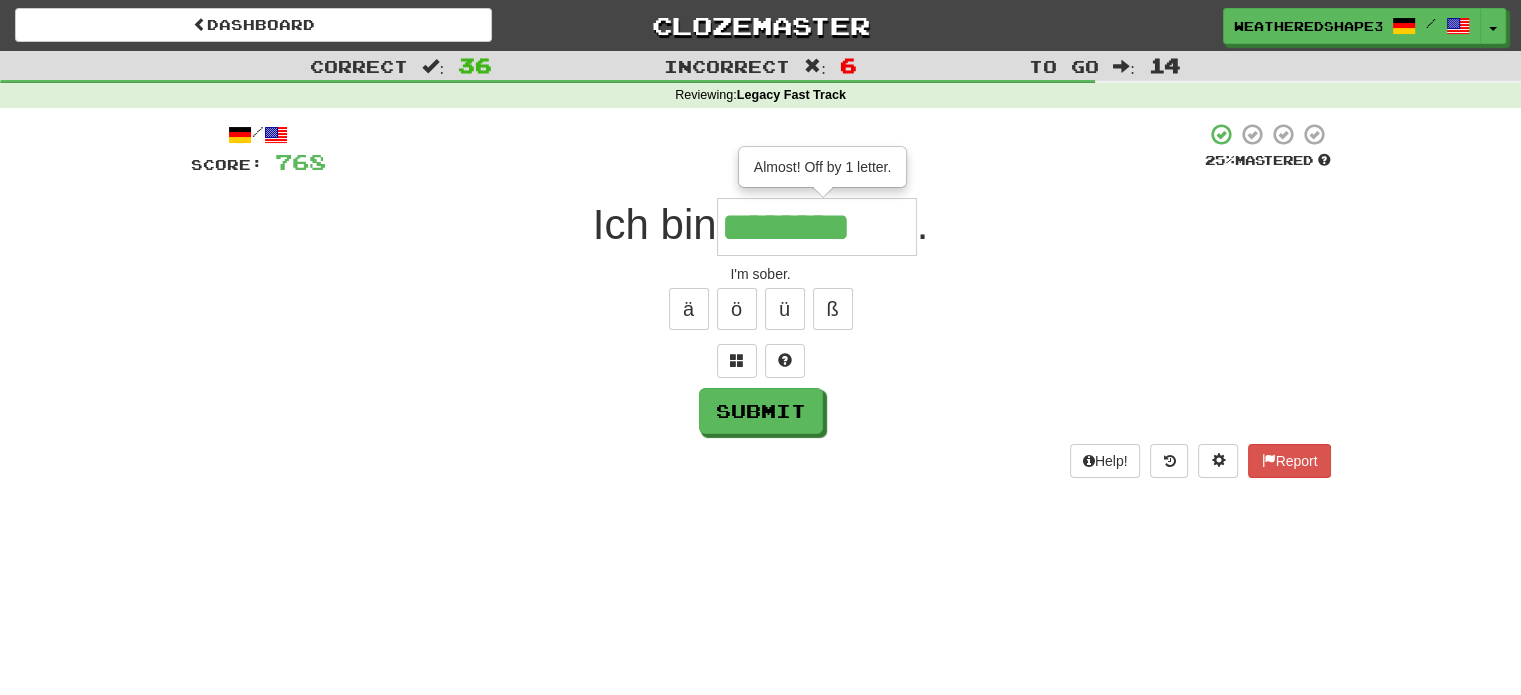 type on "********" 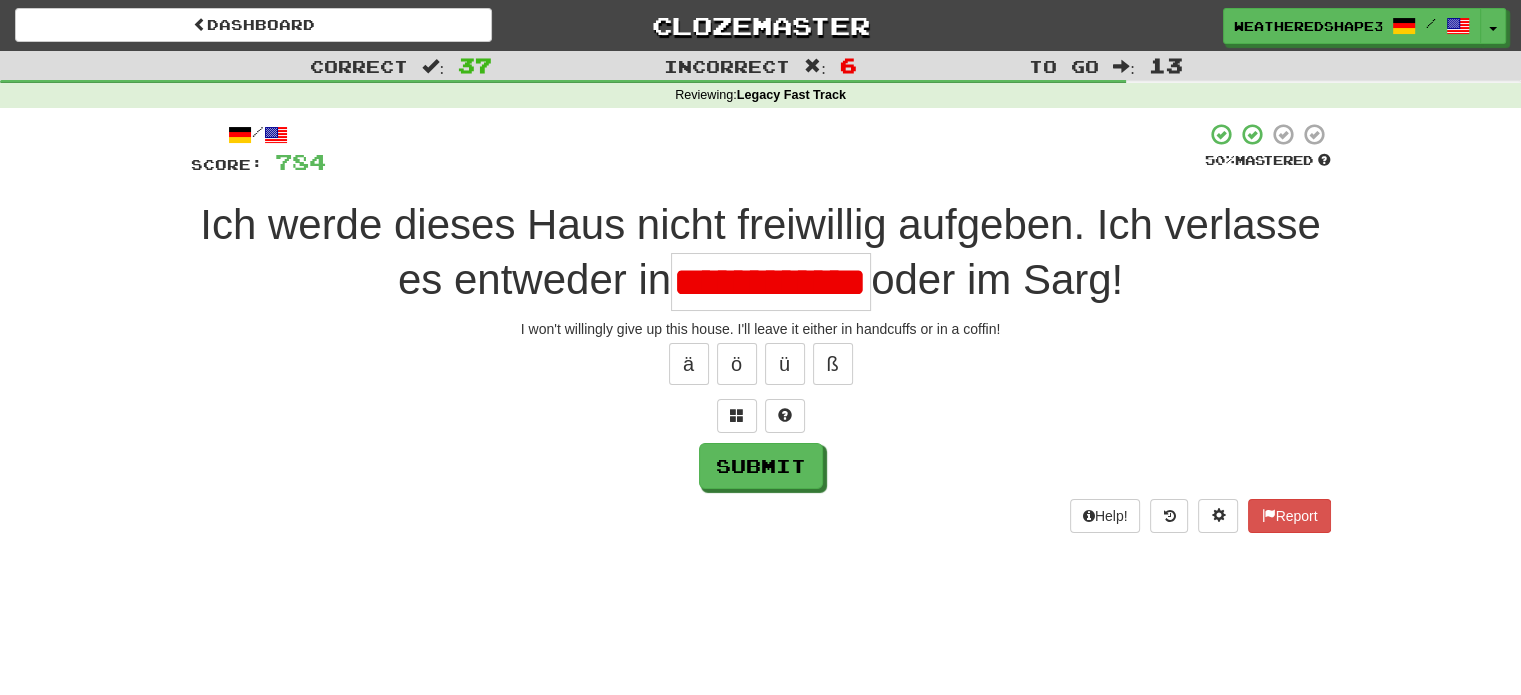 scroll, scrollTop: 0, scrollLeft: 78, axis: horizontal 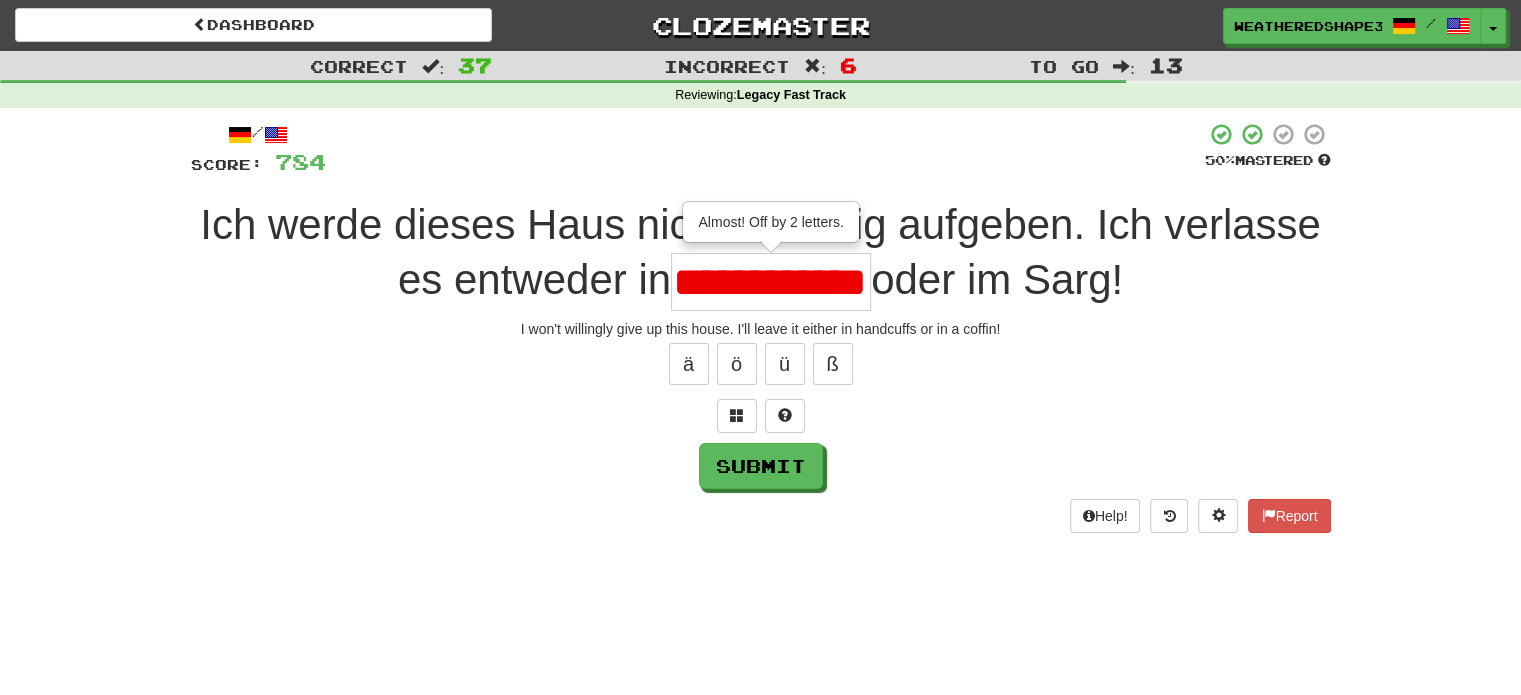 type on "**********" 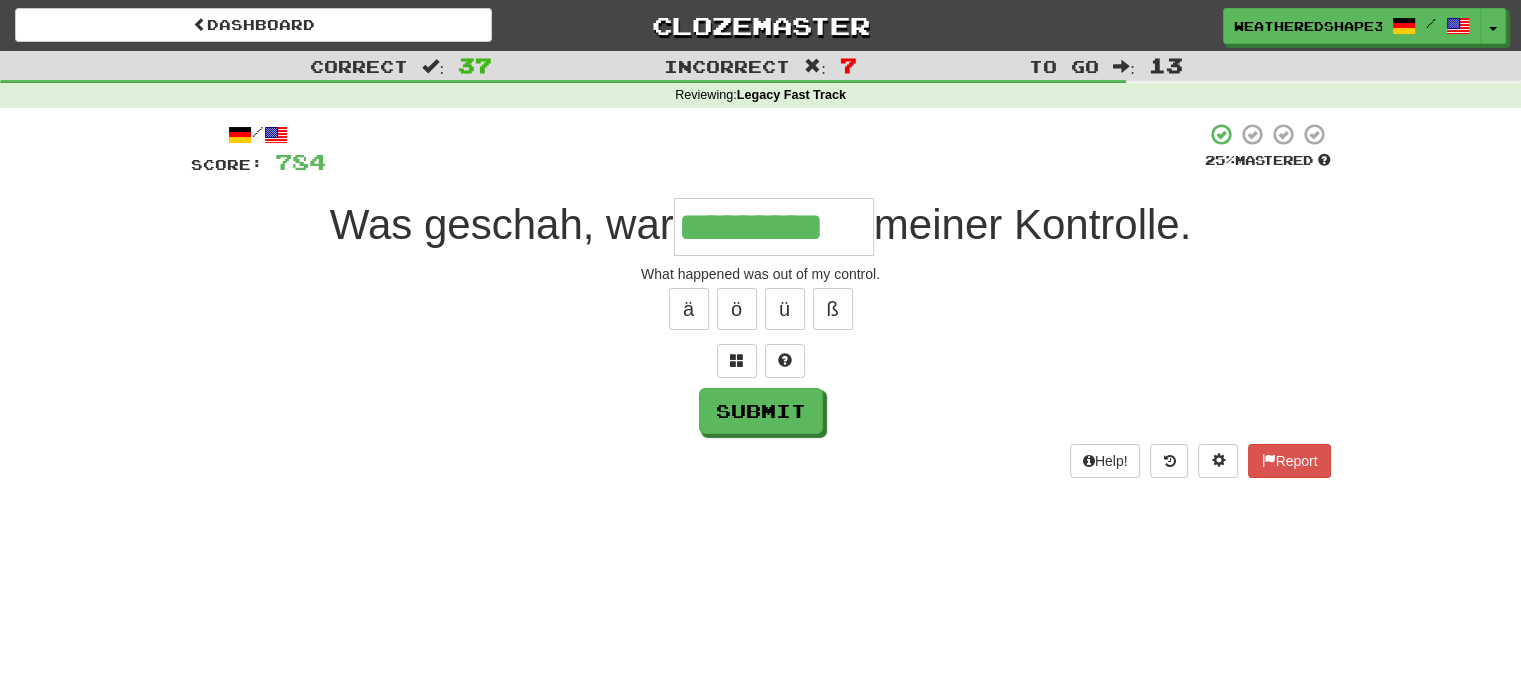 type on "*********" 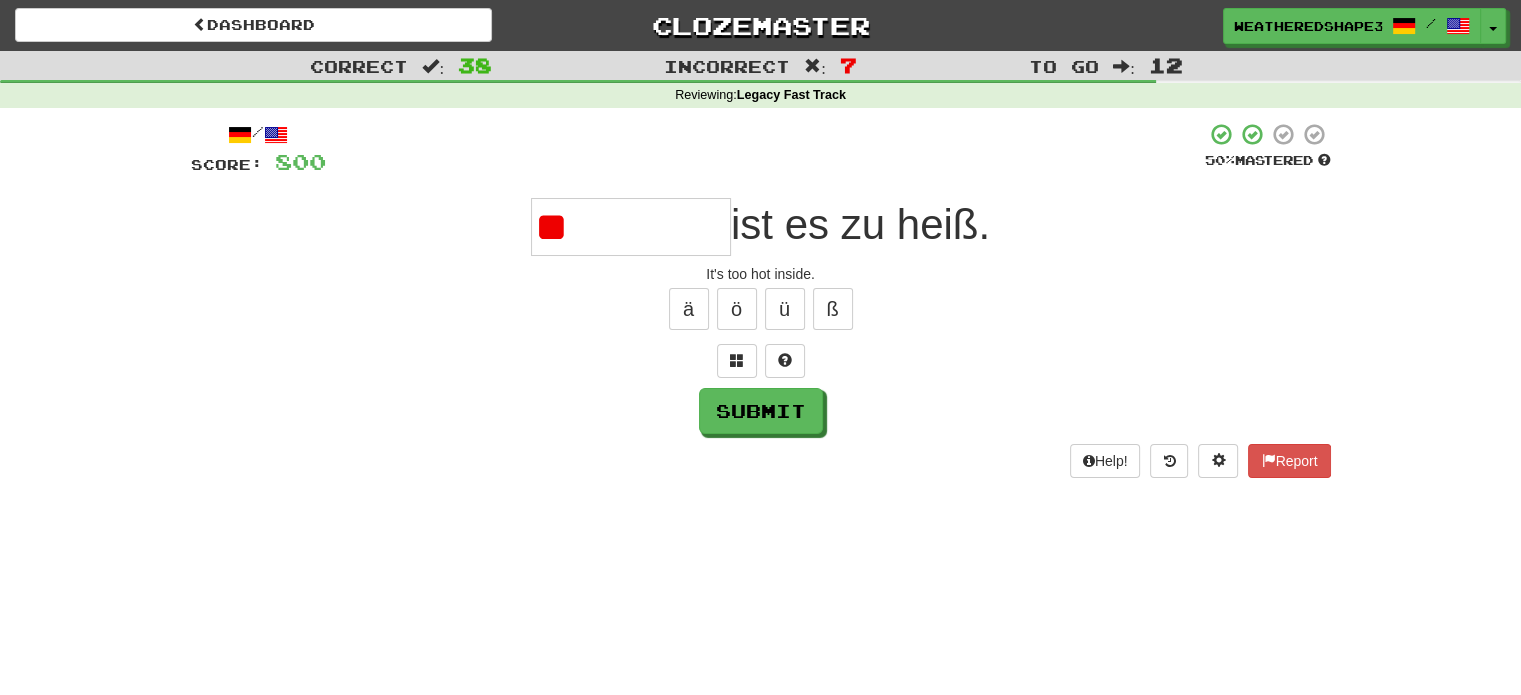type on "*" 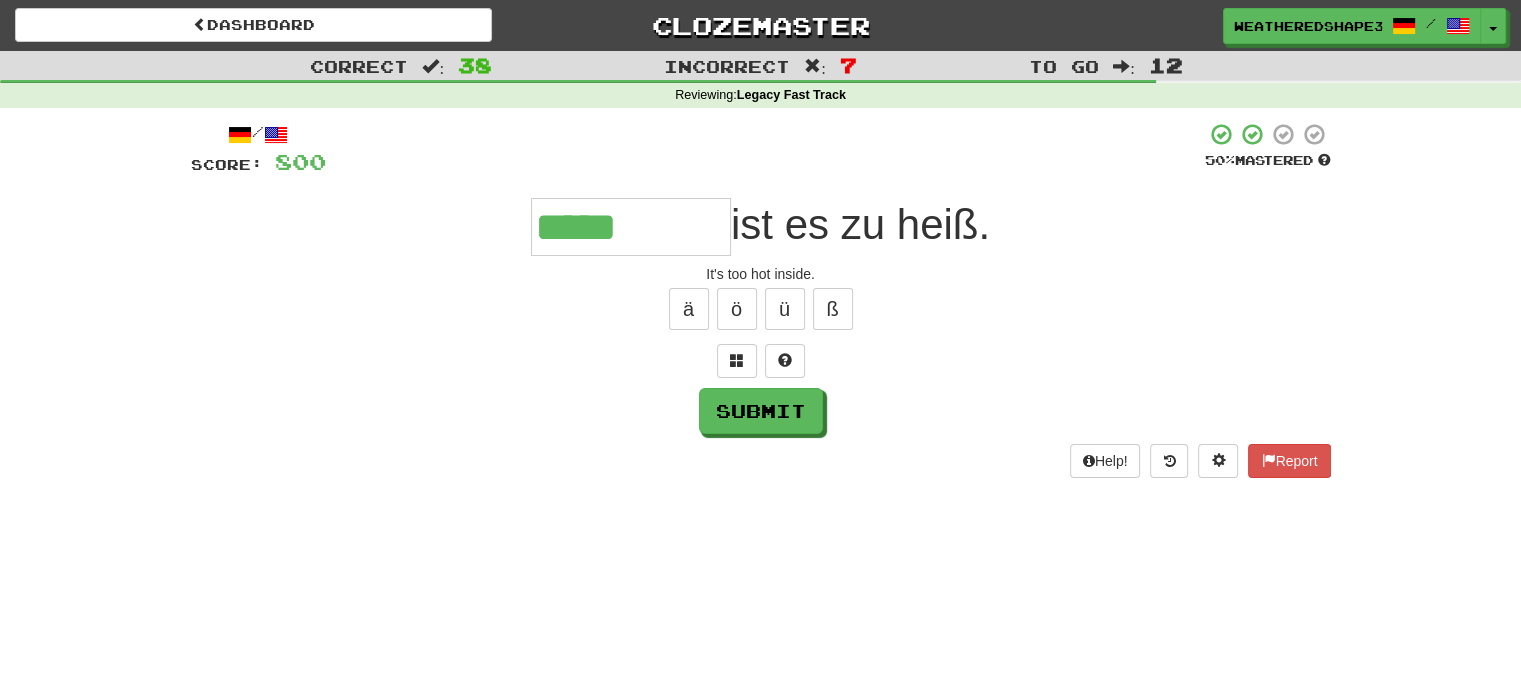 type on "*****" 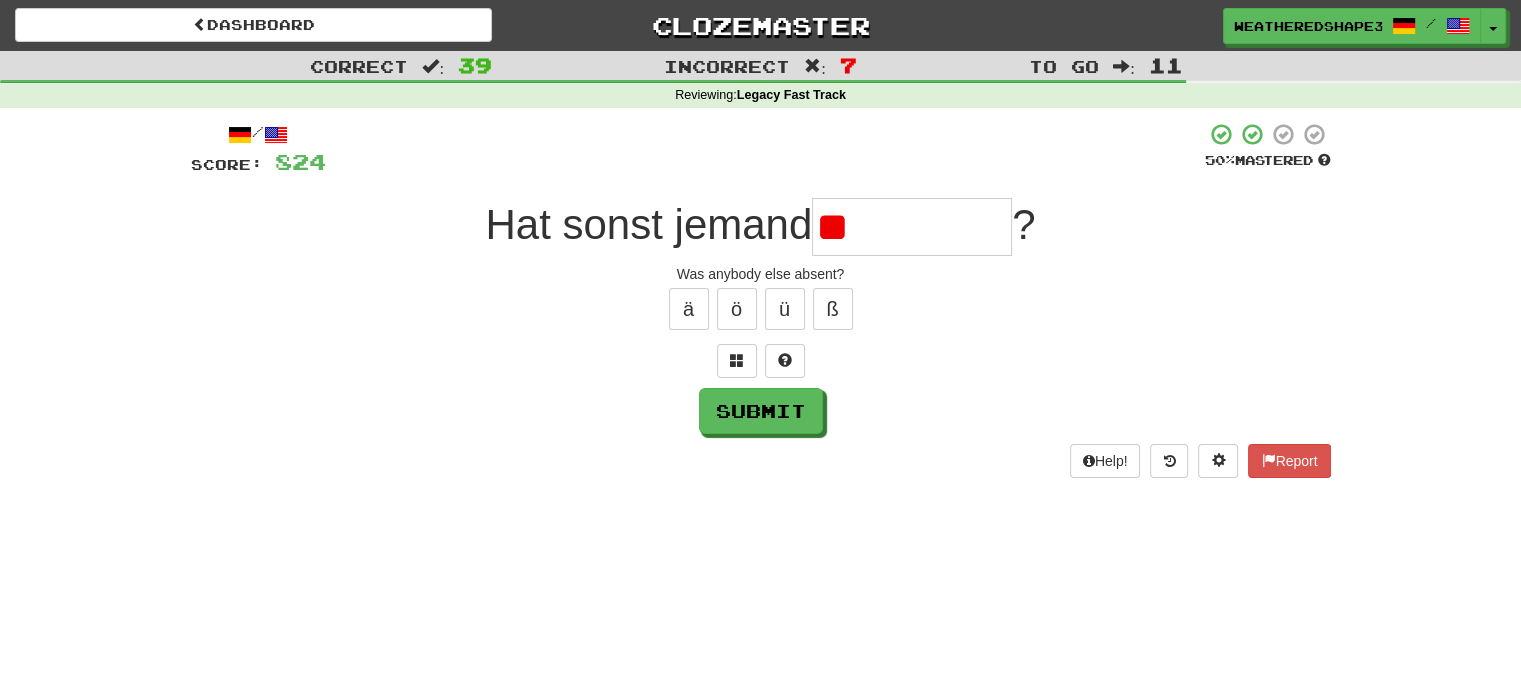 type on "*" 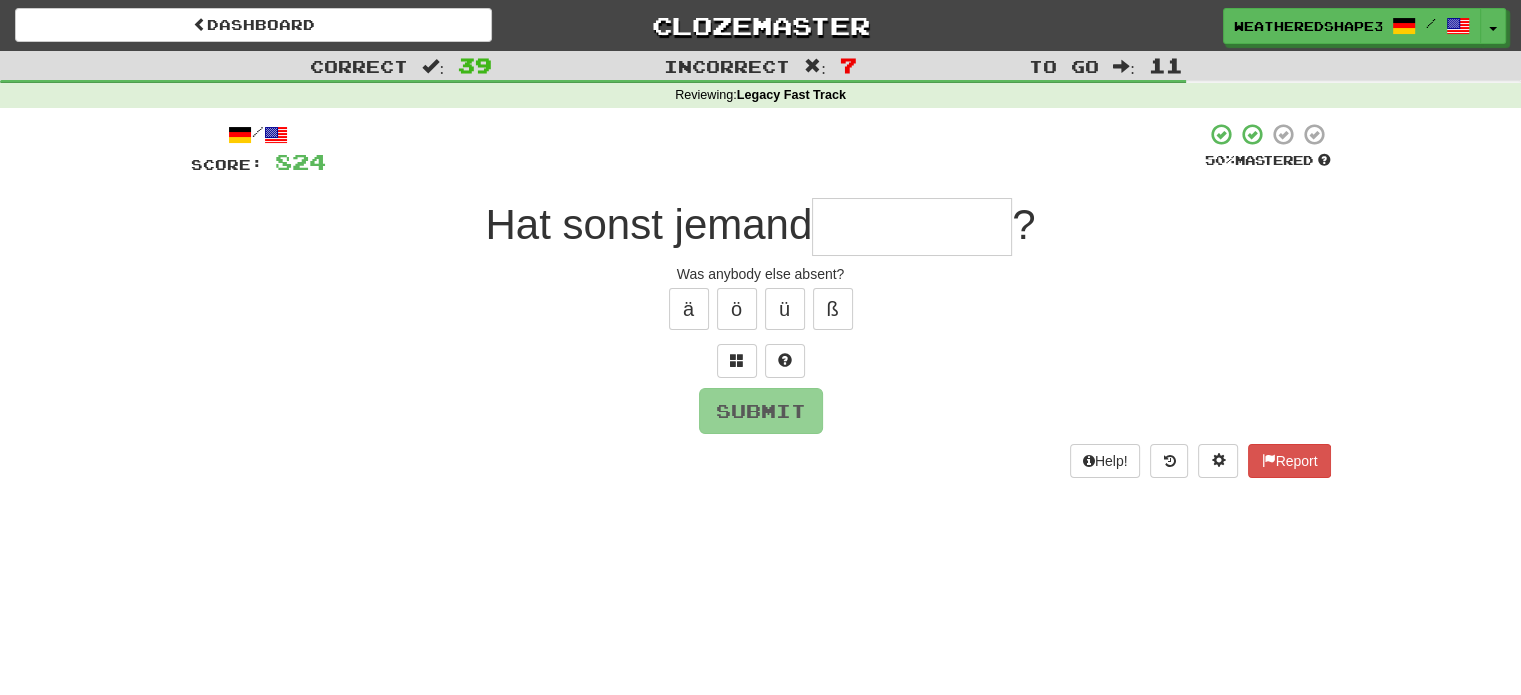 type on "*" 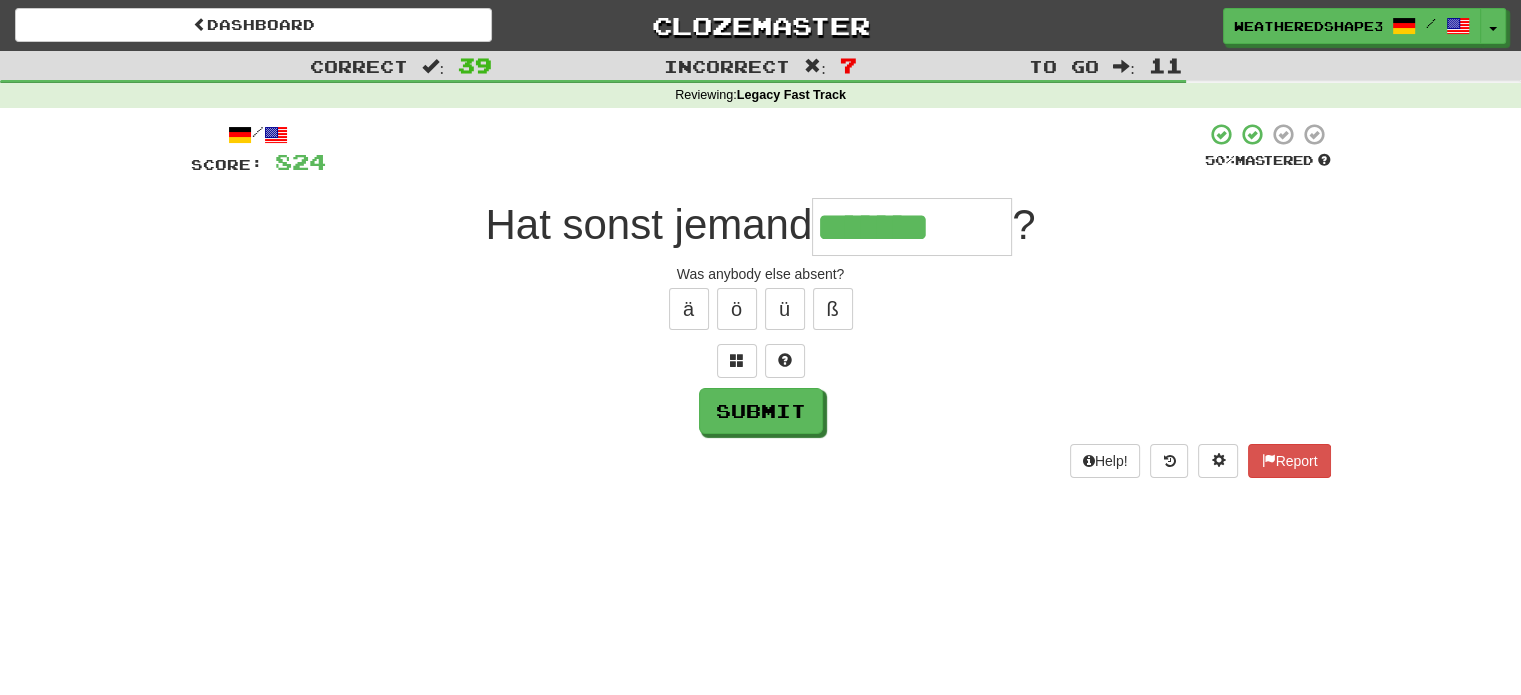 type on "*******" 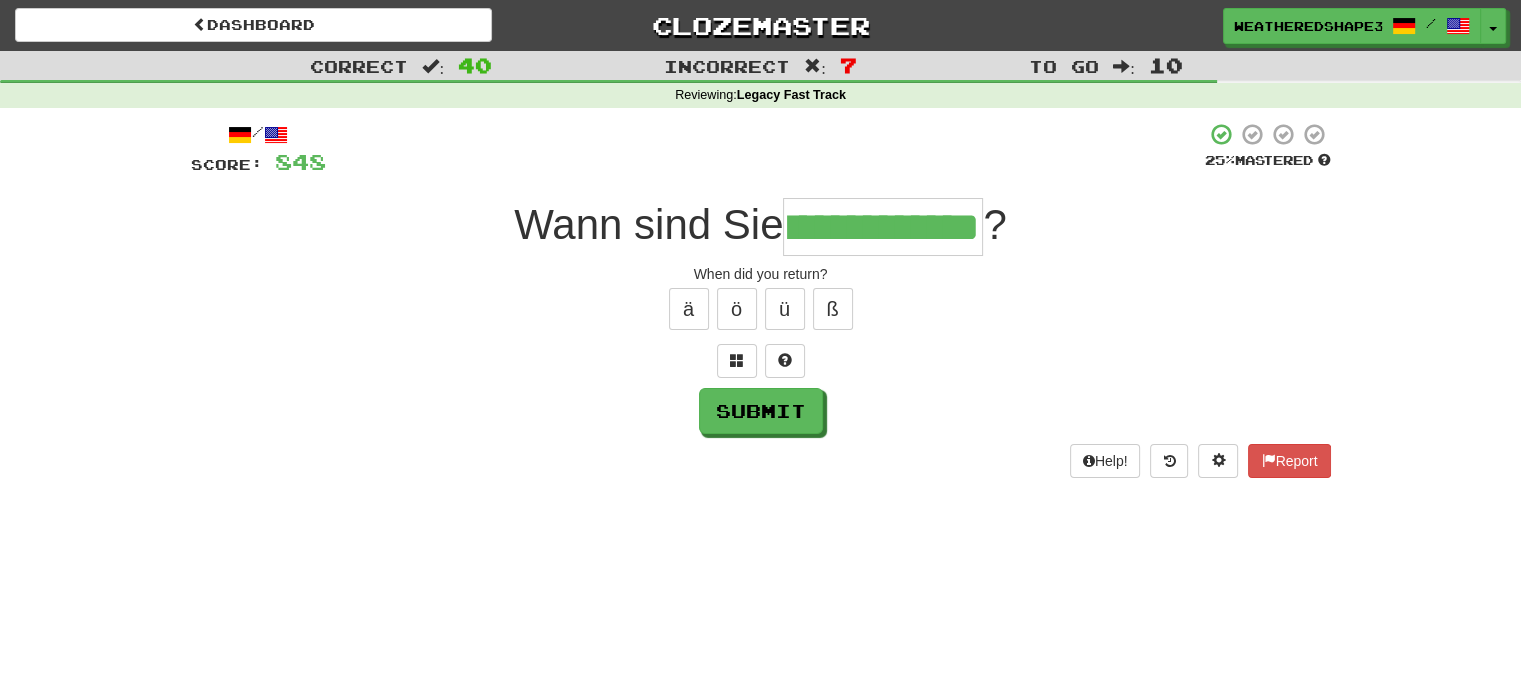 scroll, scrollTop: 0, scrollLeft: 115, axis: horizontal 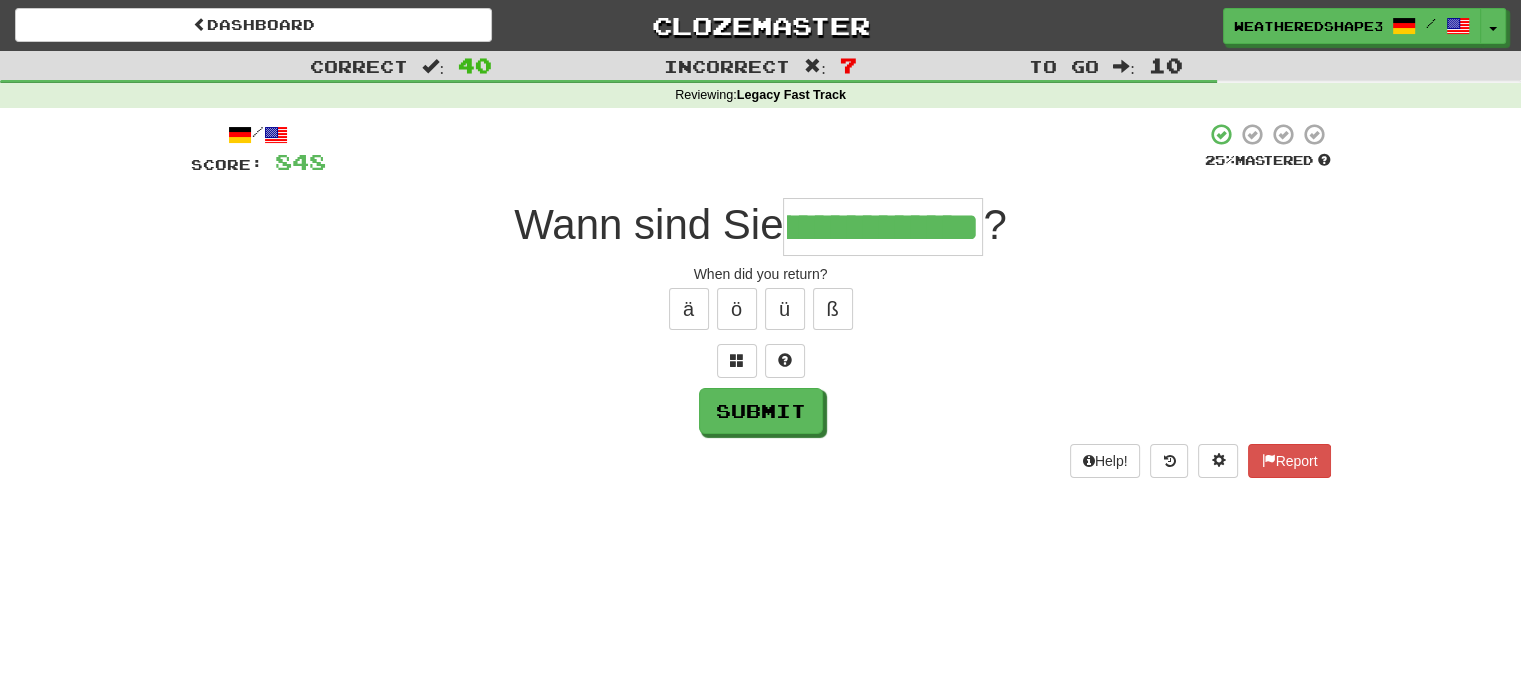 type on "**********" 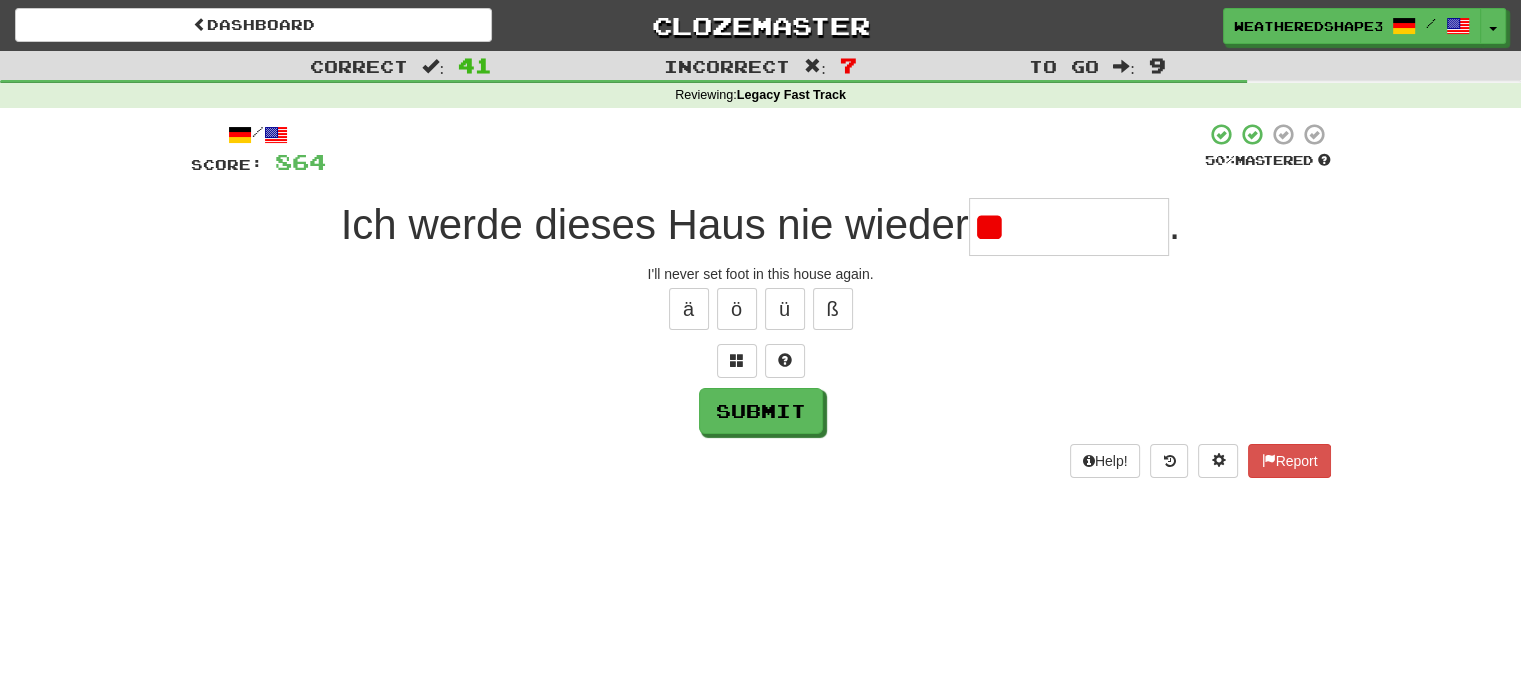 type on "*" 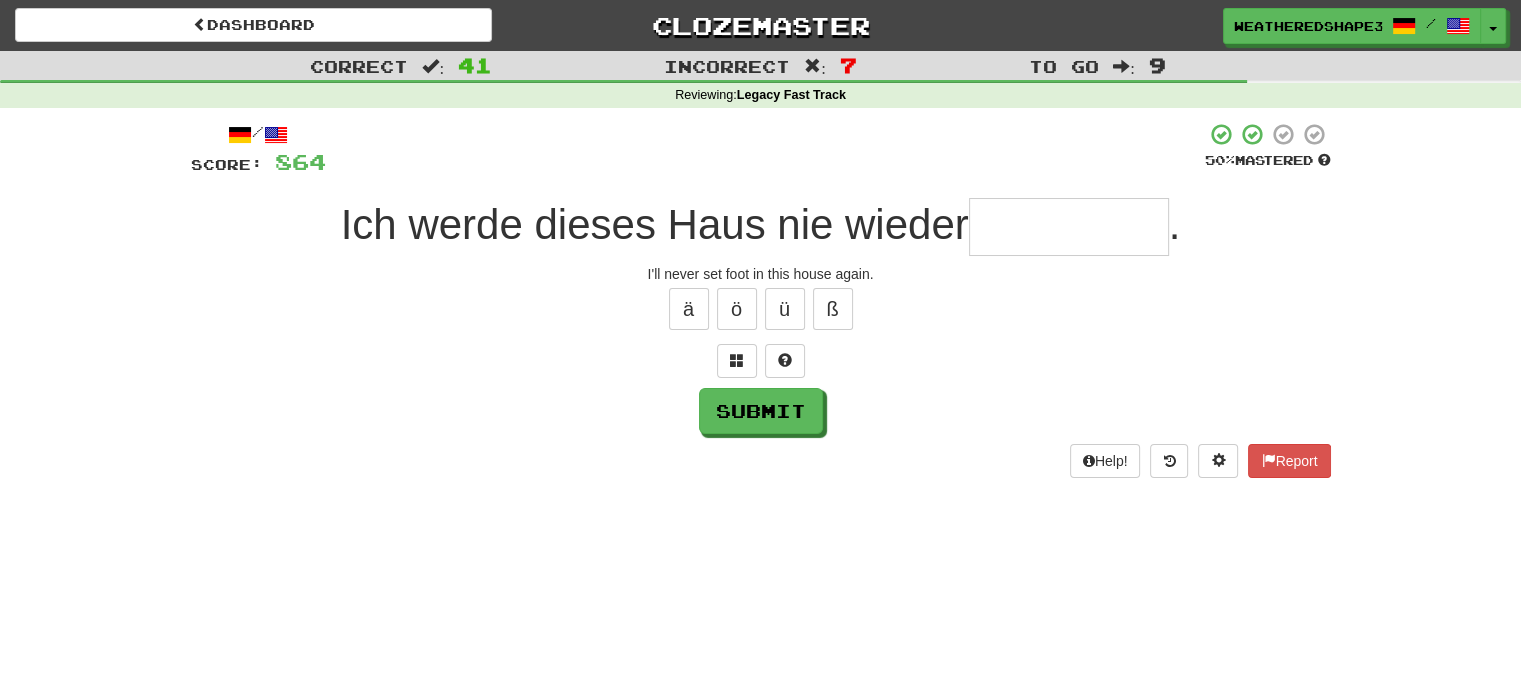 type on "*" 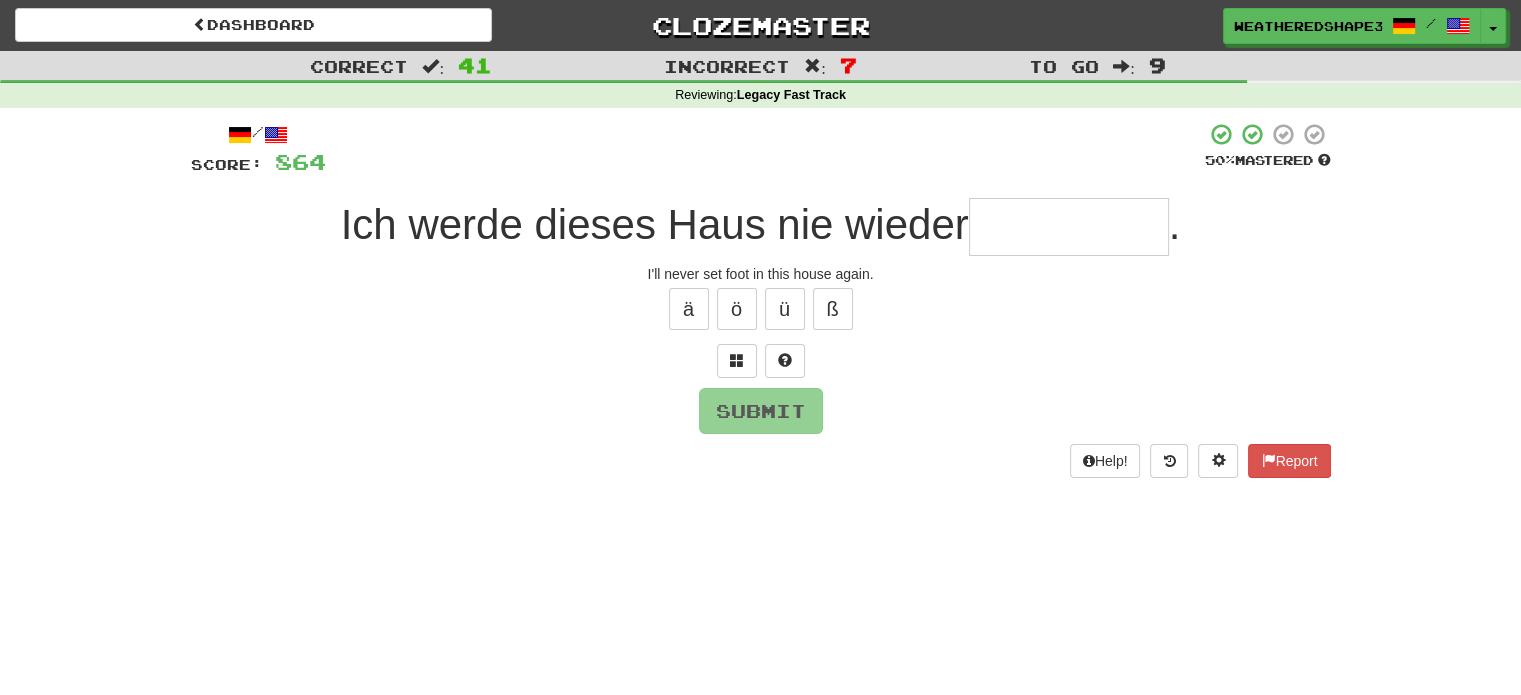 type on "*" 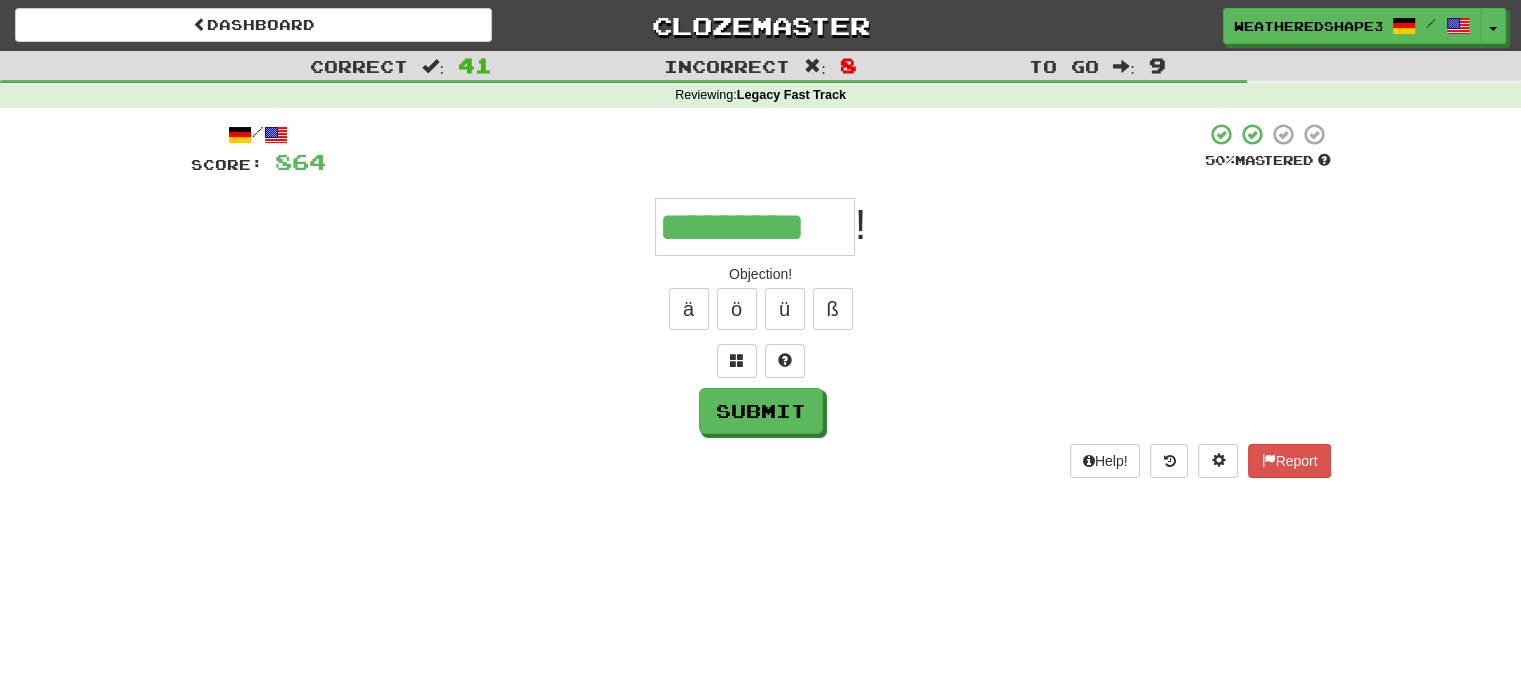 type on "*********" 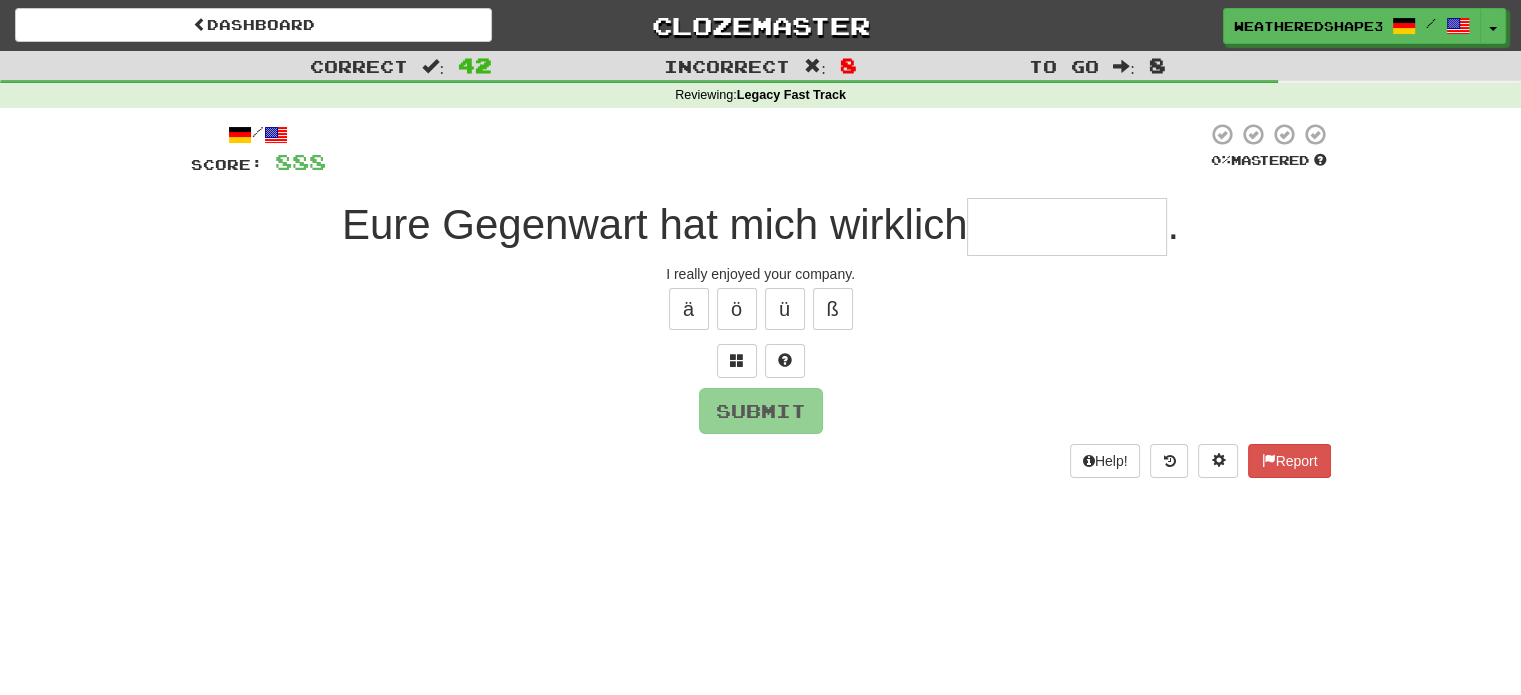 type on "*" 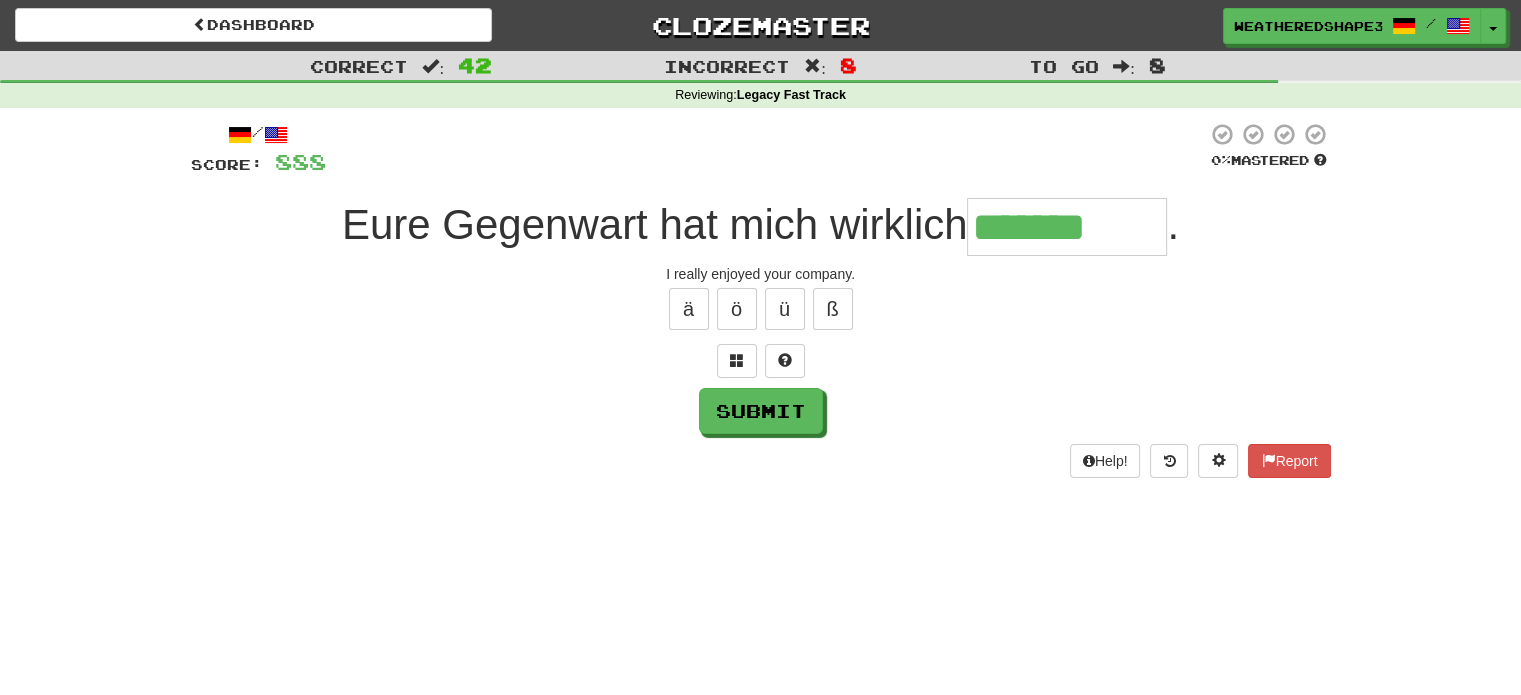 type on "*******" 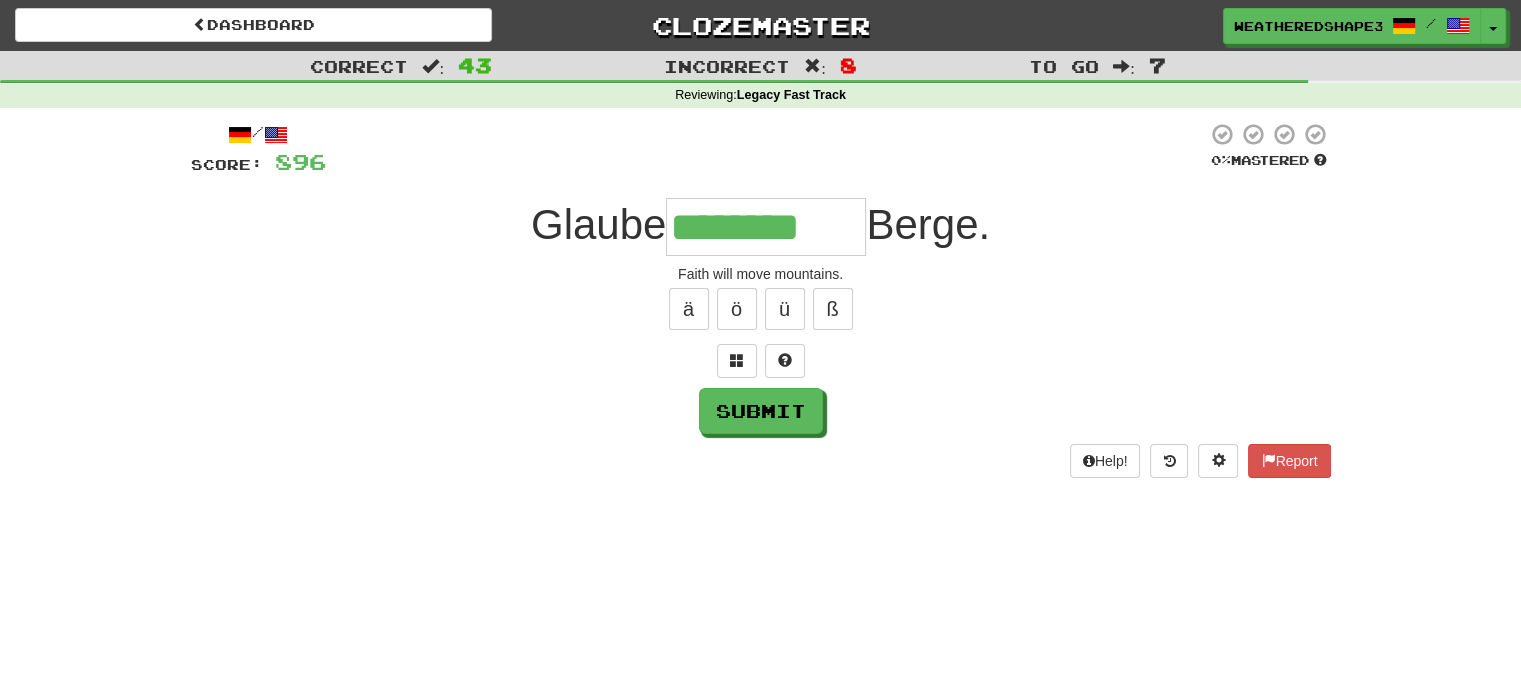 type on "********" 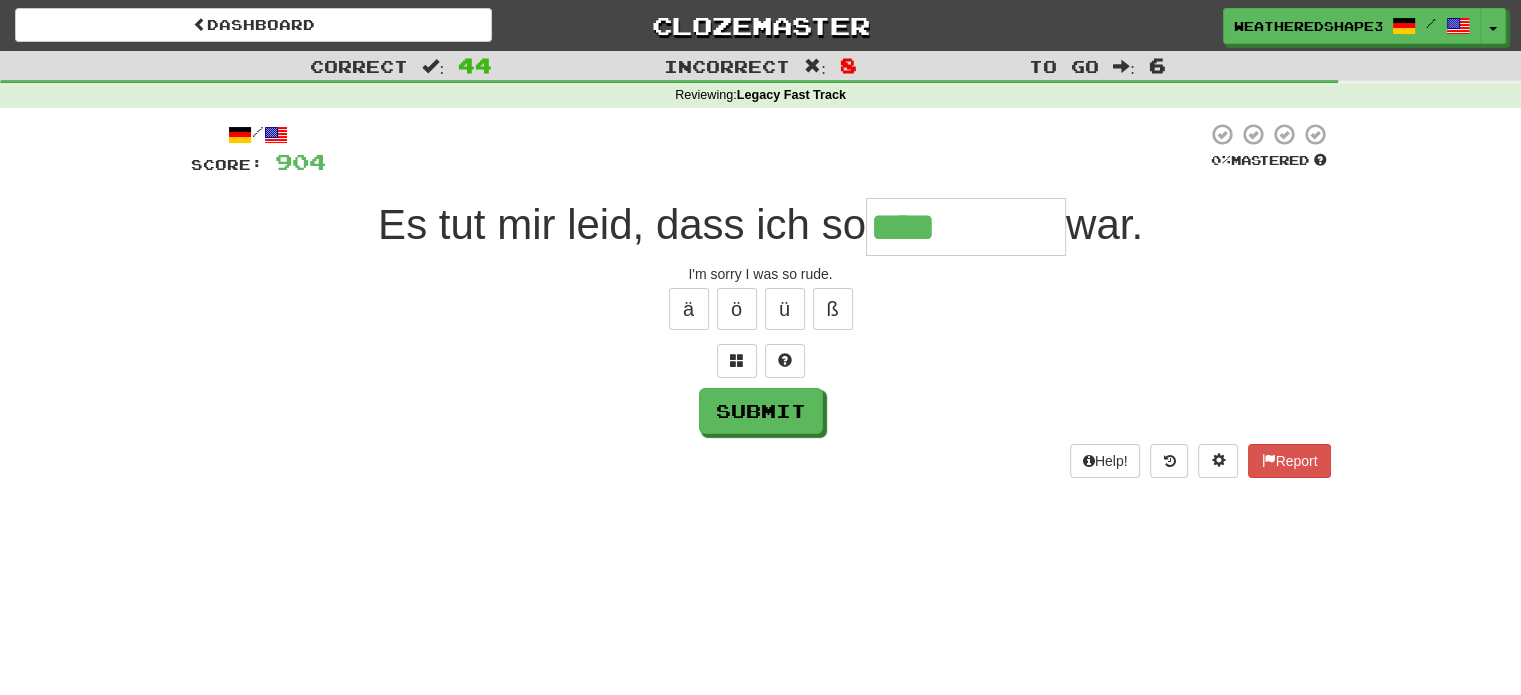 type on "****" 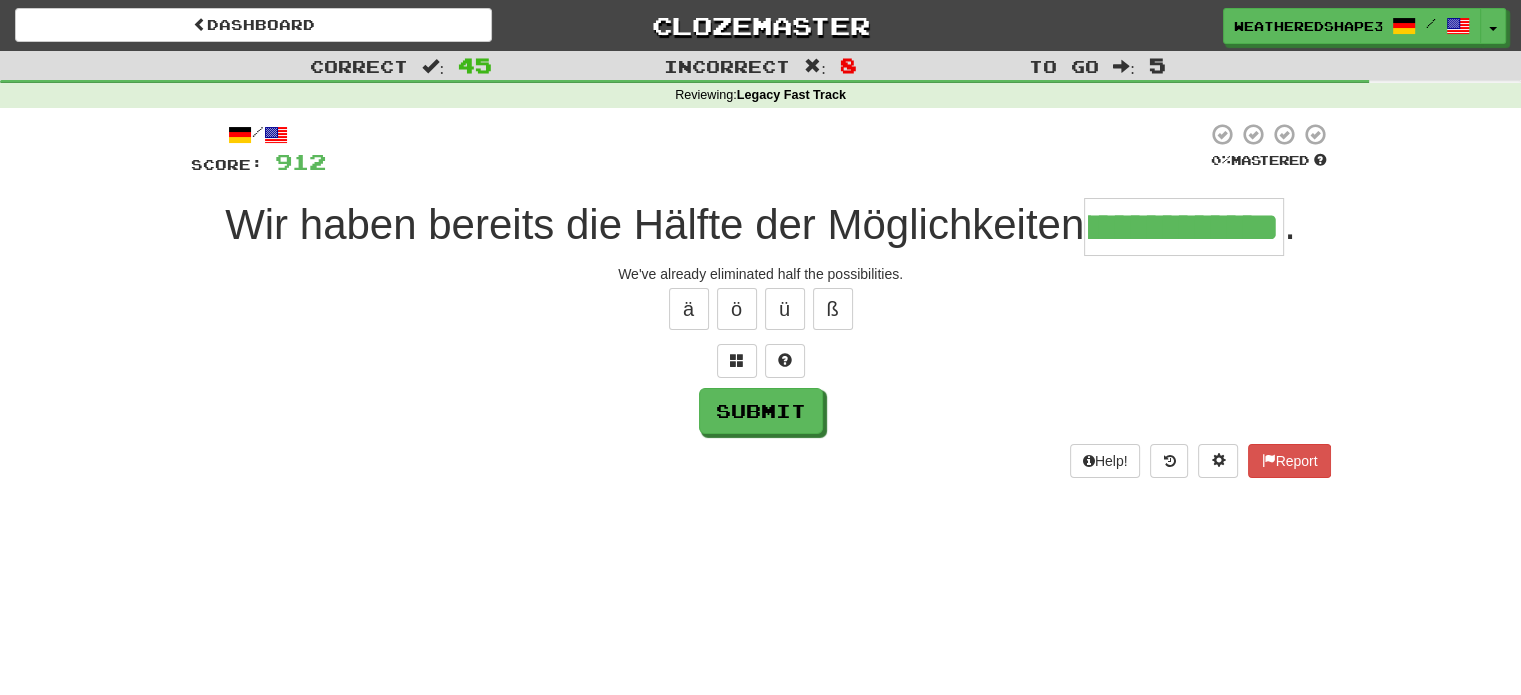 scroll, scrollTop: 0, scrollLeft: 0, axis: both 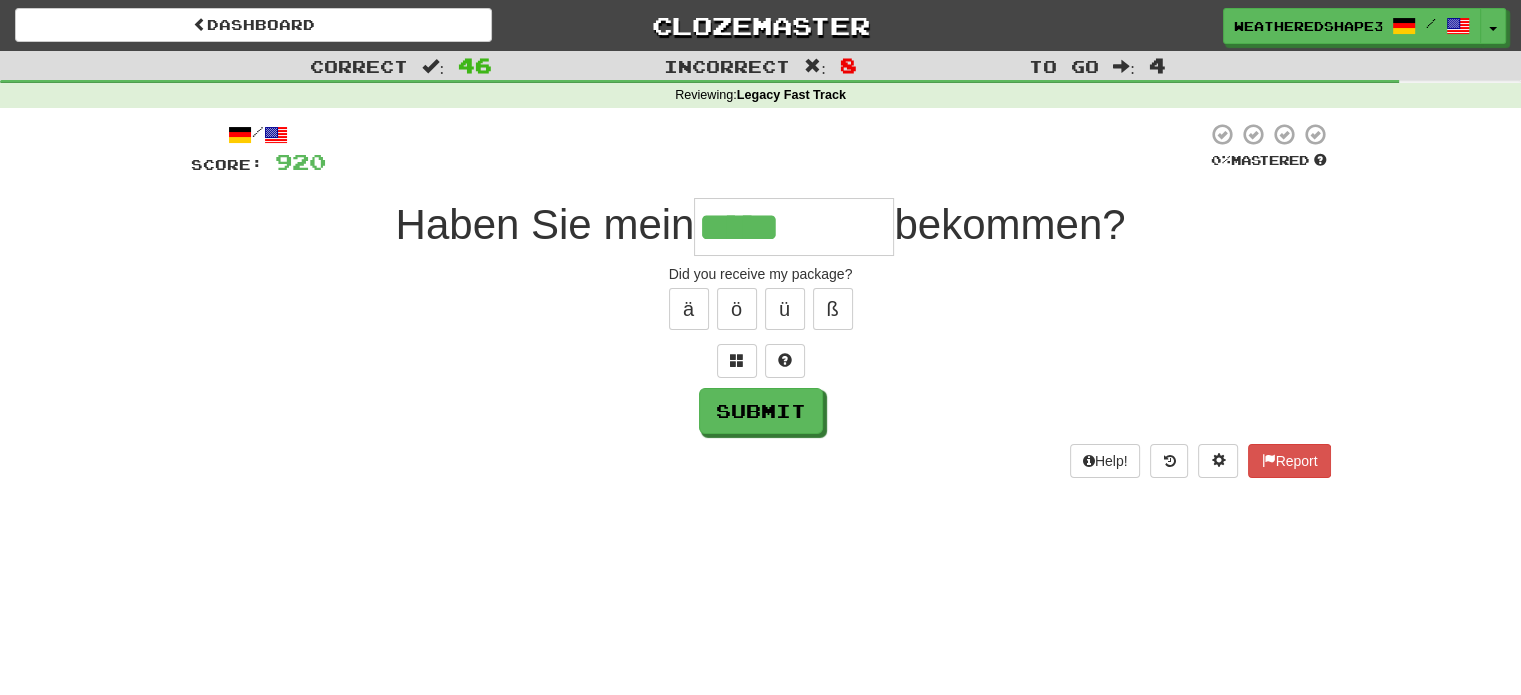 type on "*****" 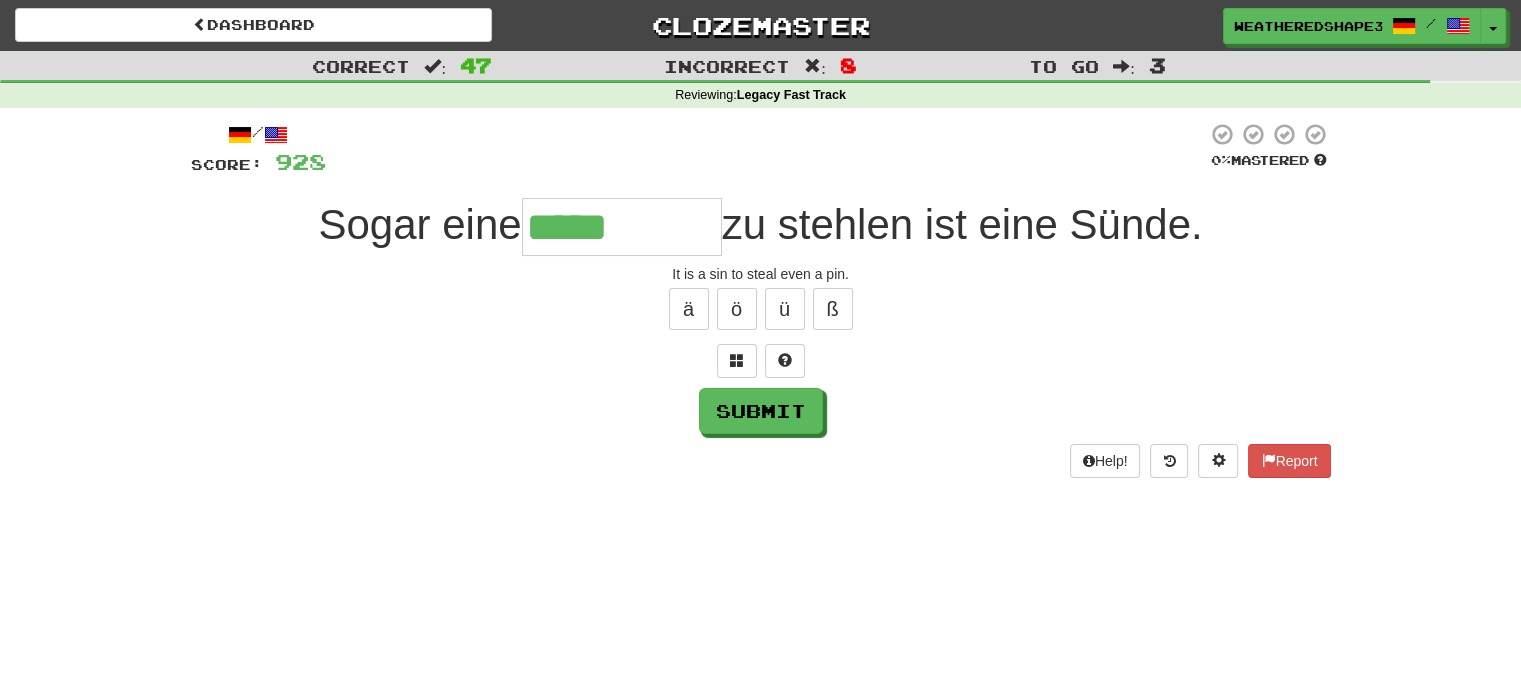 type on "*****" 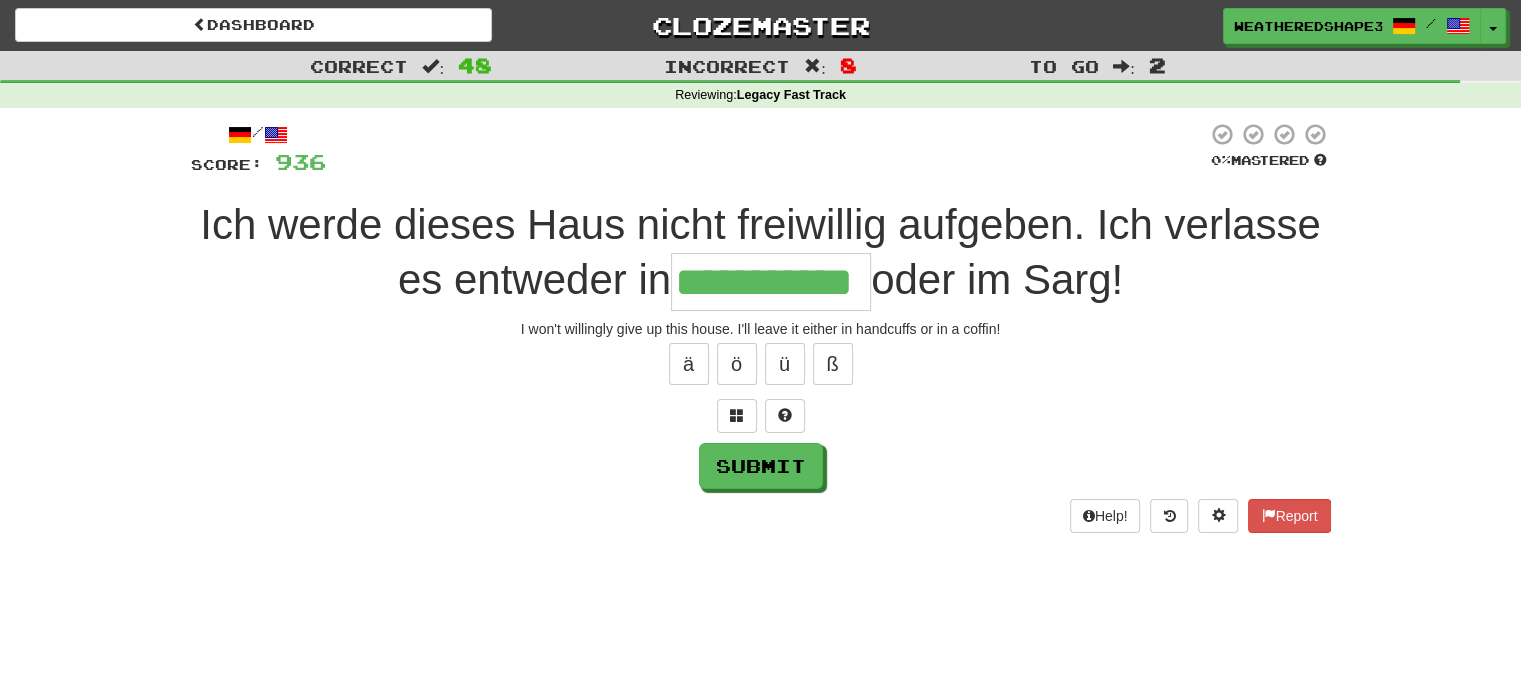 scroll, scrollTop: 0, scrollLeft: 31, axis: horizontal 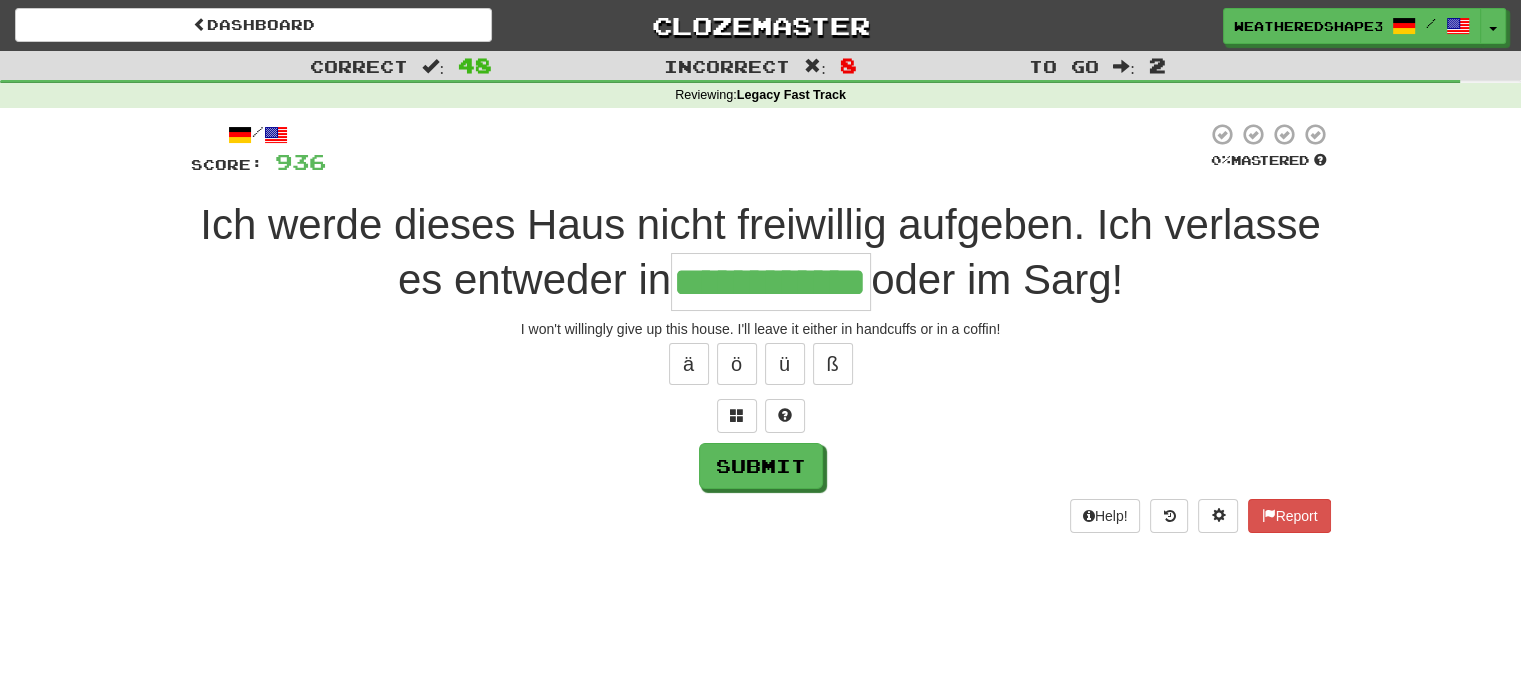 type on "**********" 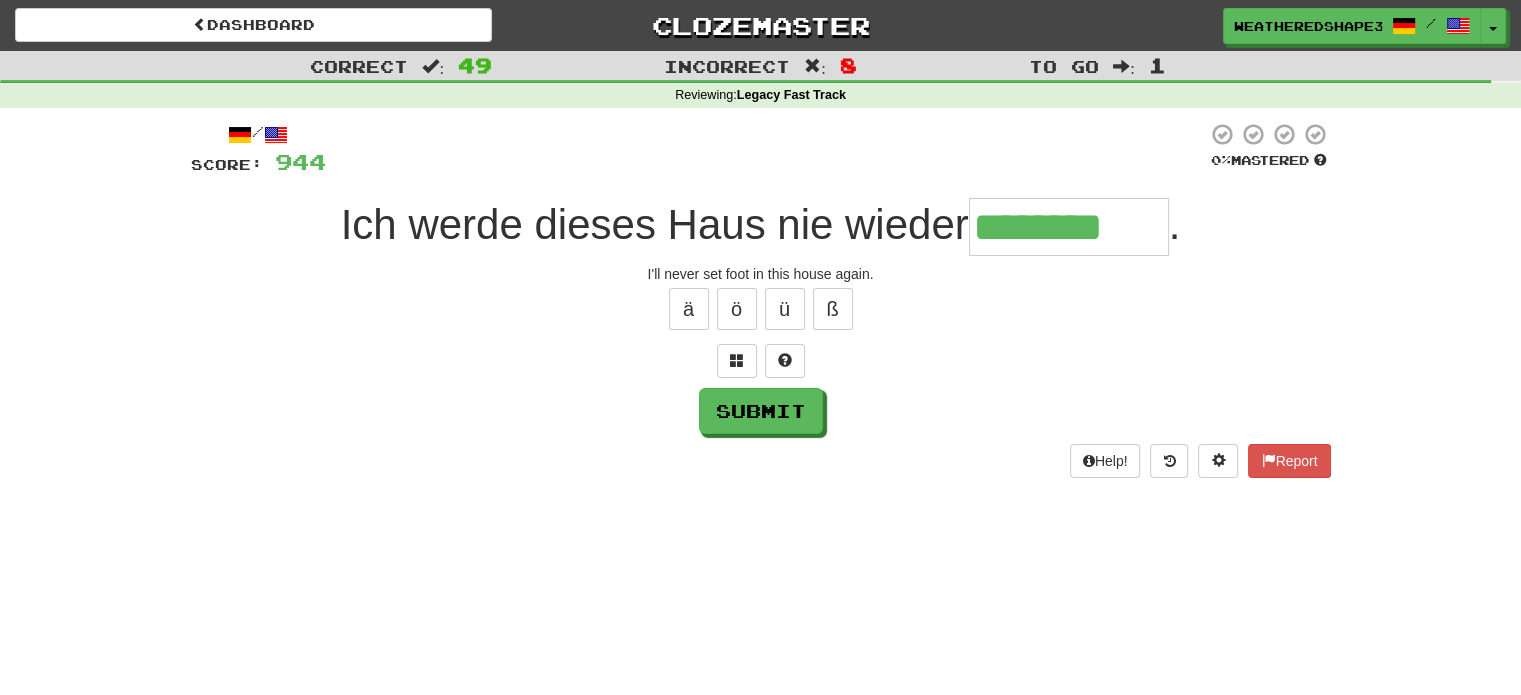 type on "********" 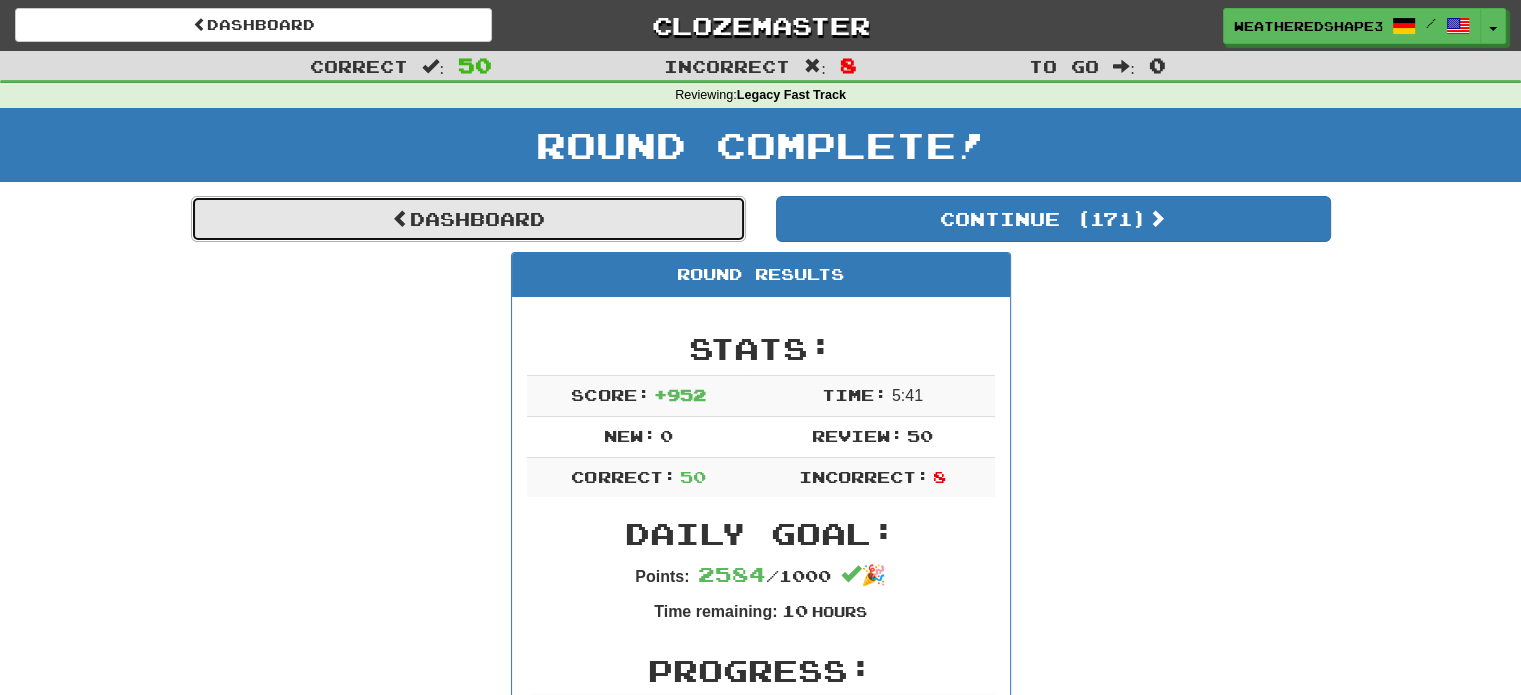 click on "Dashboard" at bounding box center [468, 219] 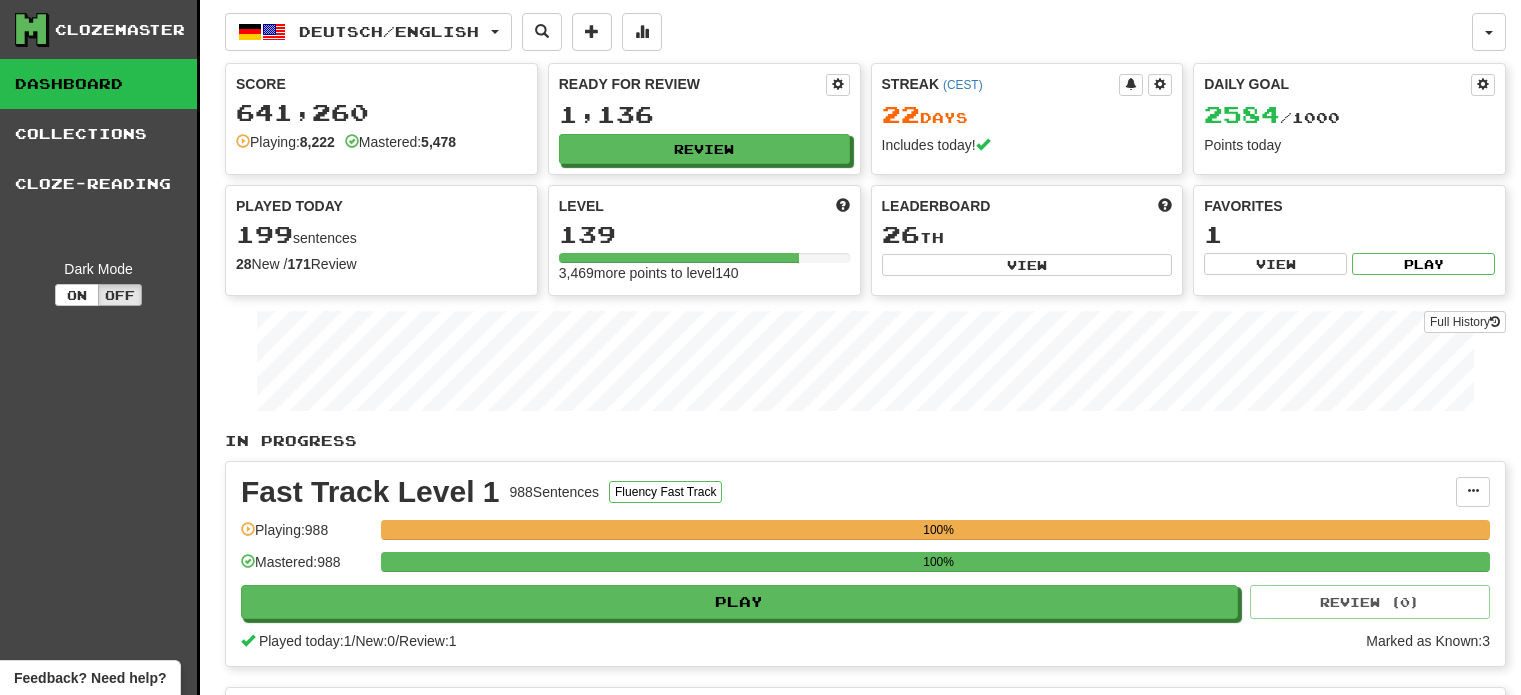 scroll, scrollTop: 0, scrollLeft: 0, axis: both 